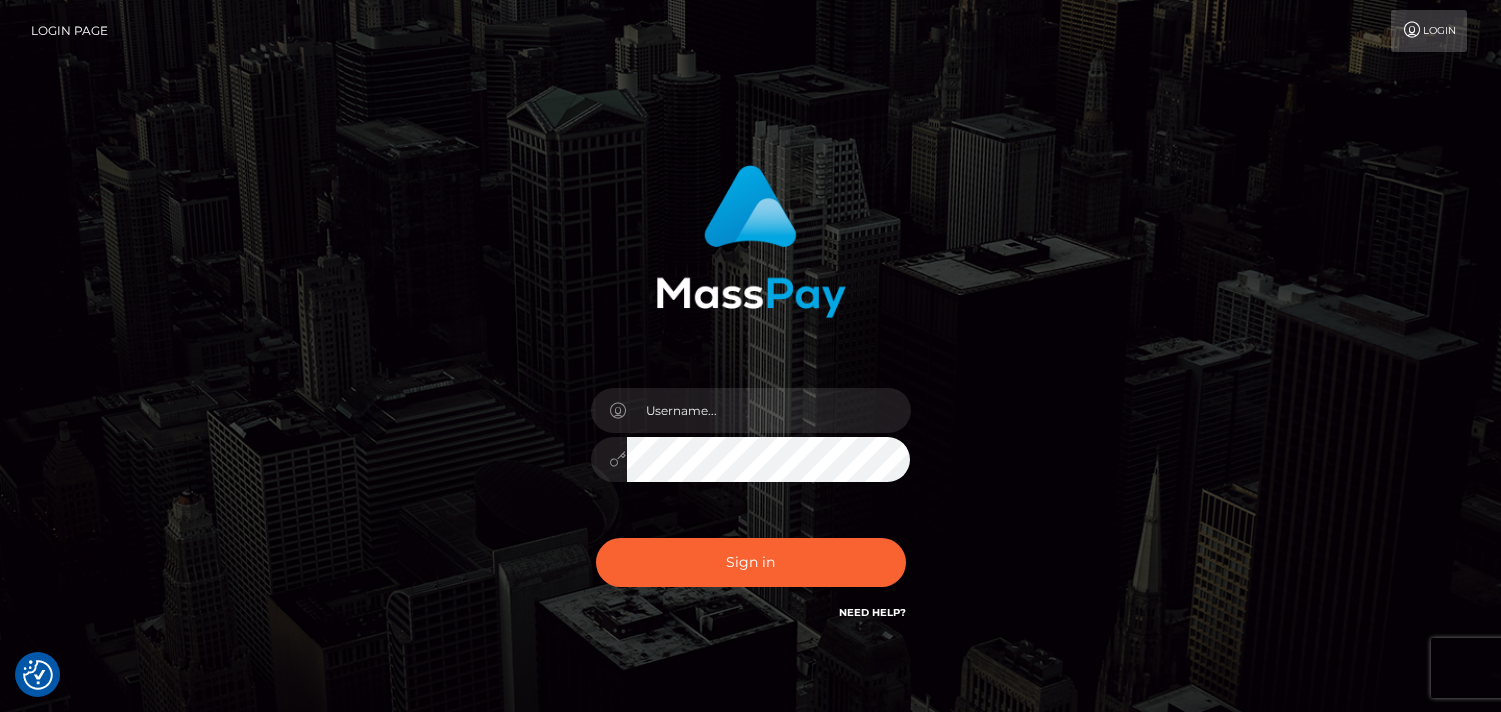 scroll, scrollTop: 0, scrollLeft: 0, axis: both 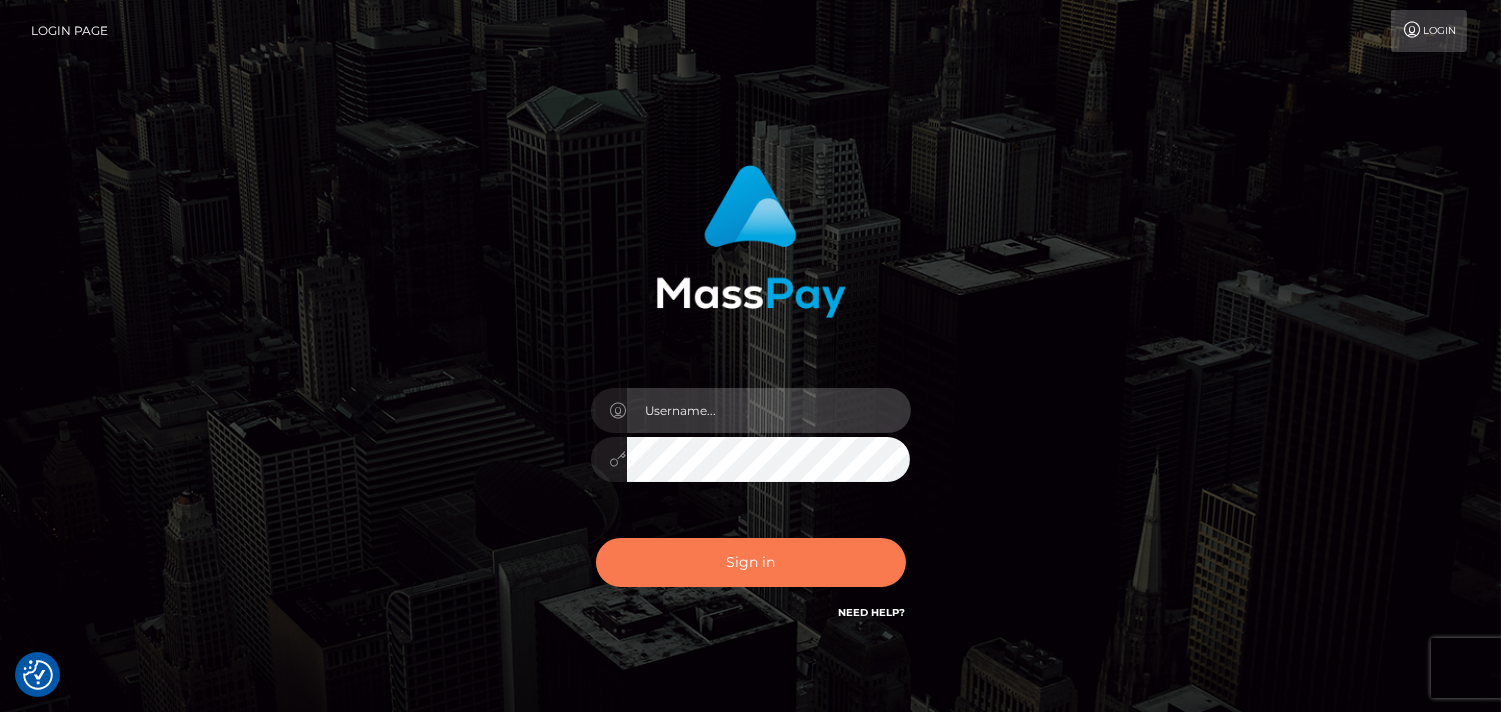 type on "[DOMAIN_NAME]" 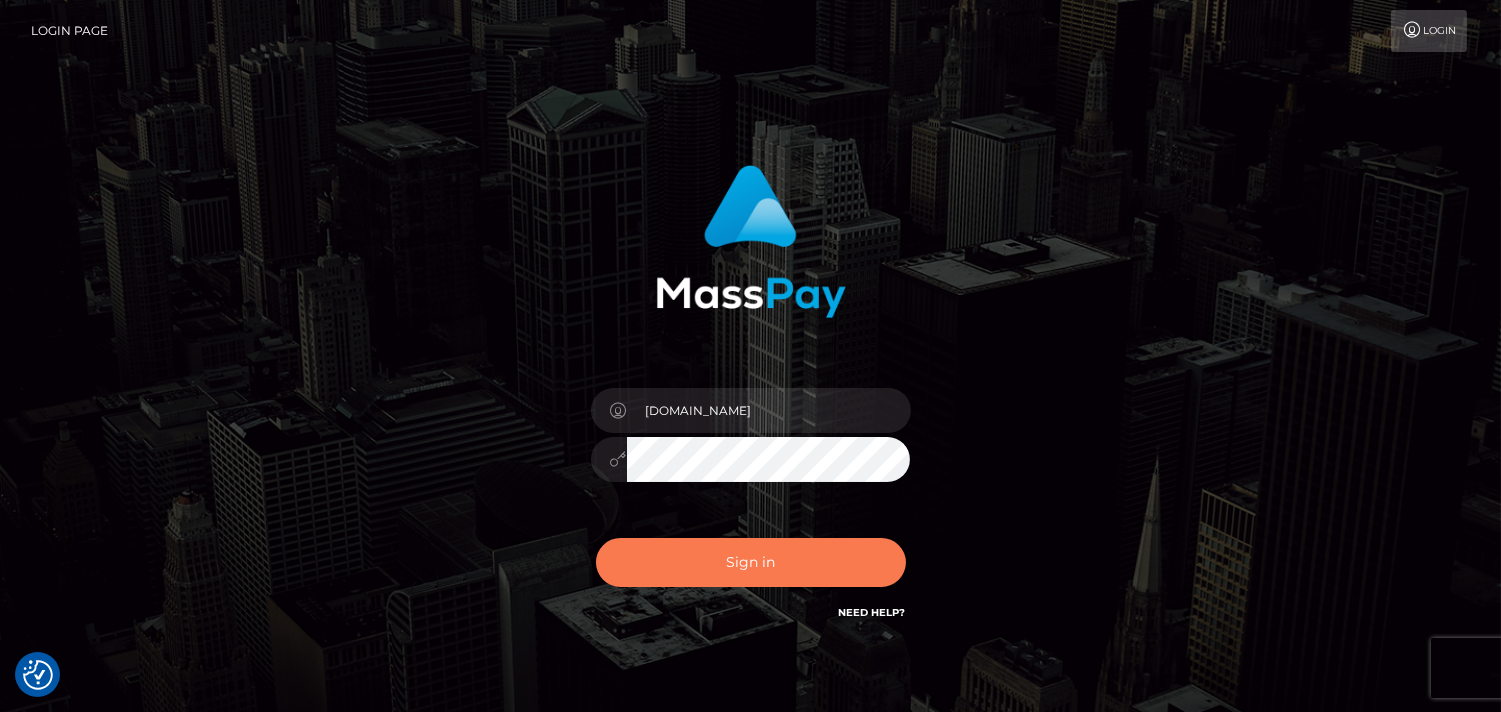 click on "Sign in" at bounding box center [751, 562] 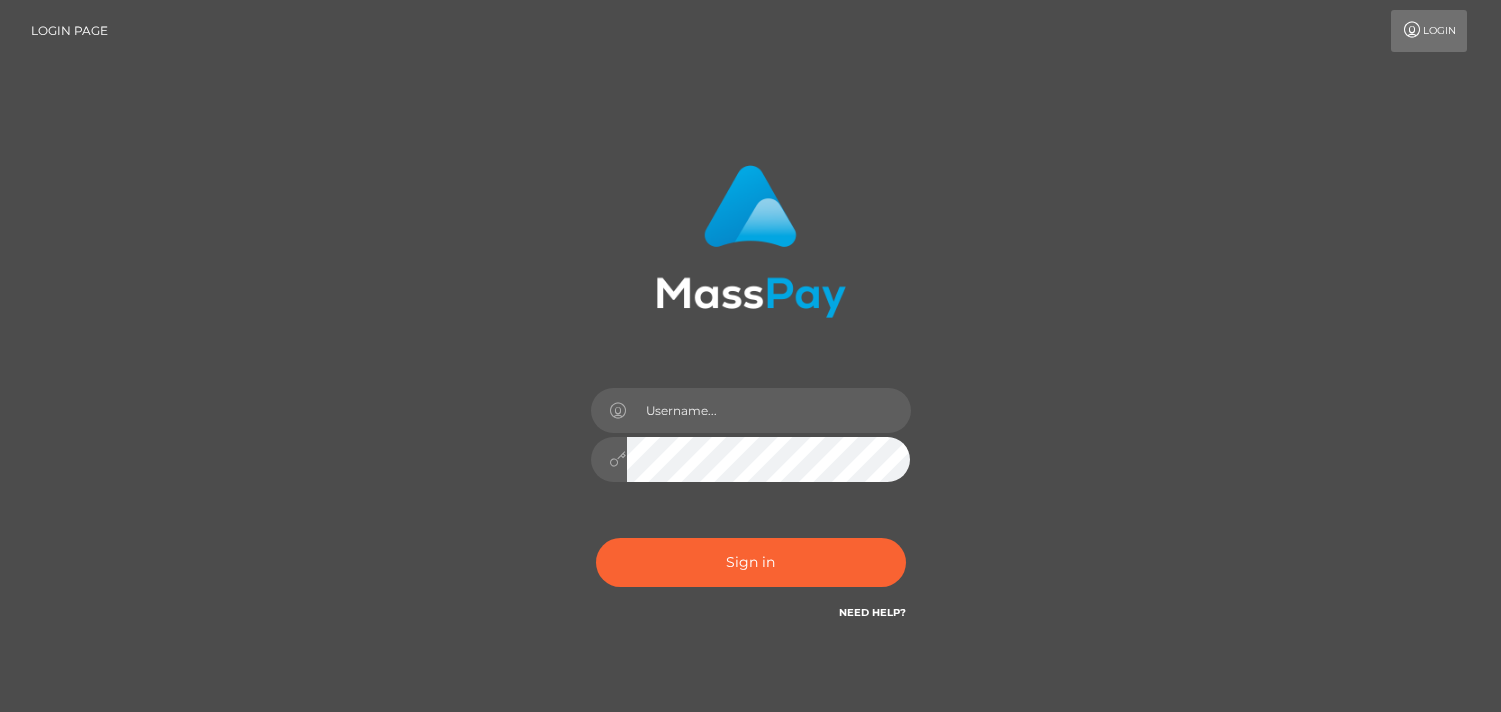 scroll, scrollTop: 0, scrollLeft: 0, axis: both 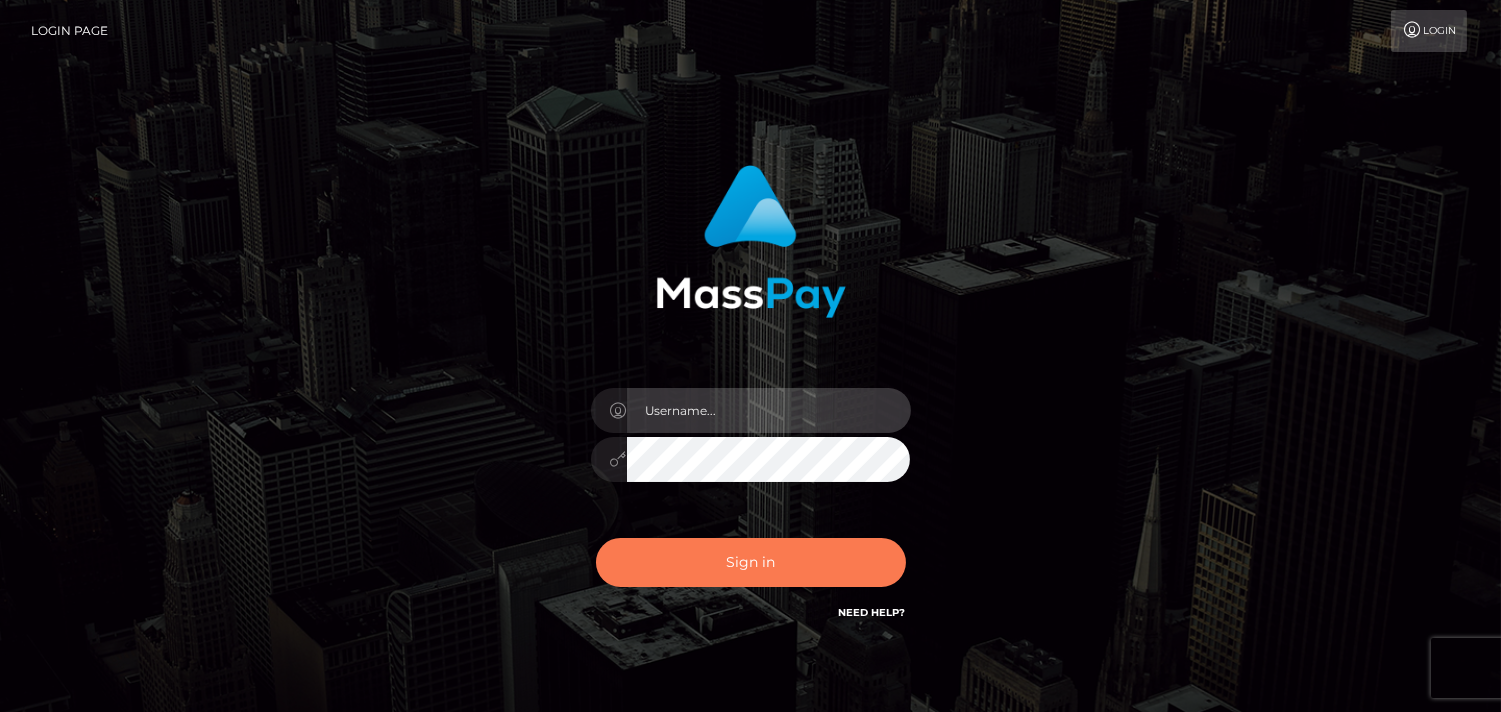 type on "[DOMAIN_NAME]" 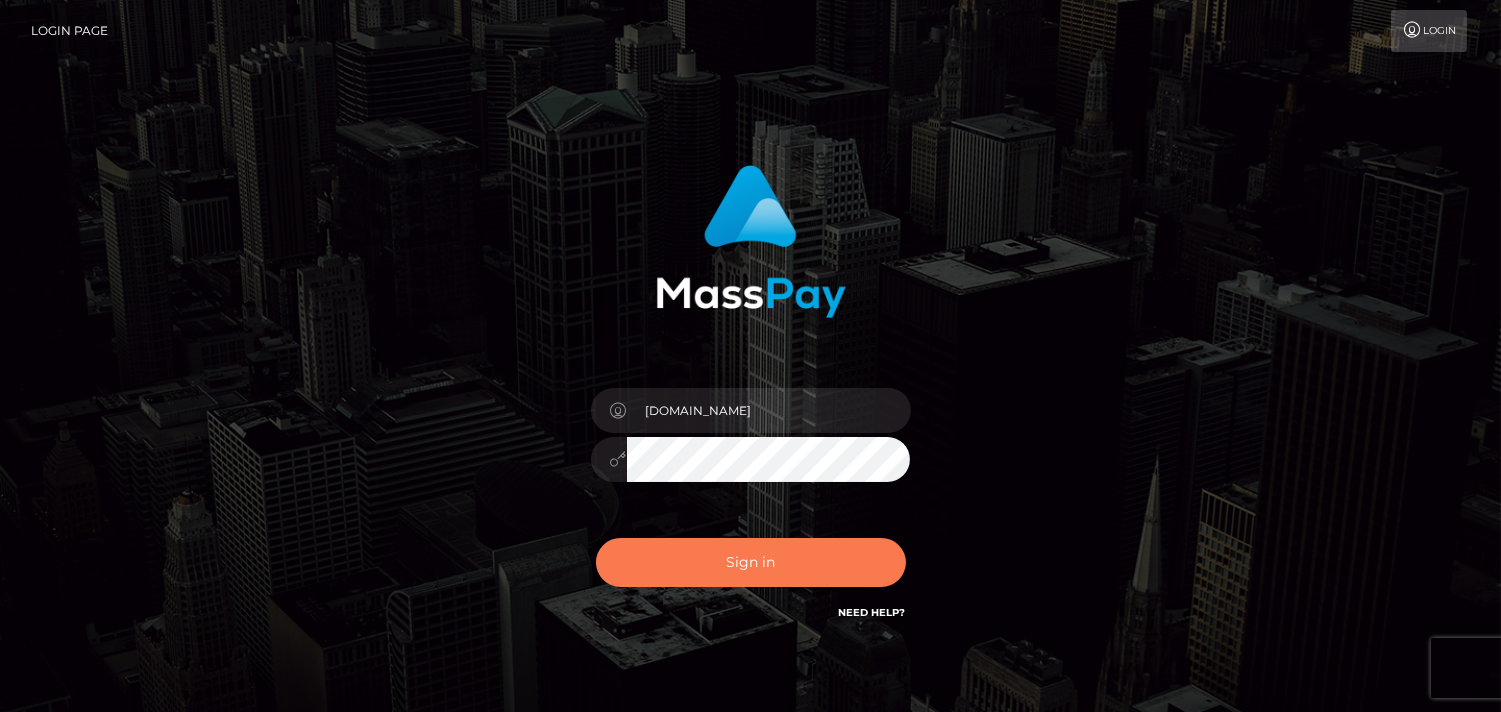 click on "Sign in" at bounding box center (751, 562) 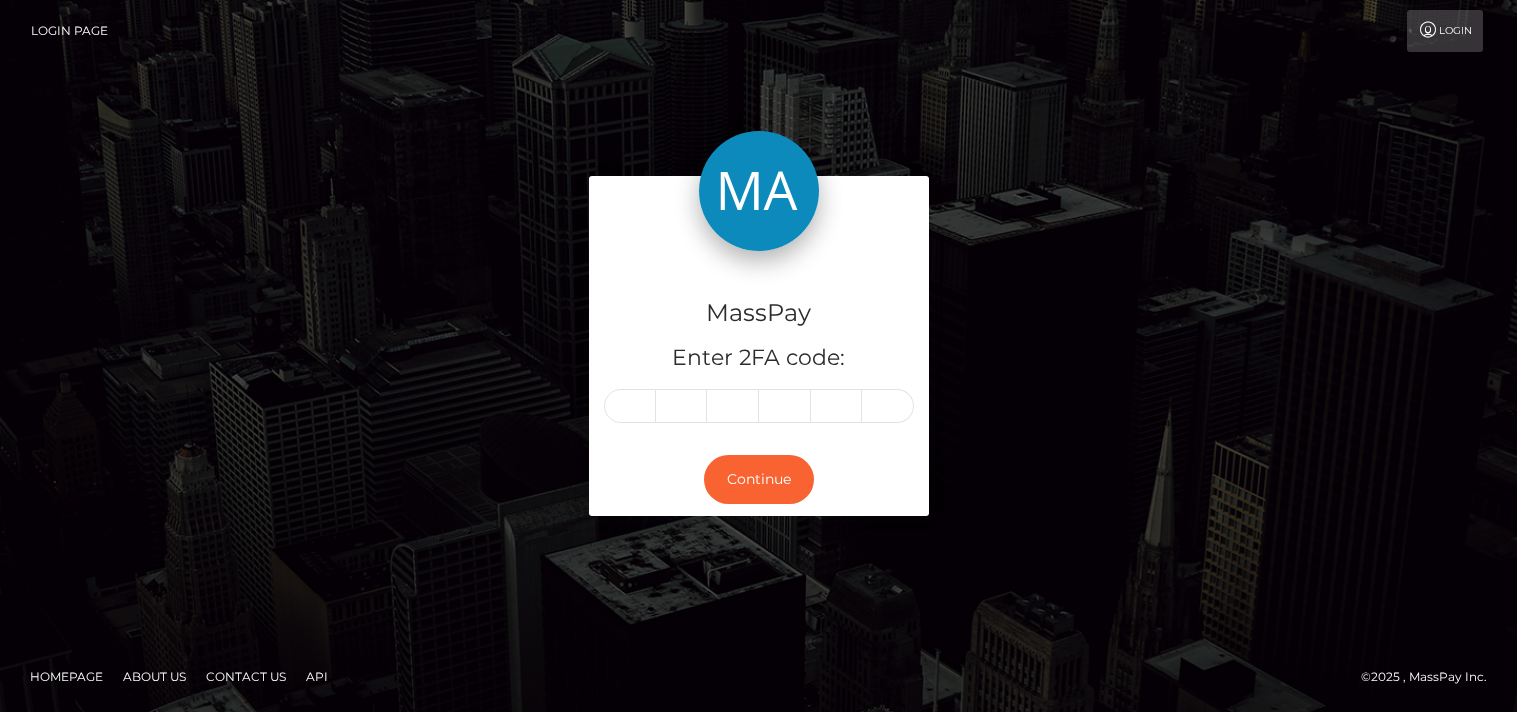 scroll, scrollTop: 0, scrollLeft: 0, axis: both 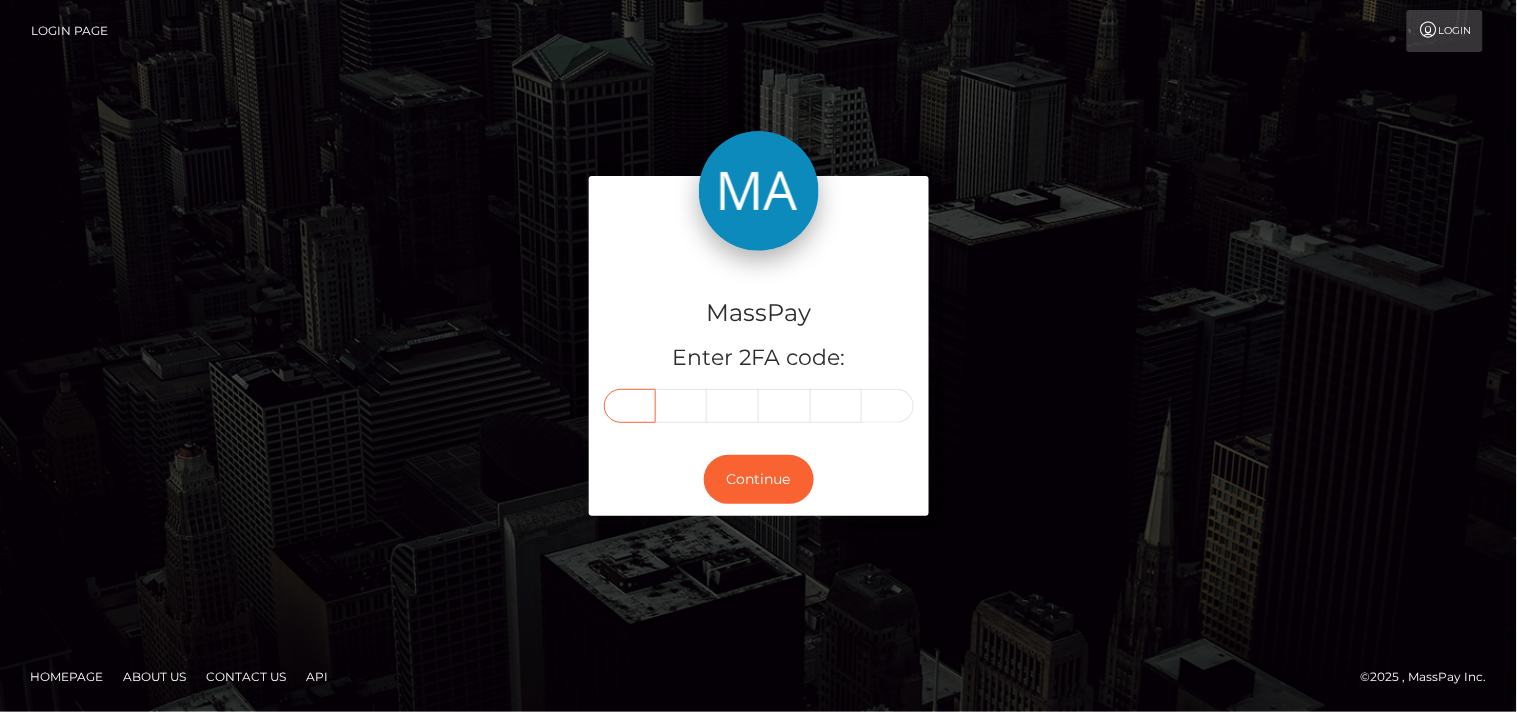 click at bounding box center (630, 406) 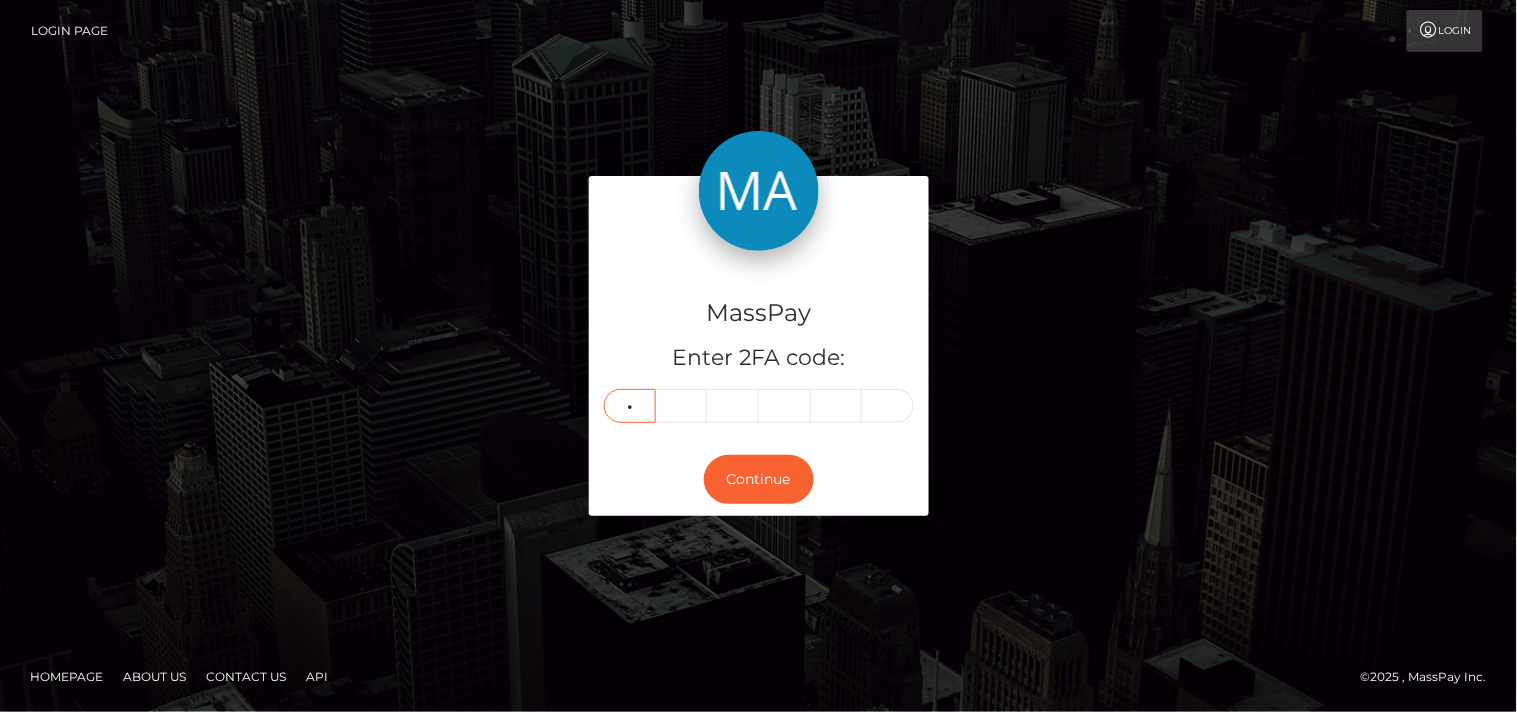 type on "4" 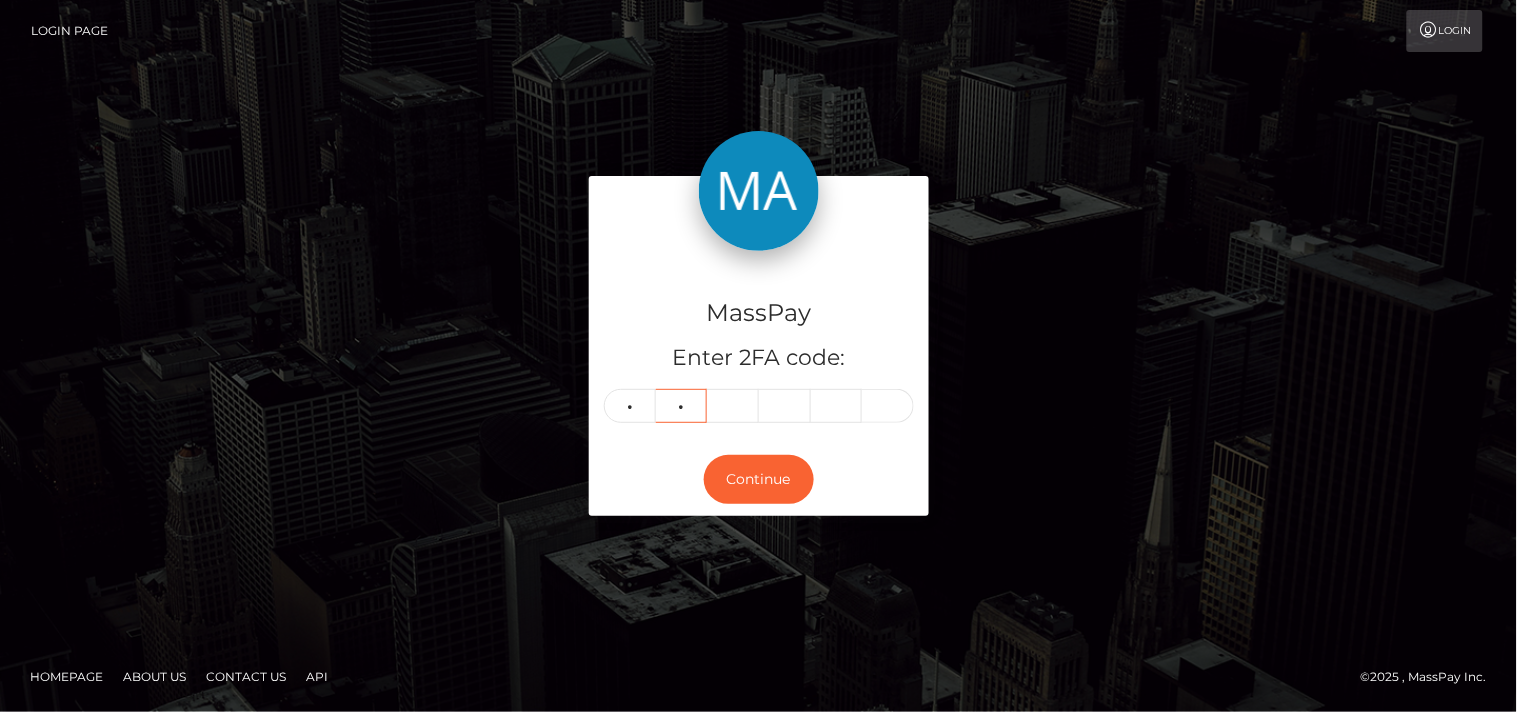 type on "0" 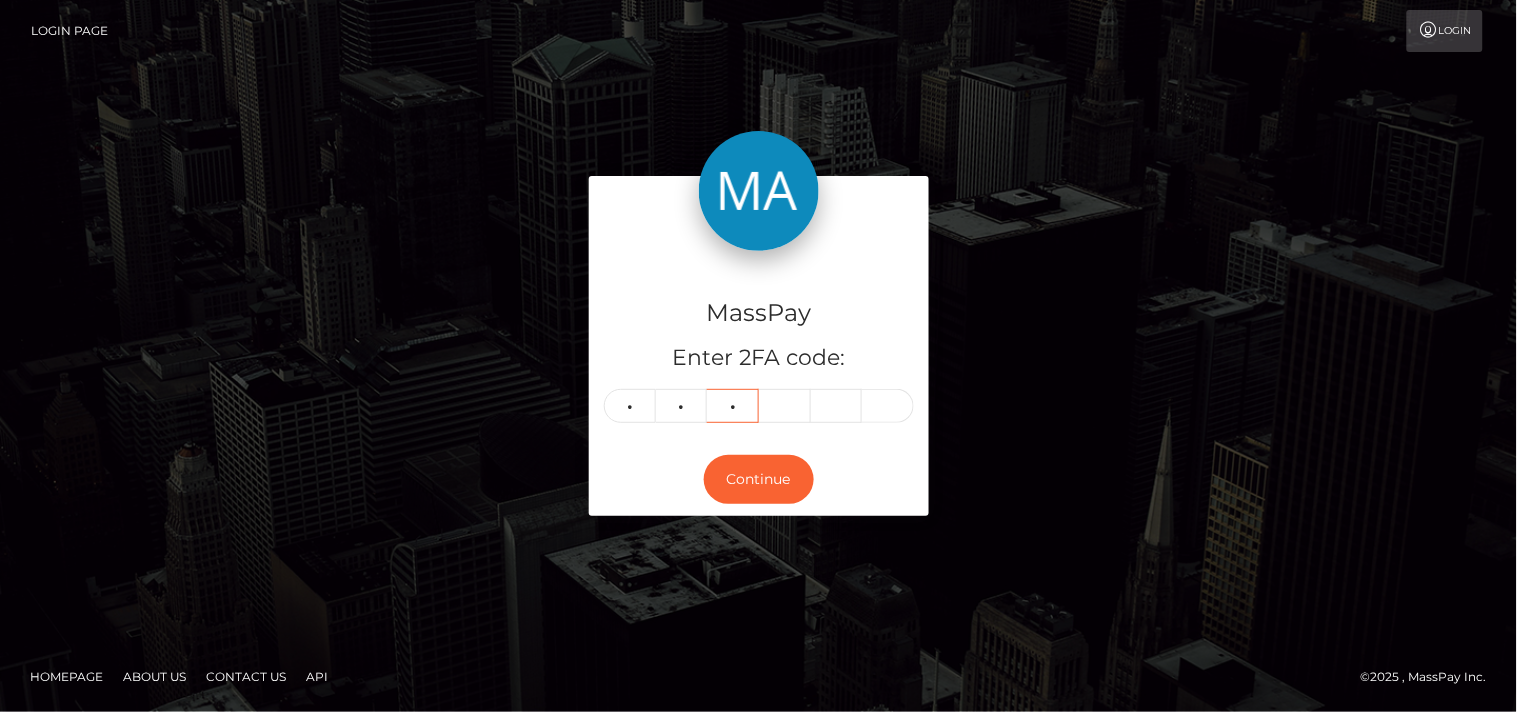 type on "0" 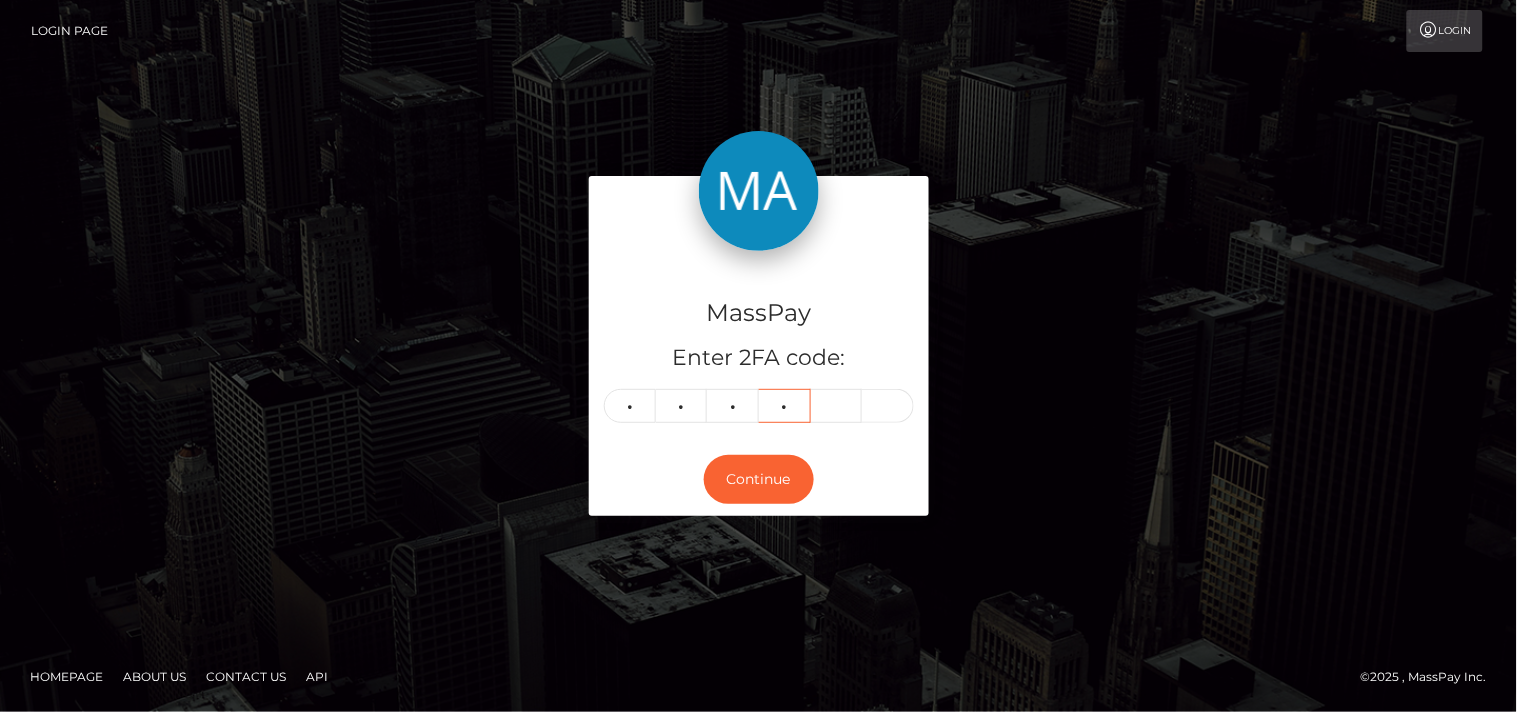 type on "3" 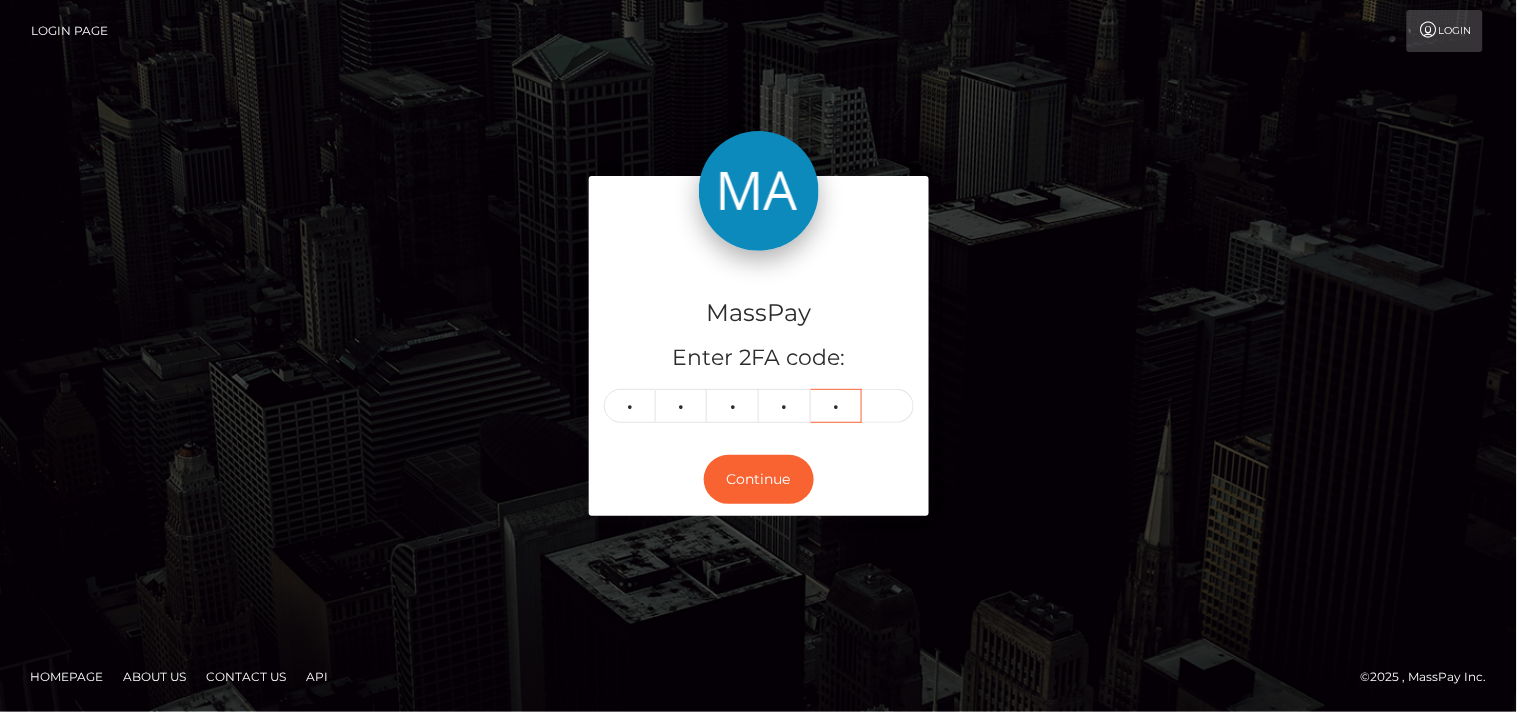 type on "3" 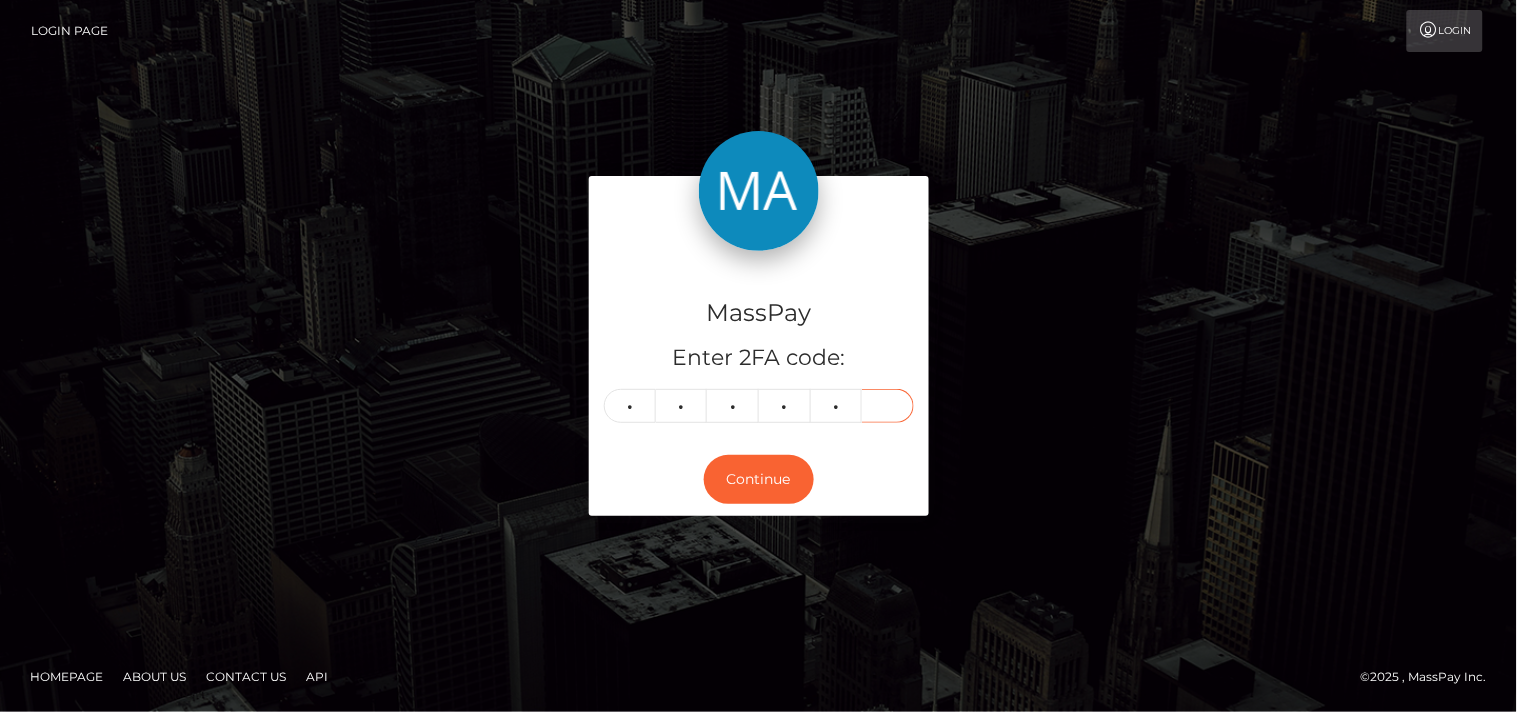 type on "2" 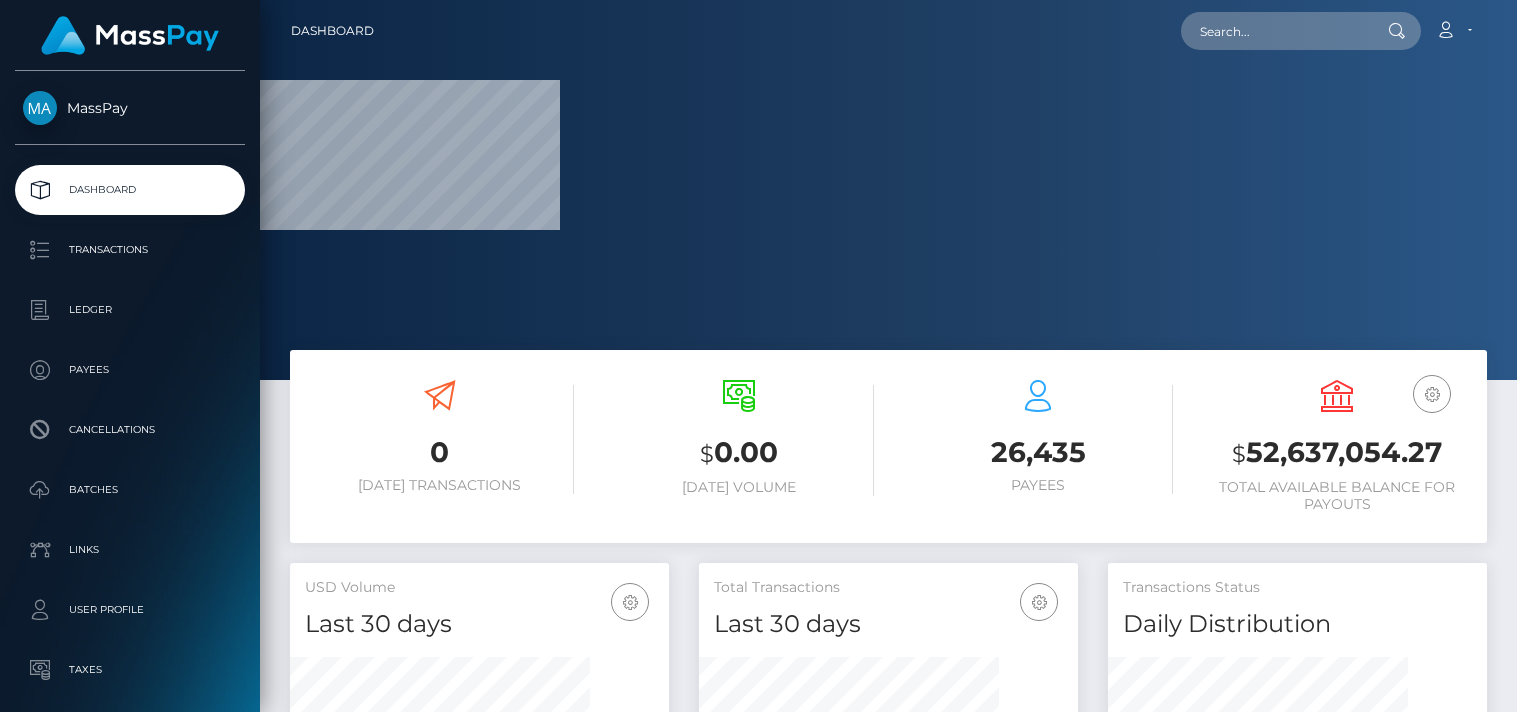 scroll, scrollTop: 0, scrollLeft: 0, axis: both 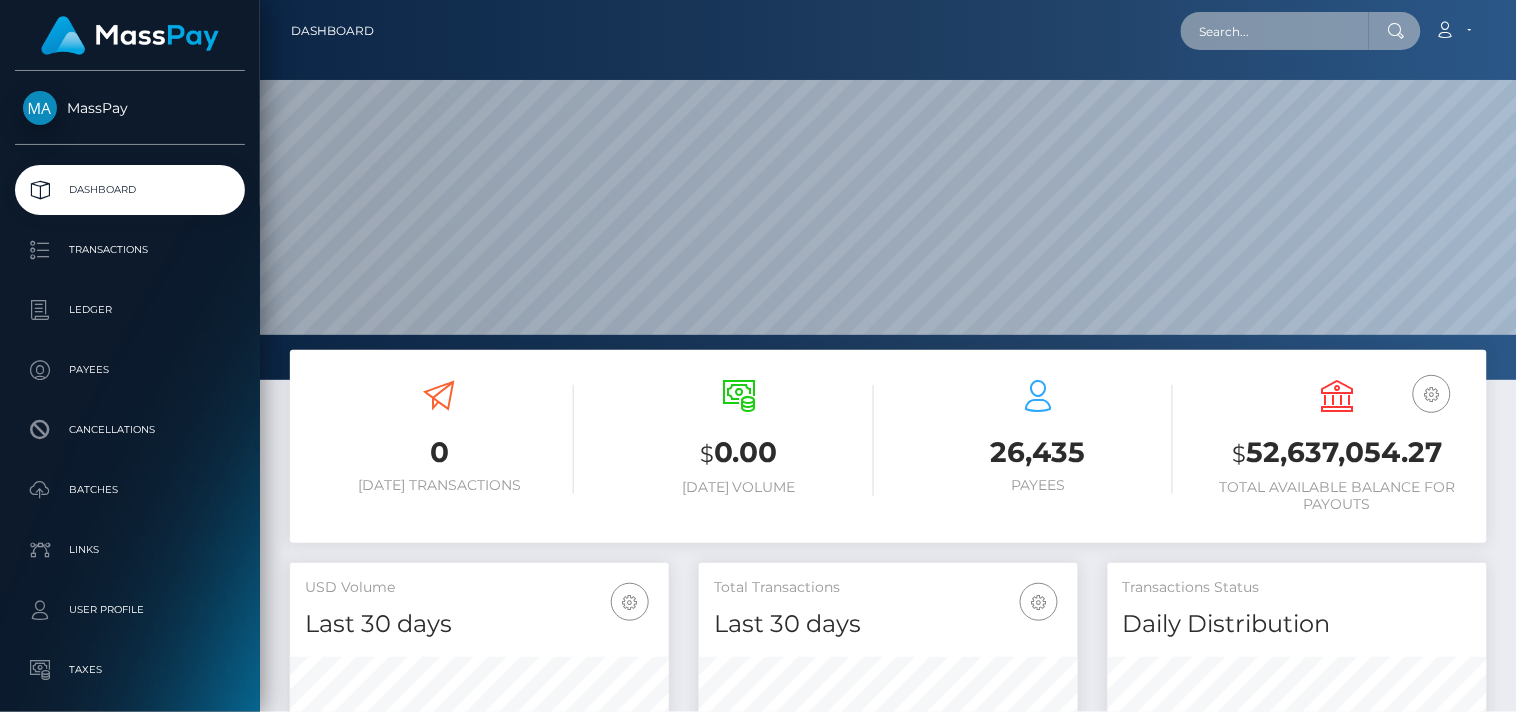 click at bounding box center (1275, 31) 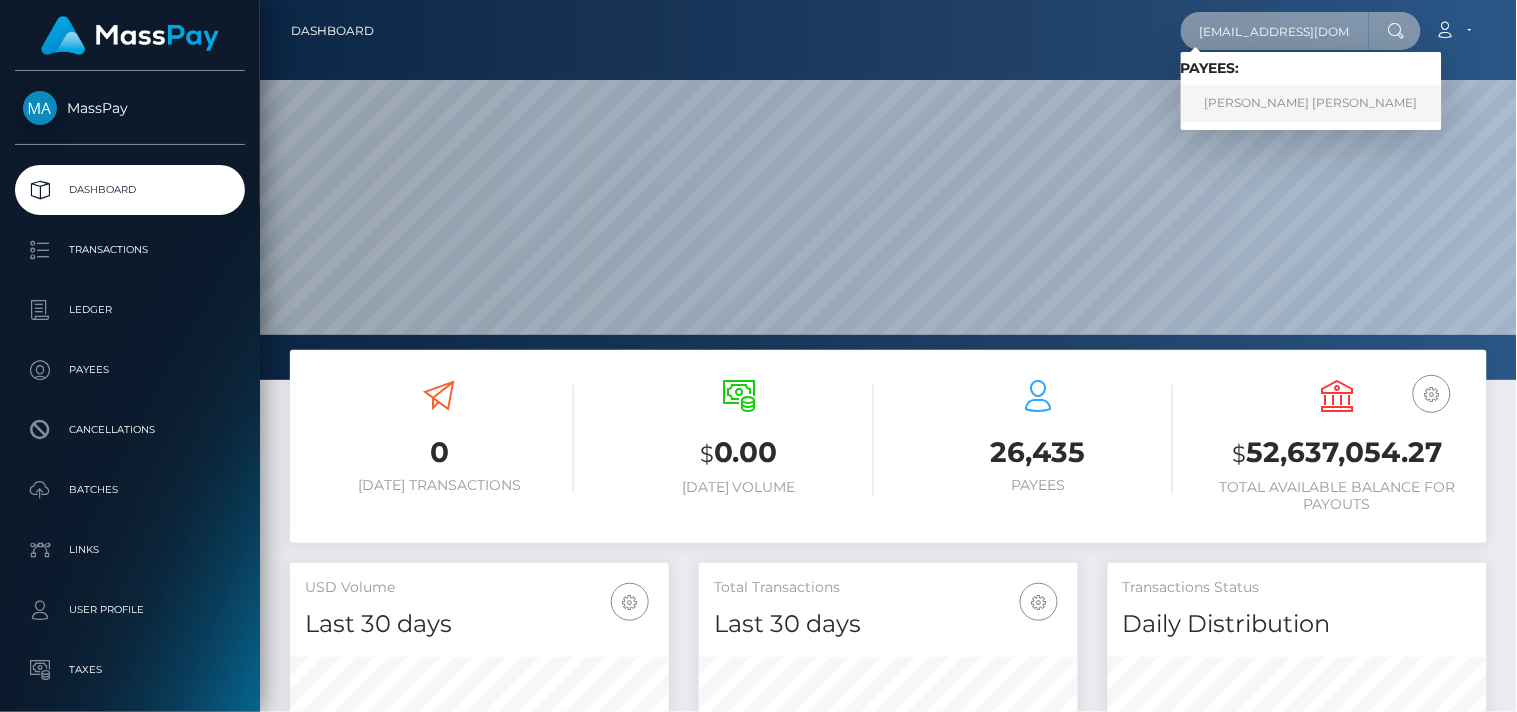 type on "gizmittens@gmail.com" 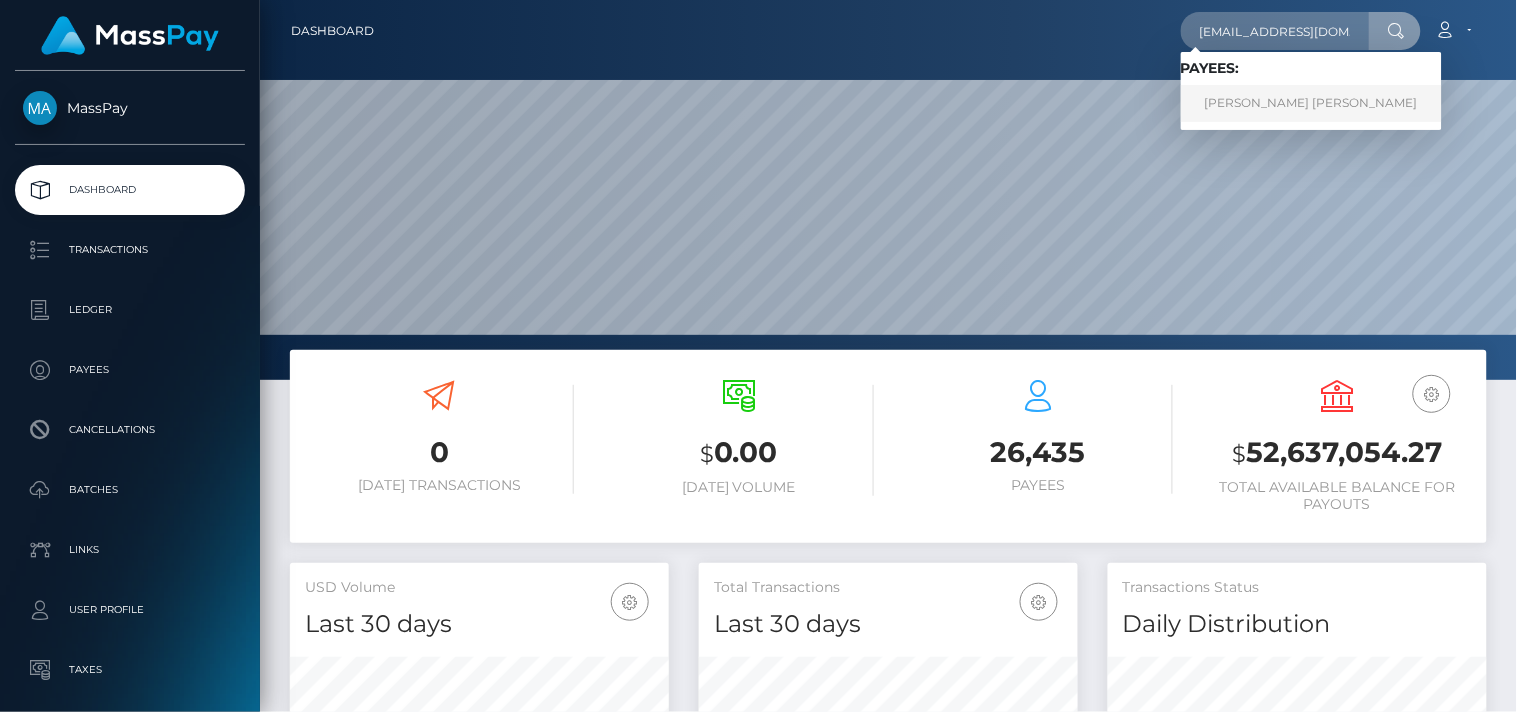 click on "Nicola Carol  Smit" at bounding box center (1311, 103) 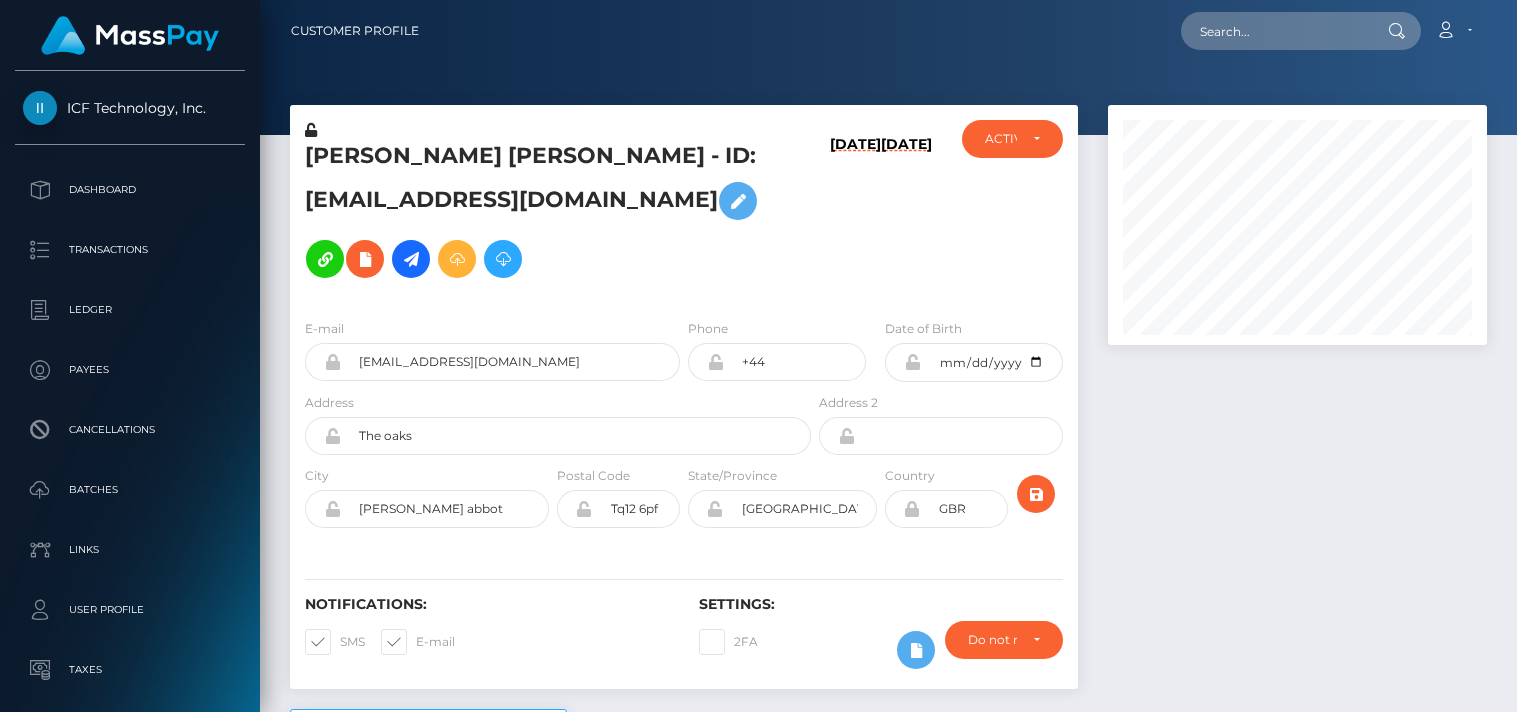 scroll, scrollTop: 0, scrollLeft: 0, axis: both 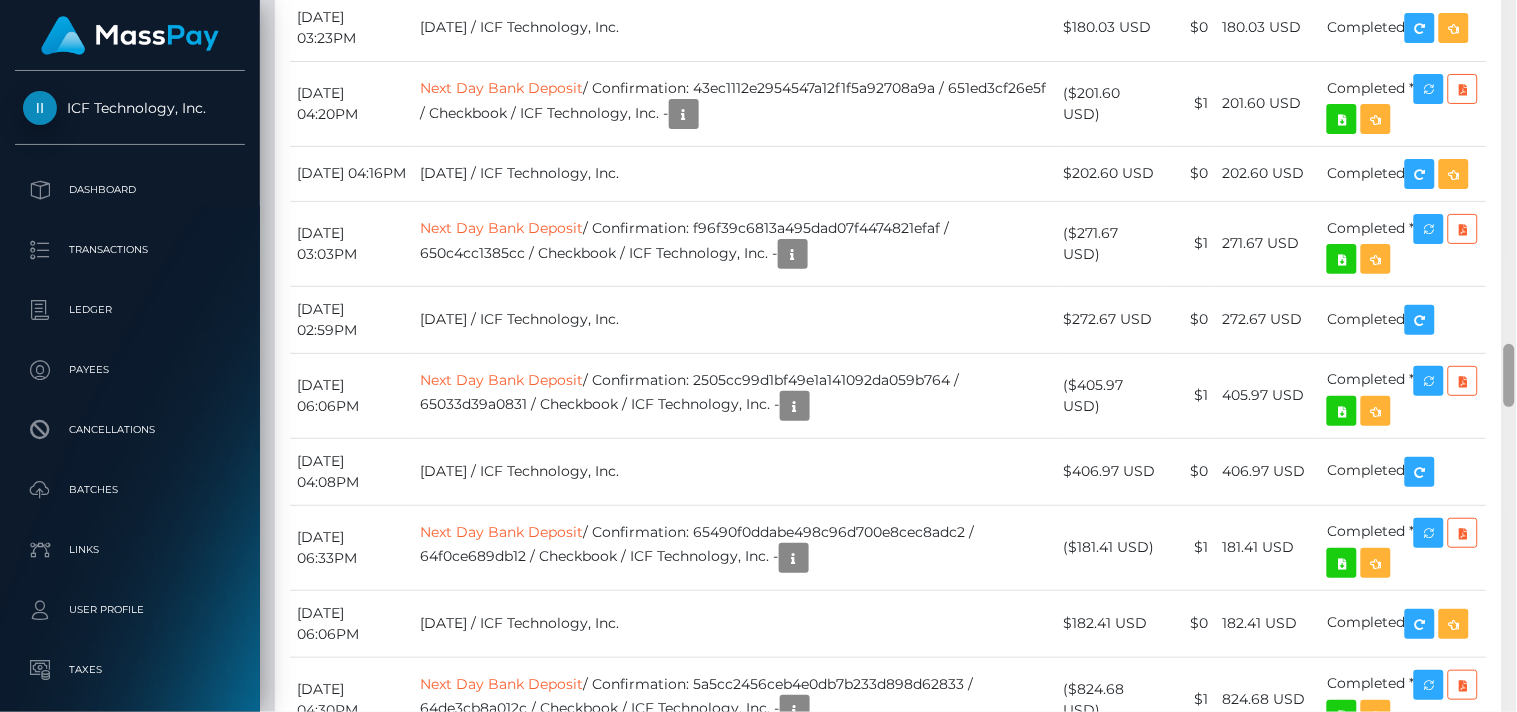 drag, startPoint x: 1510, startPoint y: 75, endPoint x: 1515, endPoint y: 377, distance: 302.04138 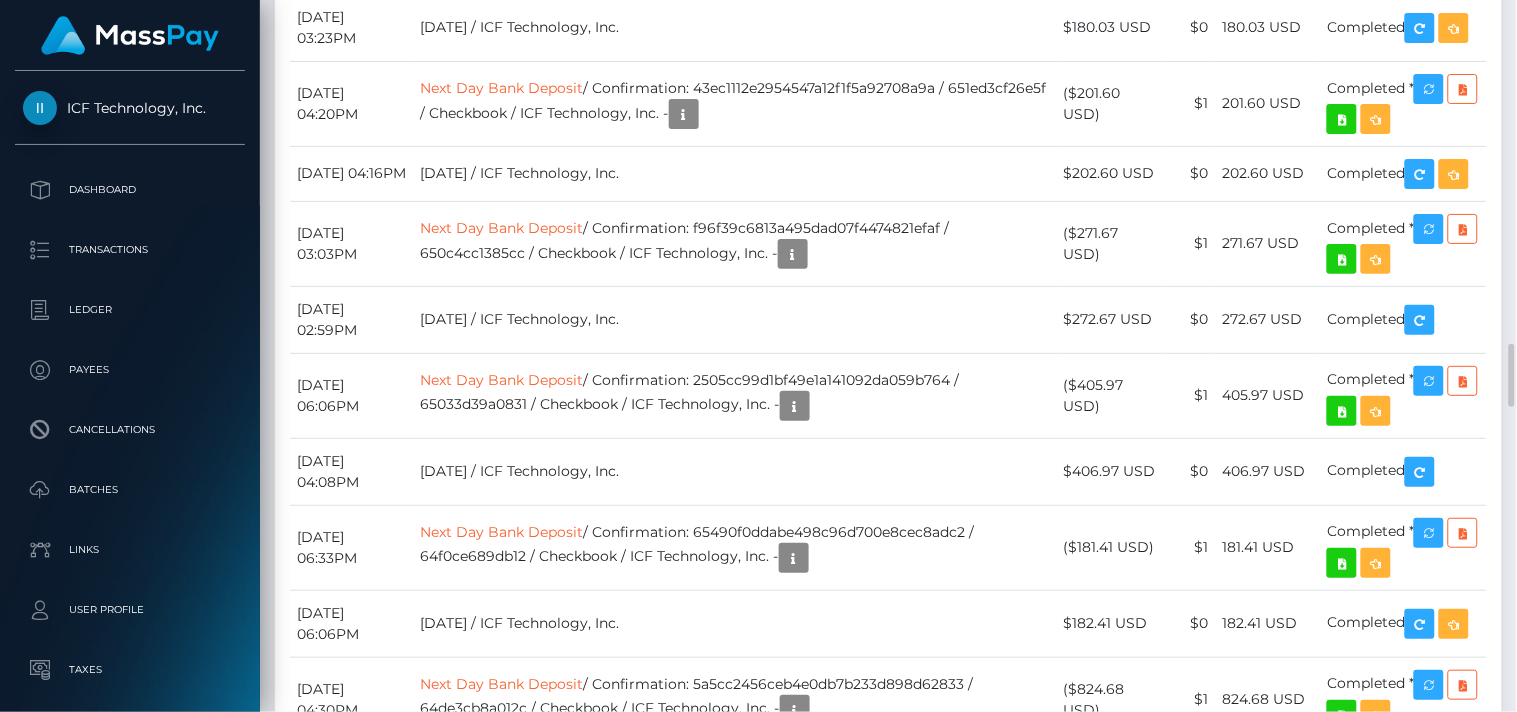 scroll, scrollTop: 240, scrollLeft: 380, axis: both 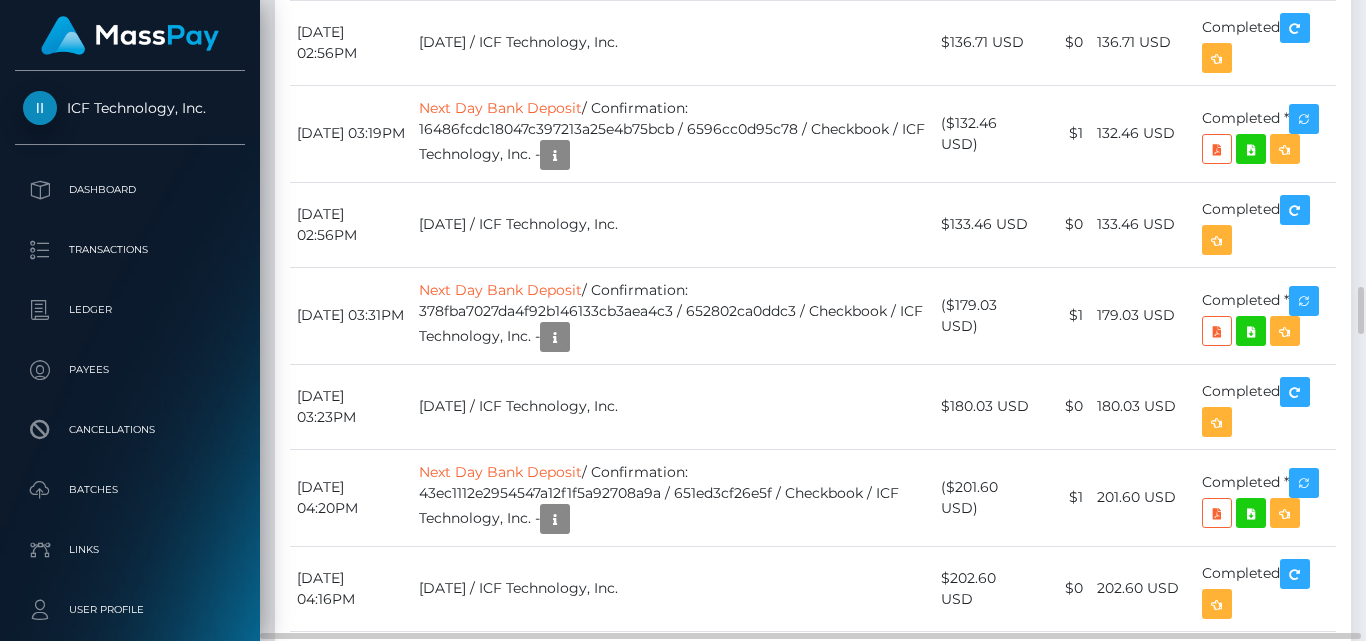 drag, startPoint x: 1311, startPoint y: 28, endPoint x: 764, endPoint y: 286, distance: 604.7917 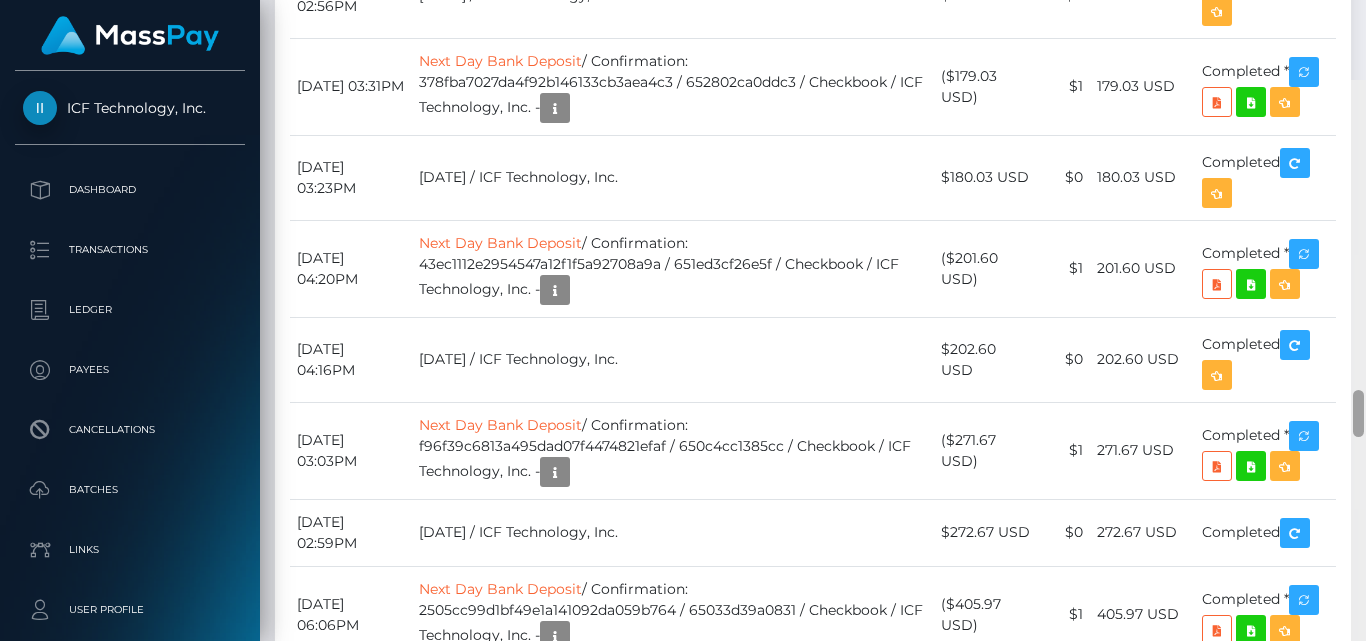 scroll, scrollTop: 4260, scrollLeft: 0, axis: vertical 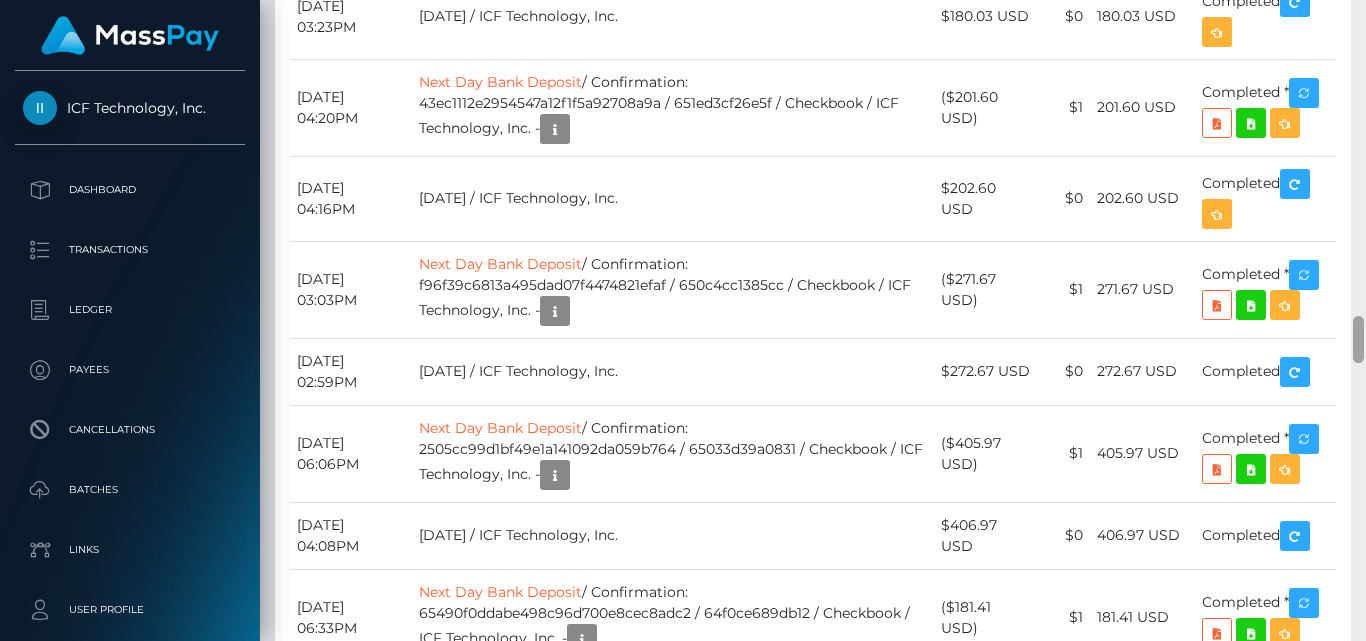 drag, startPoint x: 1363, startPoint y: 302, endPoint x: 1365, endPoint y: 331, distance: 29.068884 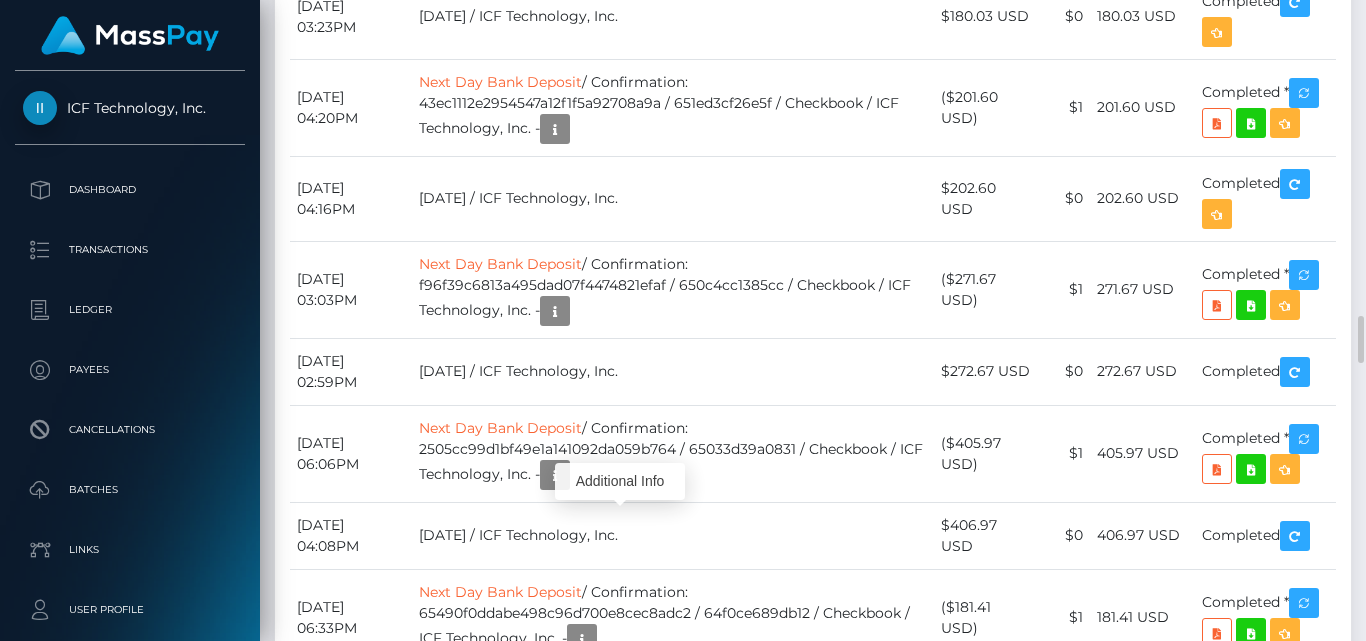 scroll, scrollTop: 240, scrollLeft: 328, axis: both 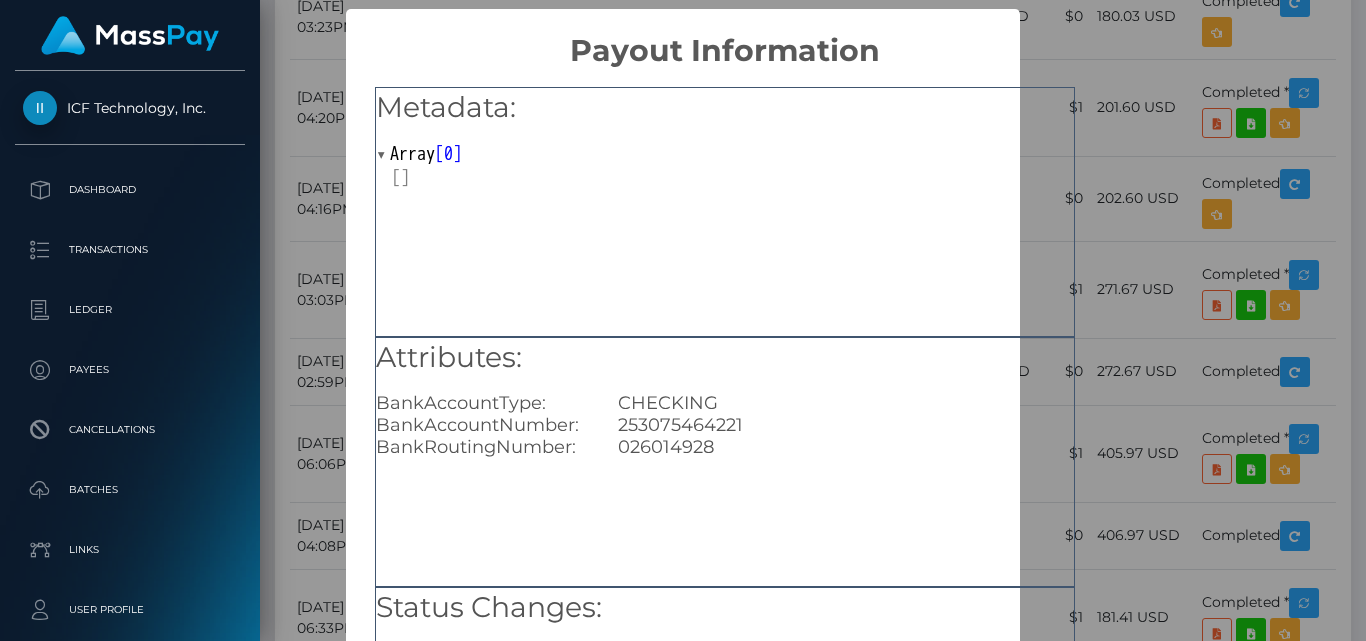 click on "Attributes: BankAccountType: CHECKING BankAccountNumber: 253075464221 BankRoutingNumber: 026014928" at bounding box center [725, 462] 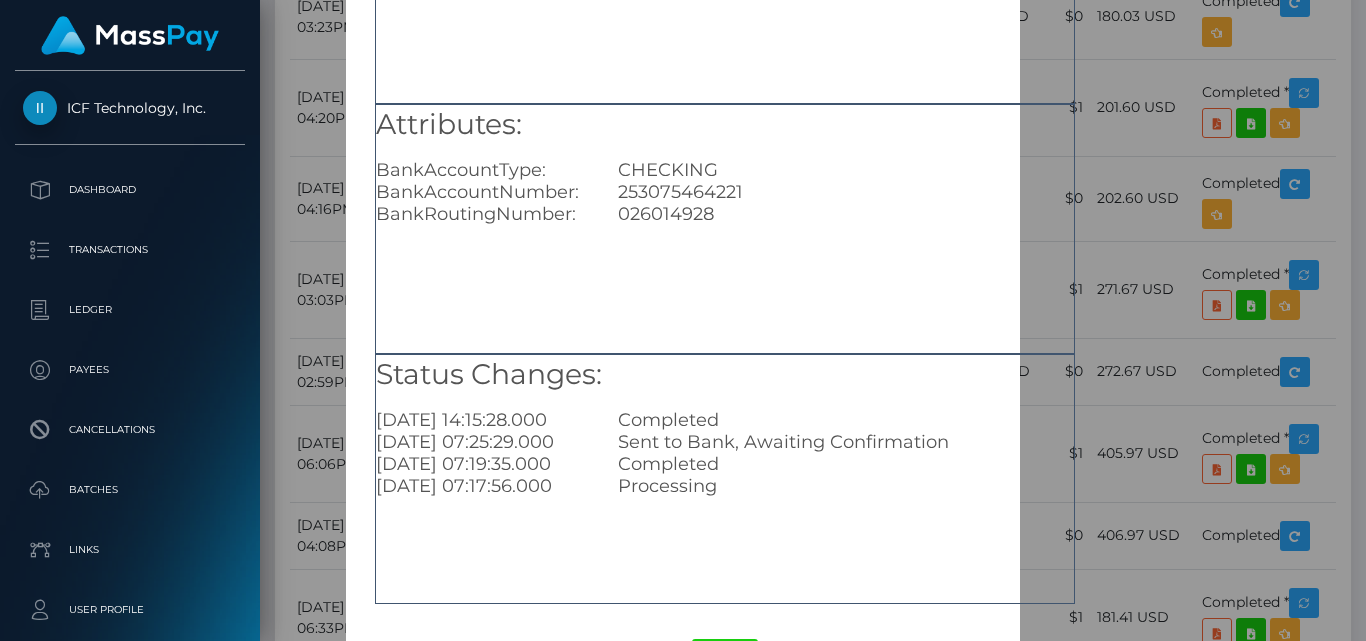 scroll, scrollTop: 310, scrollLeft: 0, axis: vertical 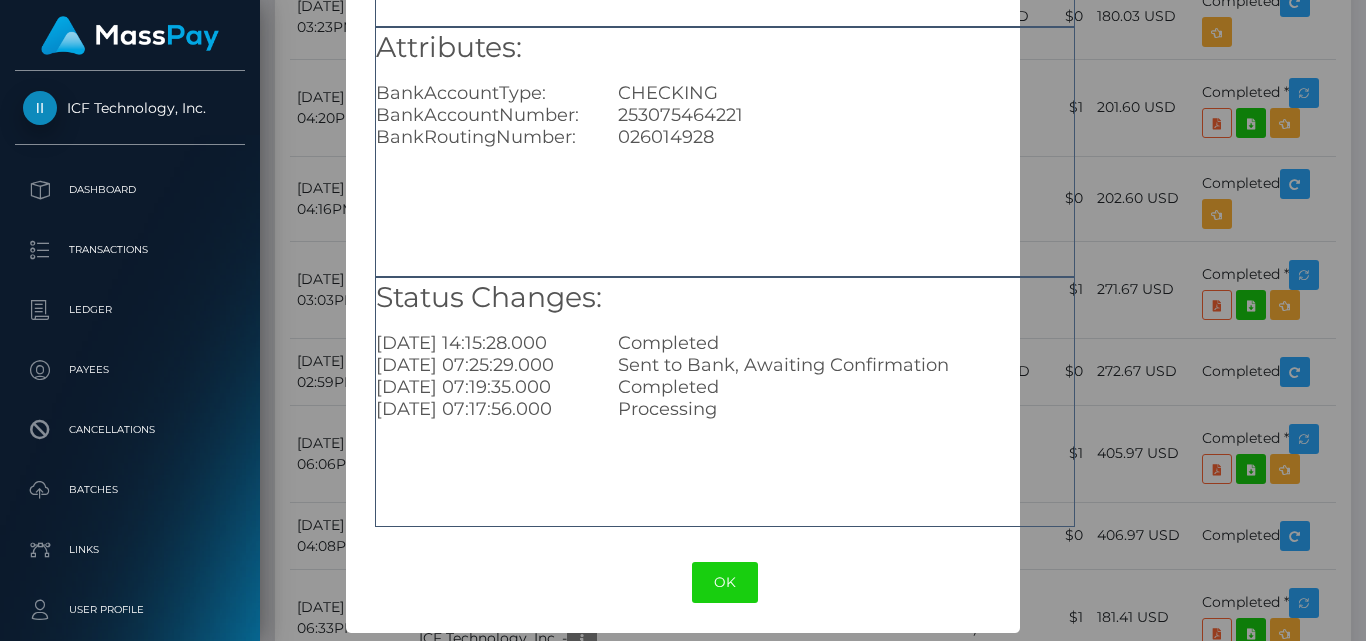 click on "OK No Cancel" at bounding box center [725, 582] 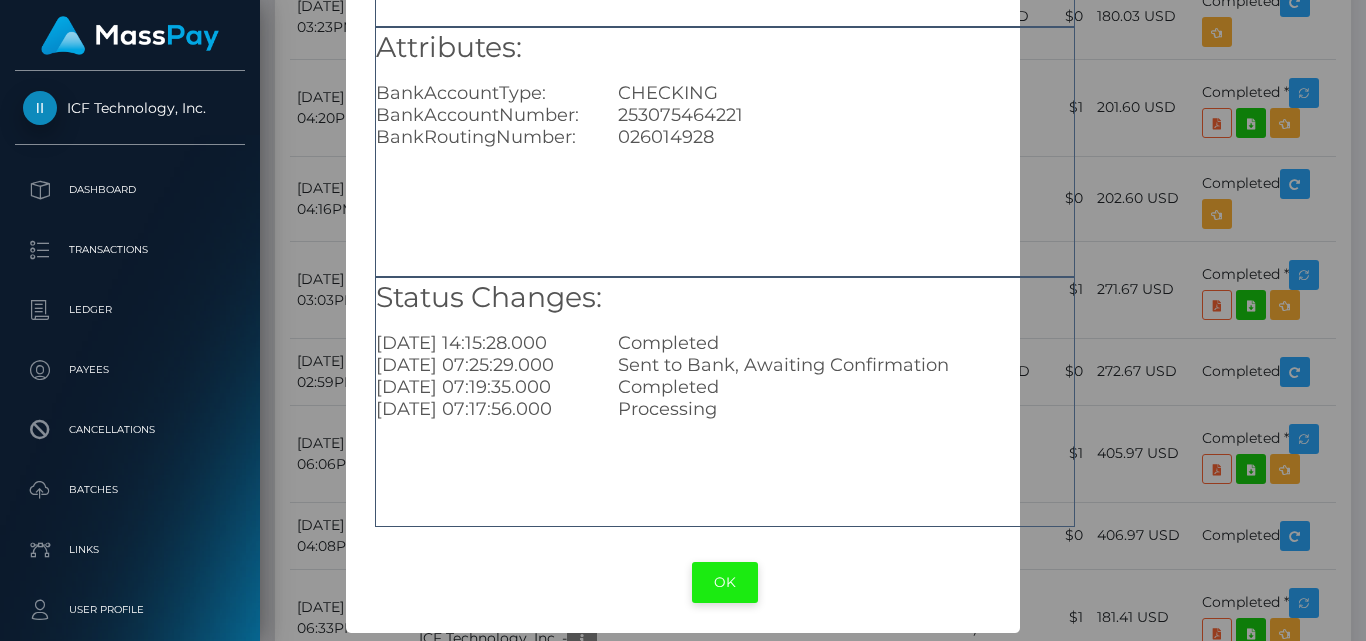 click on "OK" at bounding box center [725, 582] 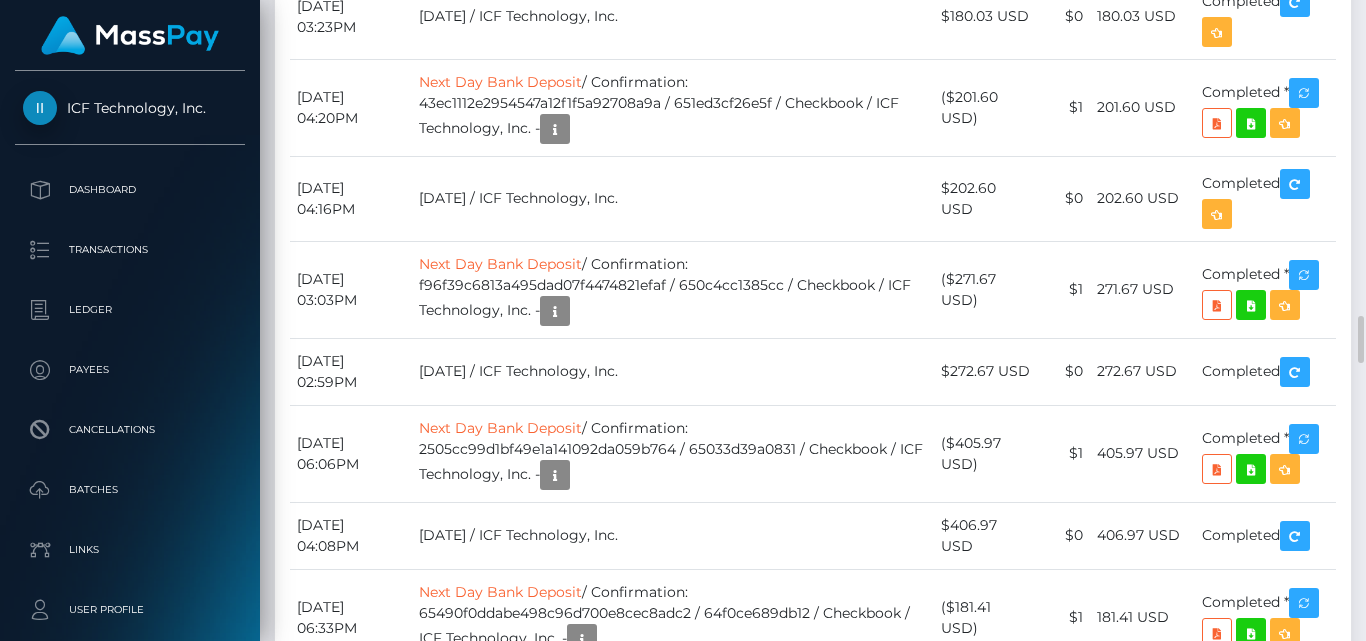 scroll, scrollTop: 240, scrollLeft: 328, axis: both 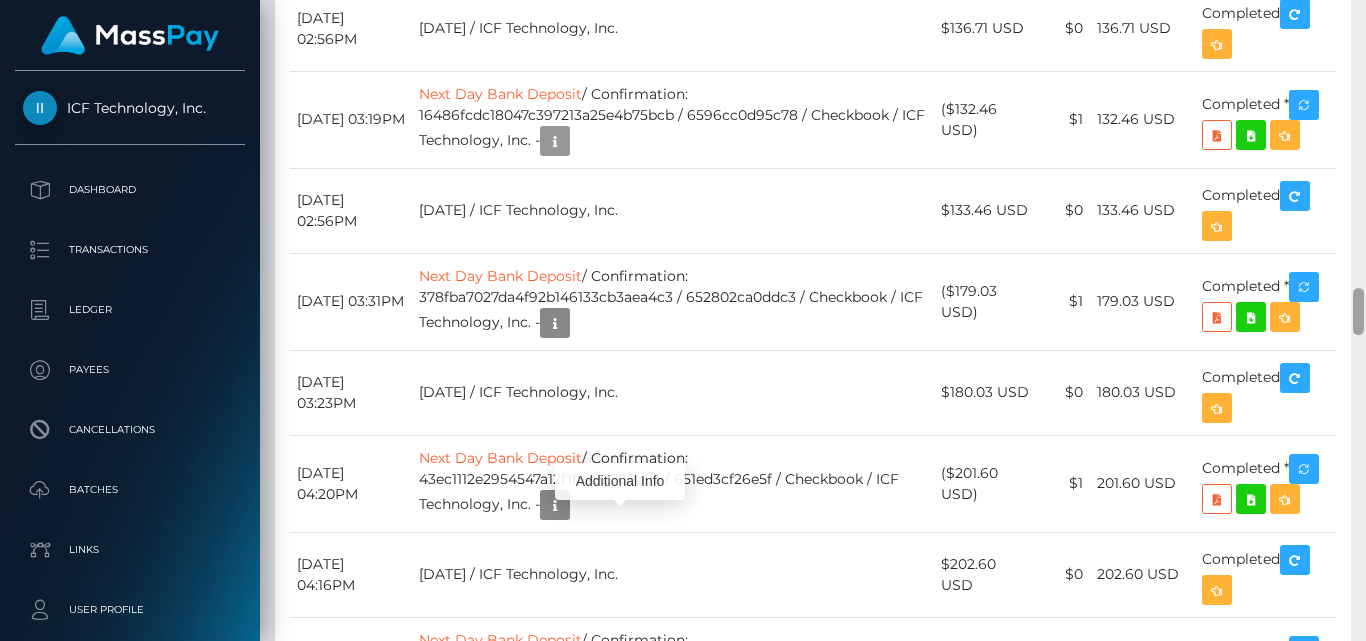 drag, startPoint x: 1359, startPoint y: 337, endPoint x: 1361, endPoint y: 309, distance: 28.071337 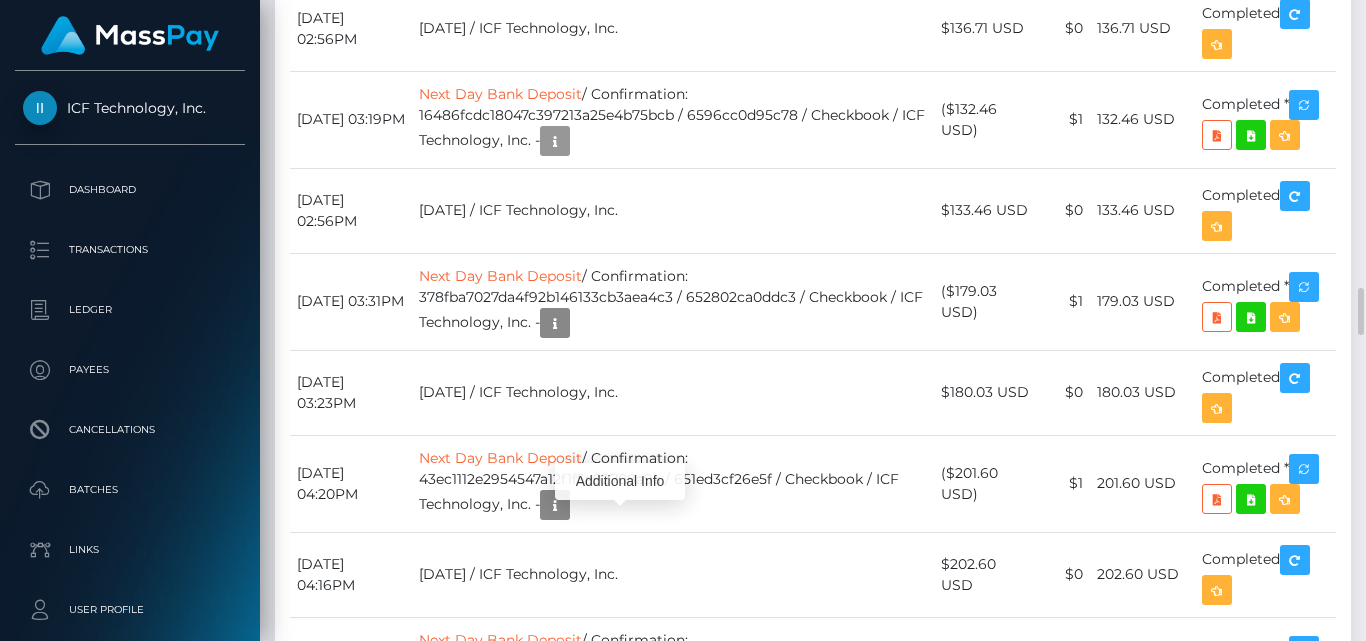 scroll, scrollTop: 240, scrollLeft: 328, axis: both 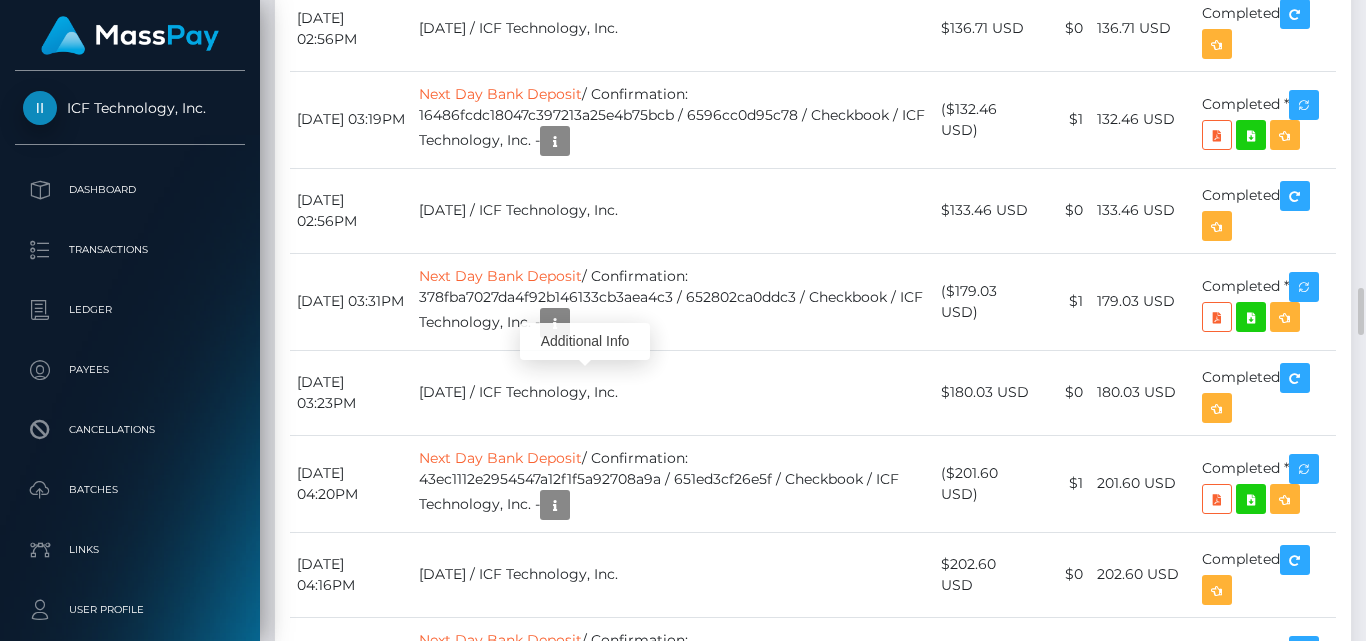 click at bounding box center (467, -375) 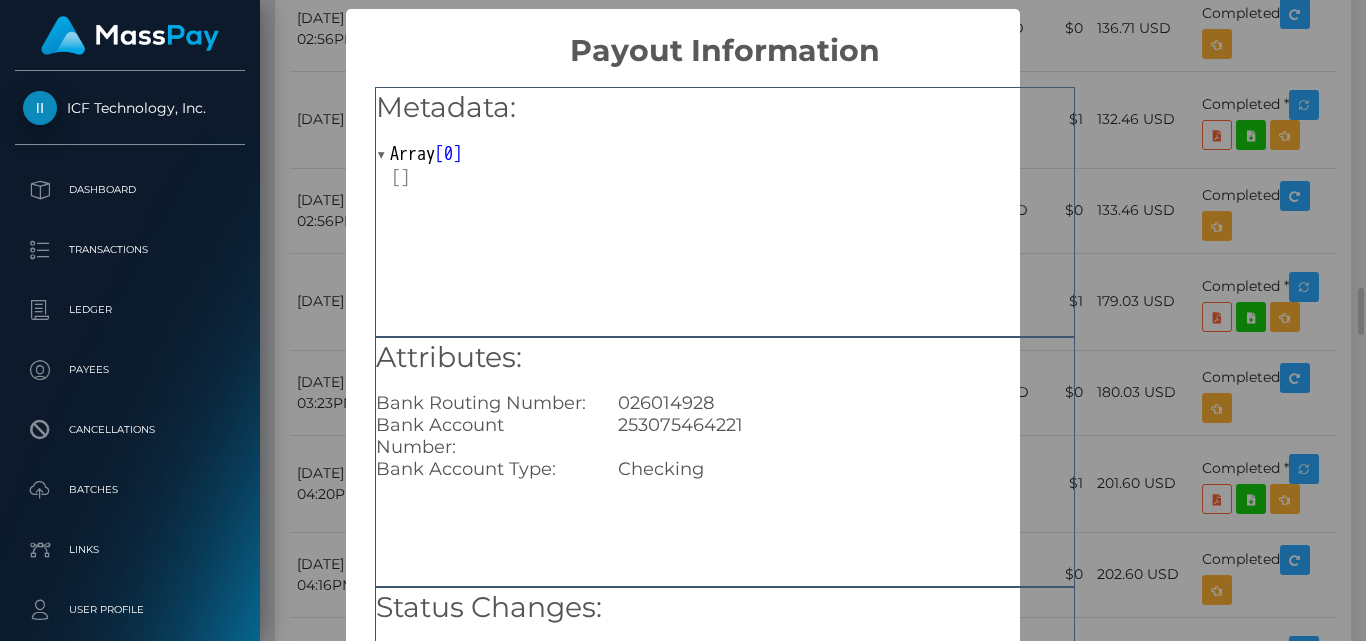 type 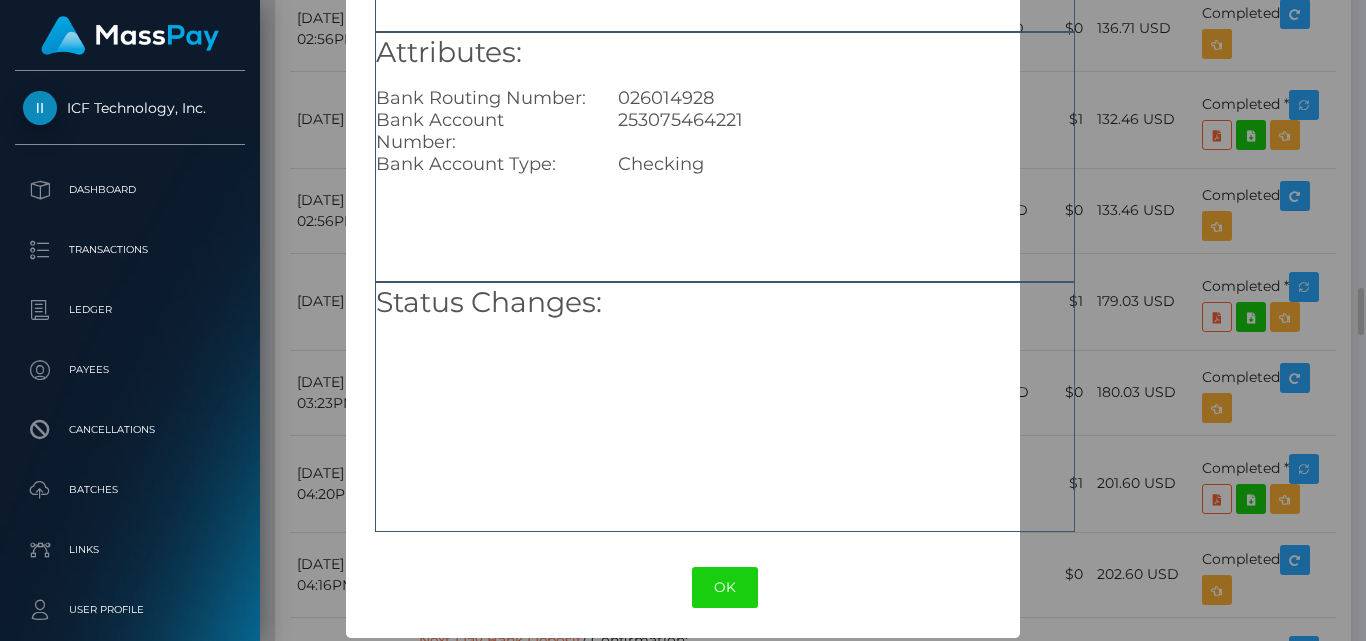 scroll, scrollTop: 310, scrollLeft: 0, axis: vertical 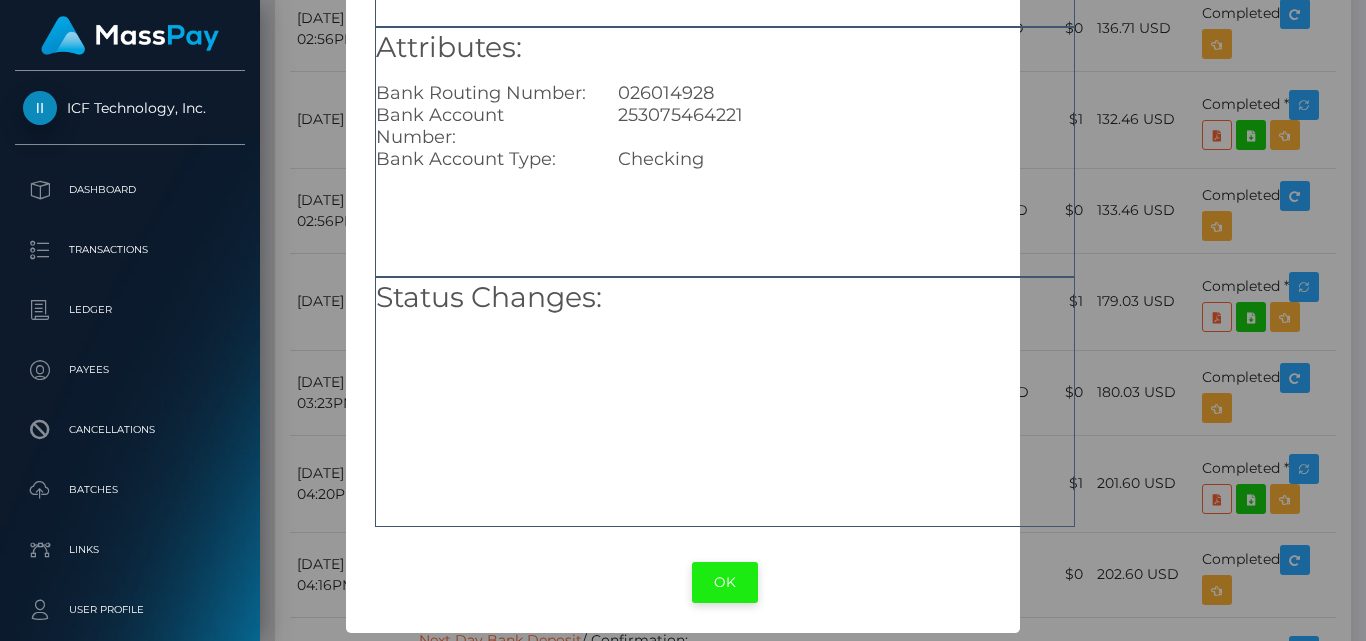 click on "OK" at bounding box center (725, 582) 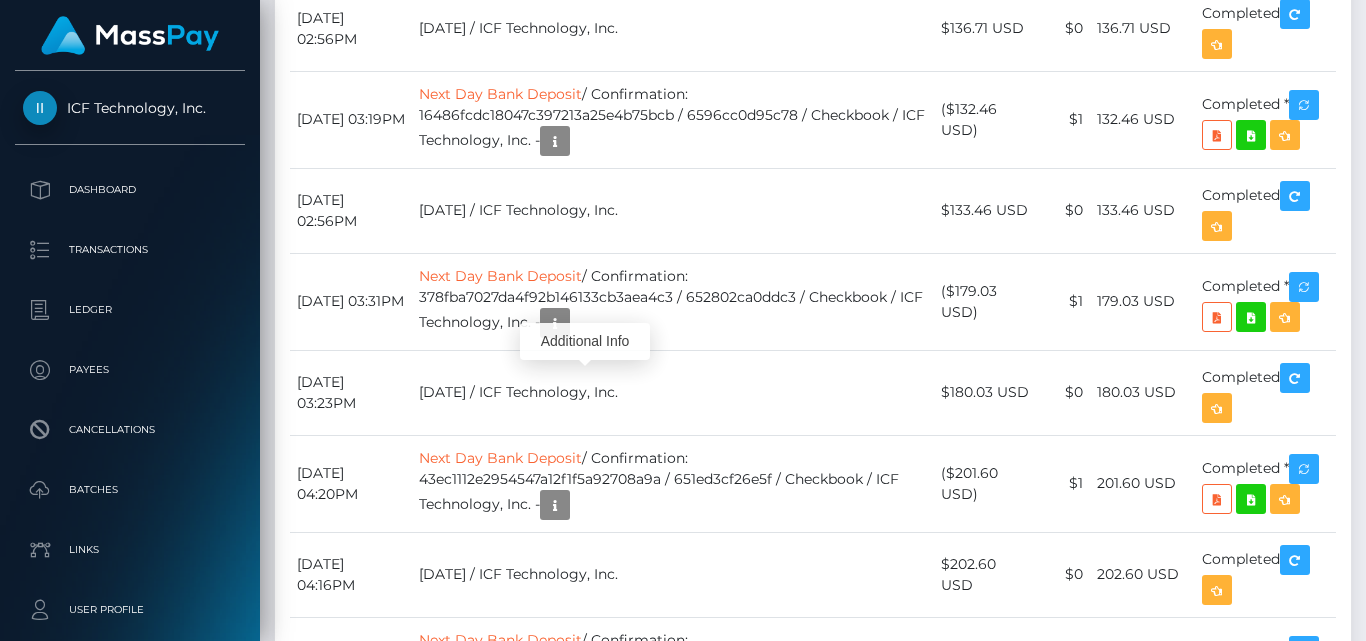scroll, scrollTop: 240, scrollLeft: 328, axis: both 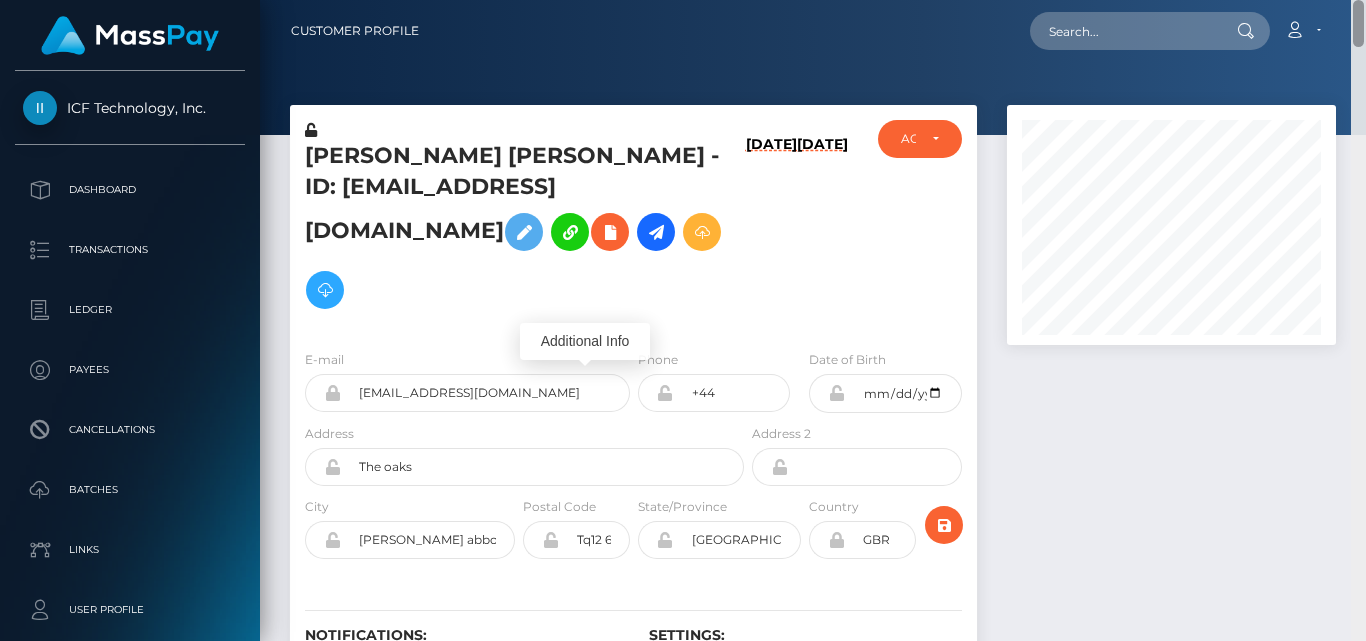 drag, startPoint x: 1358, startPoint y: 300, endPoint x: 1287, endPoint y: -62, distance: 368.897 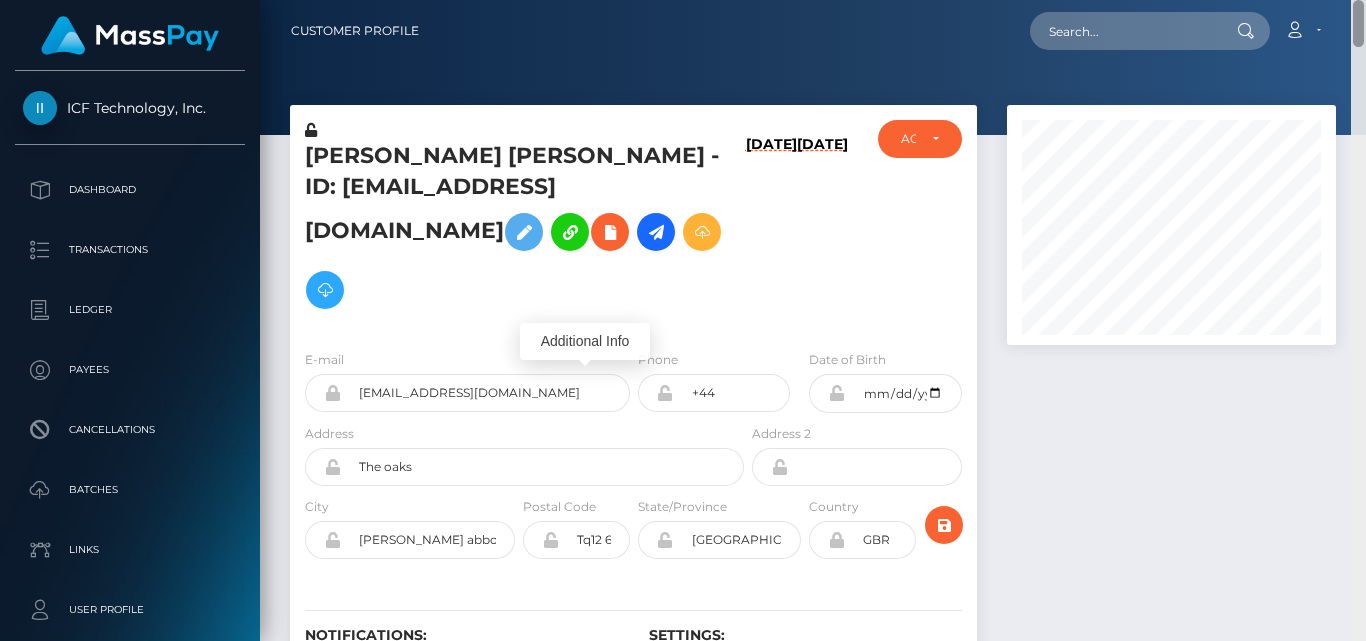 click on "ICF Technology, Inc.
Dashboard
Transactions
Ledger
Payees
Batches" at bounding box center [683, 320] 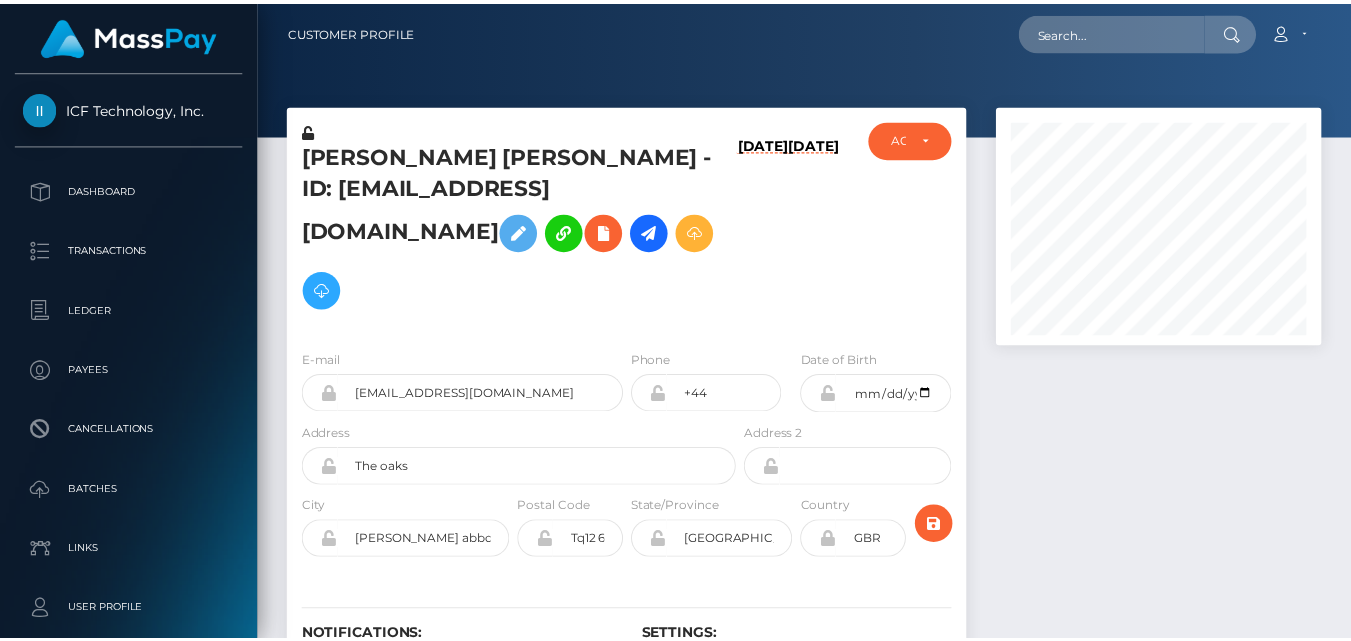 scroll, scrollTop: 240, scrollLeft: 323, axis: both 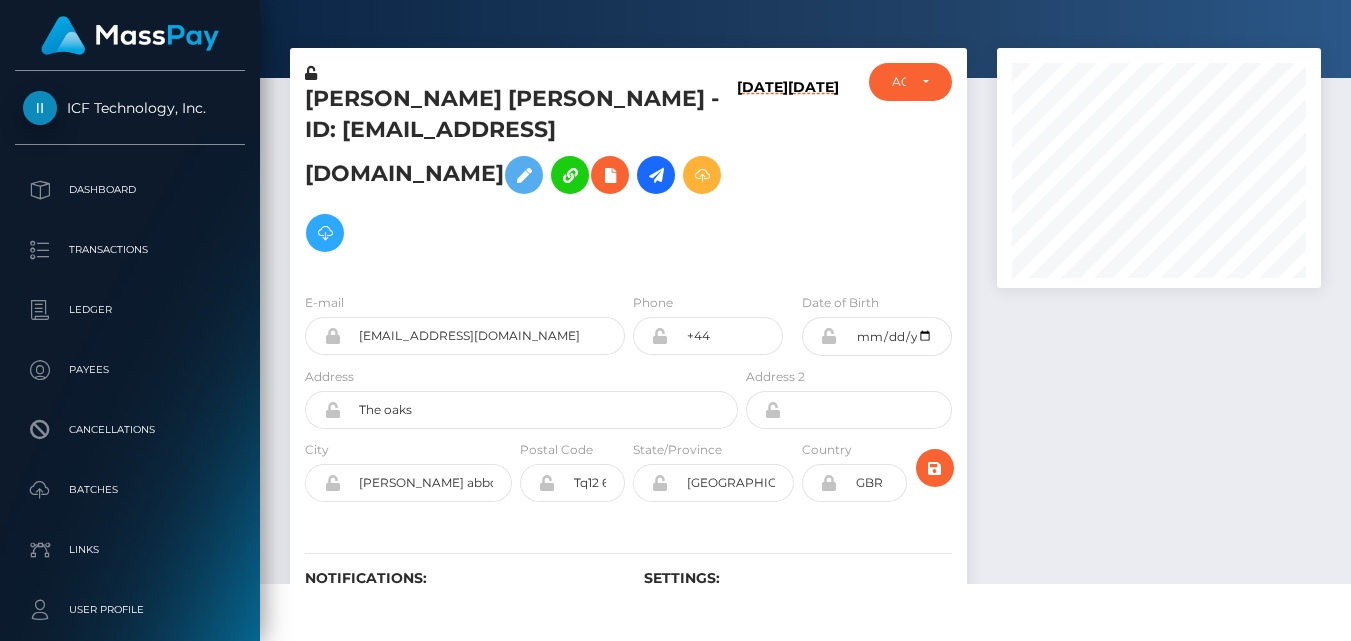 type 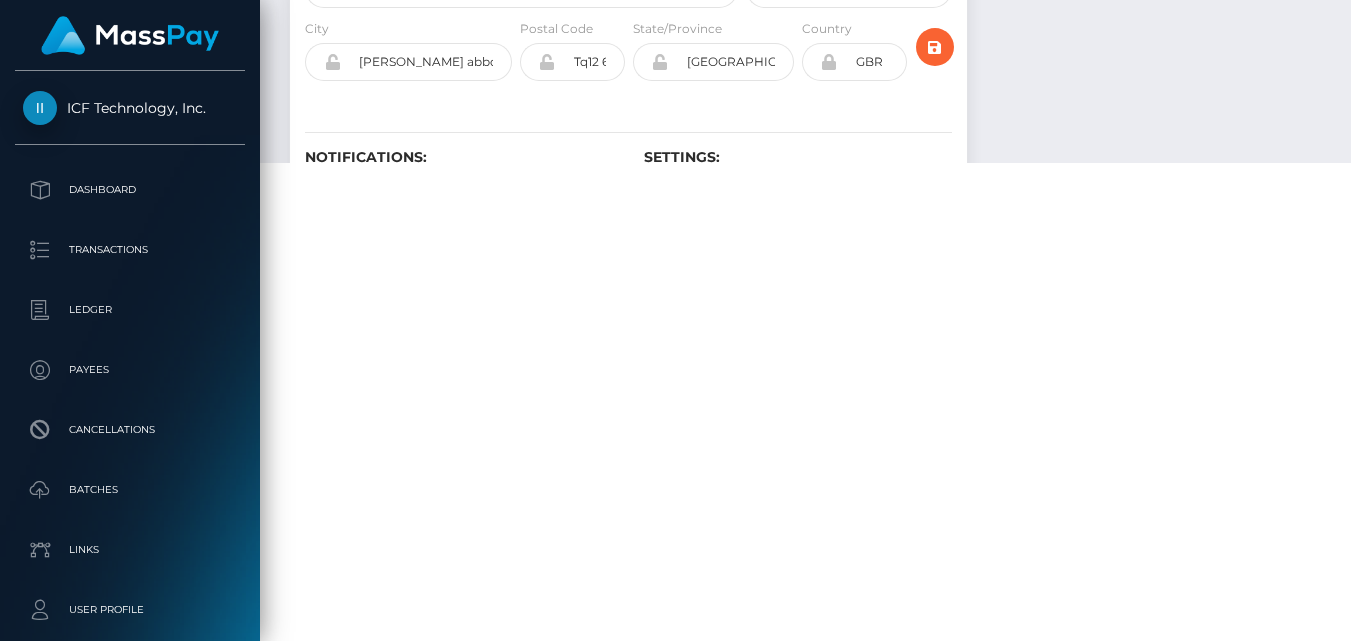 scroll, scrollTop: 509, scrollLeft: 0, axis: vertical 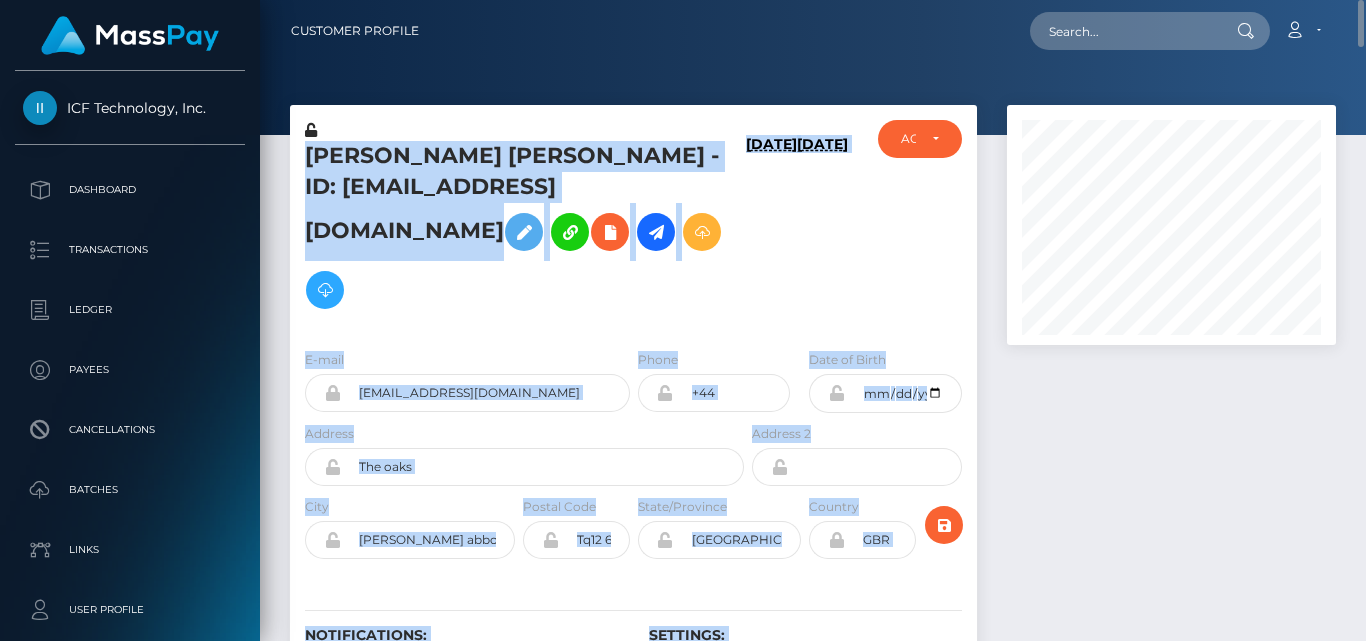 drag, startPoint x: 1343, startPoint y: 25, endPoint x: 1348, endPoint y: 120, distance: 95.131485 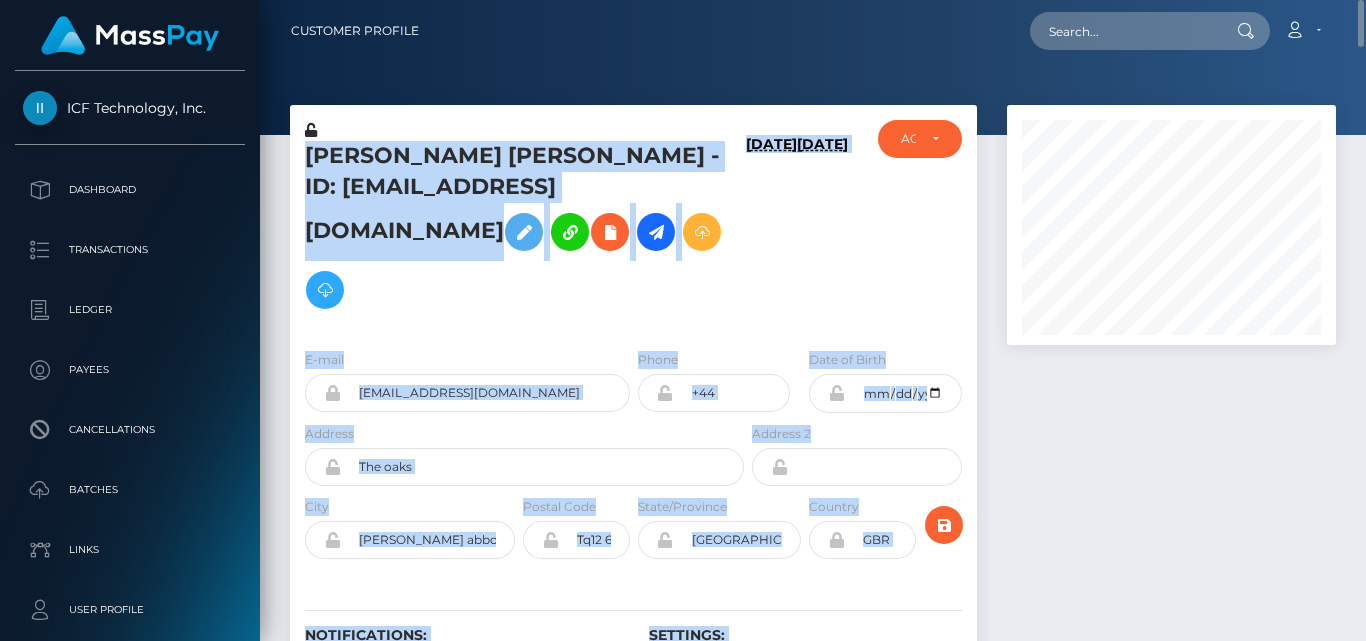 click on "Customer Profile
Loading...
Loading..." at bounding box center (813, 320) 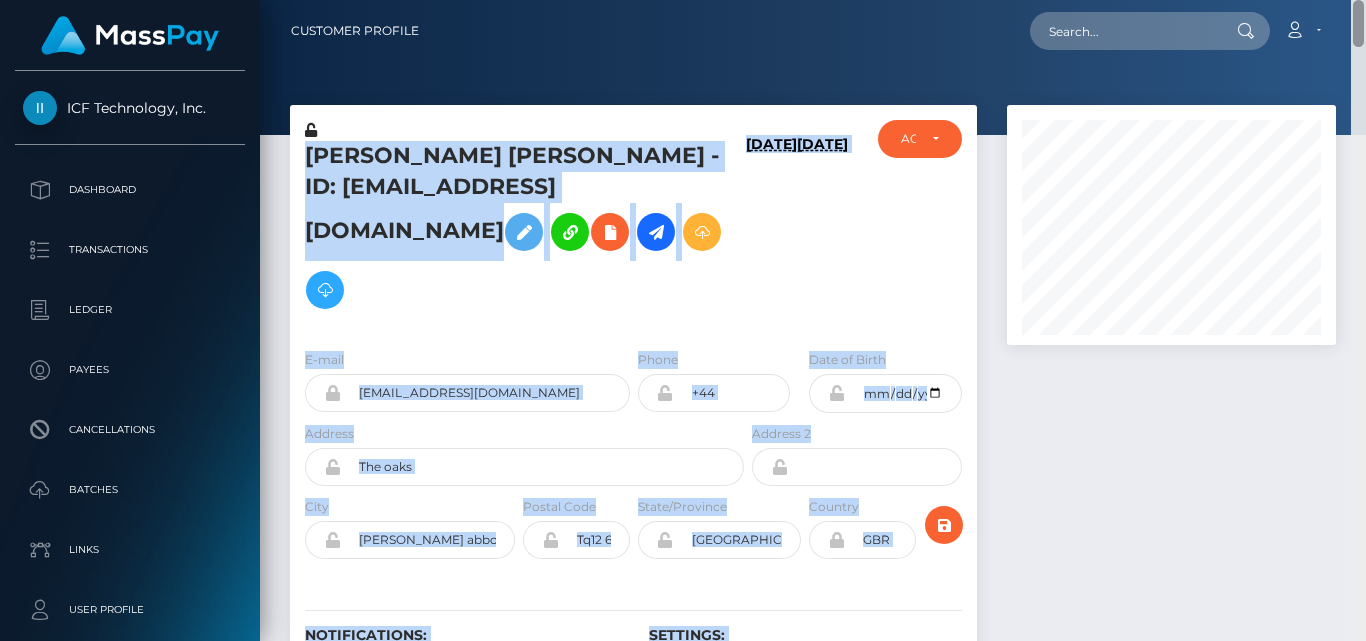 drag, startPoint x: 1361, startPoint y: 22, endPoint x: 1365, endPoint y: 157, distance: 135.05925 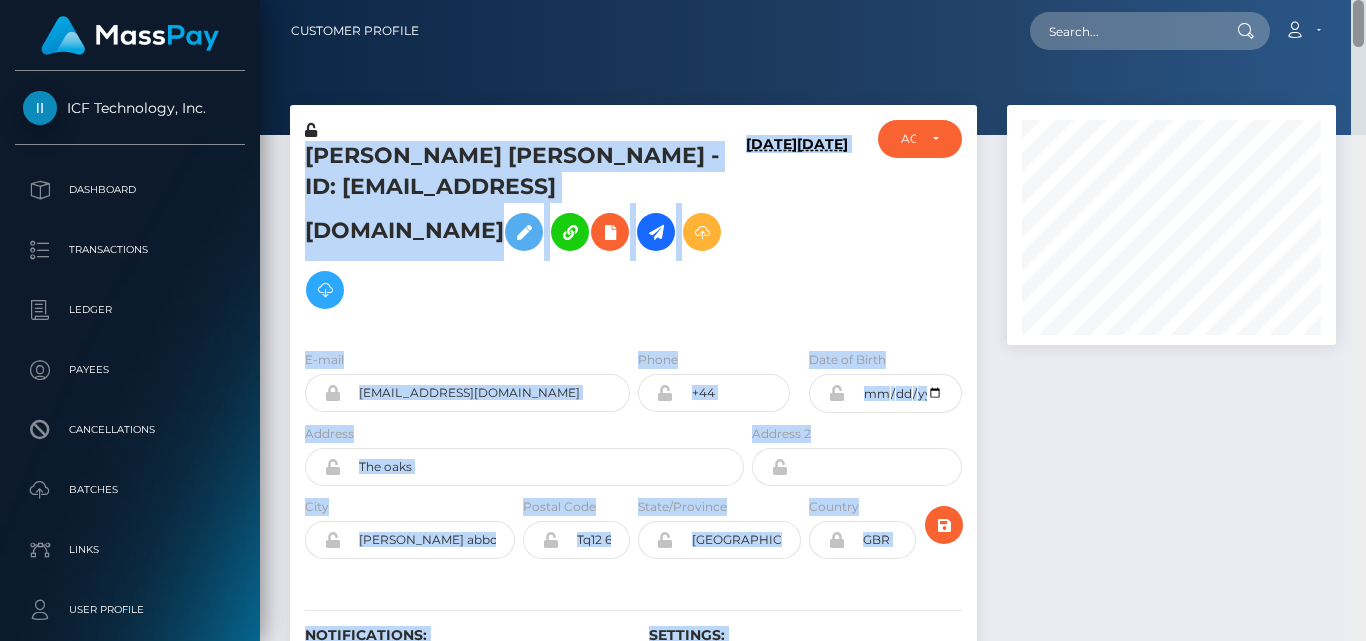 click on "Customer Profile
Loading...
Loading..." at bounding box center [813, 320] 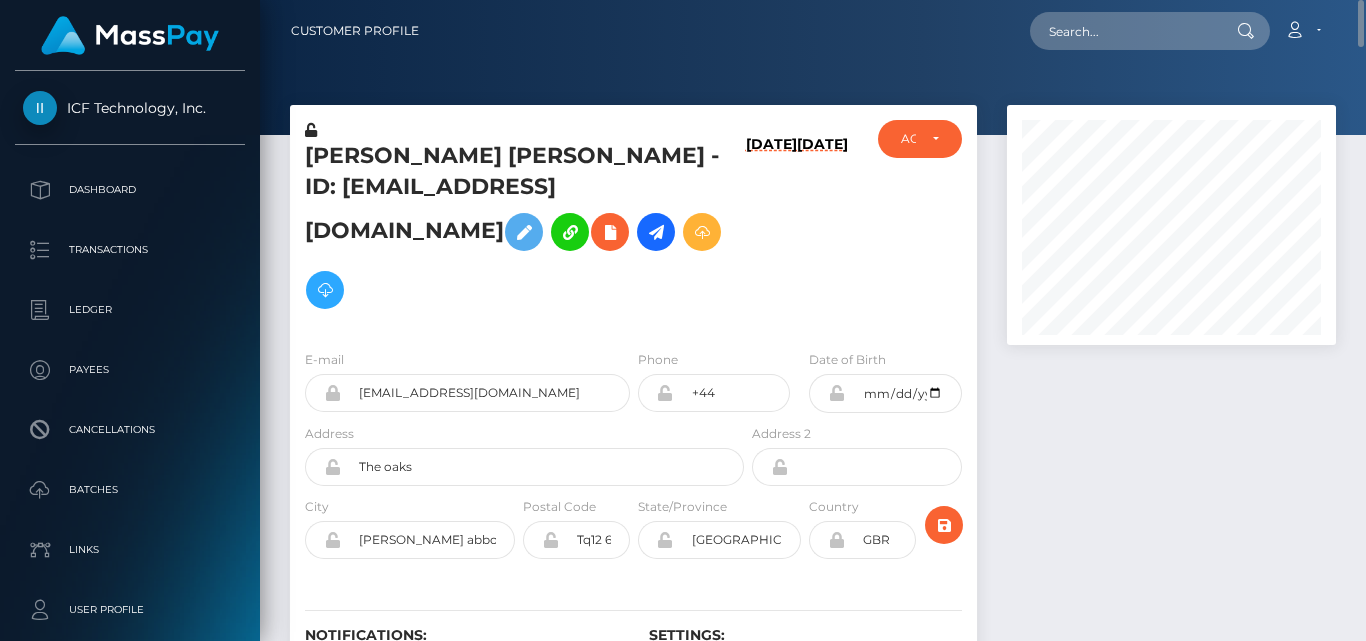 click on "Customer Profile
Loading...
Loading...
Account" at bounding box center [813, 31] 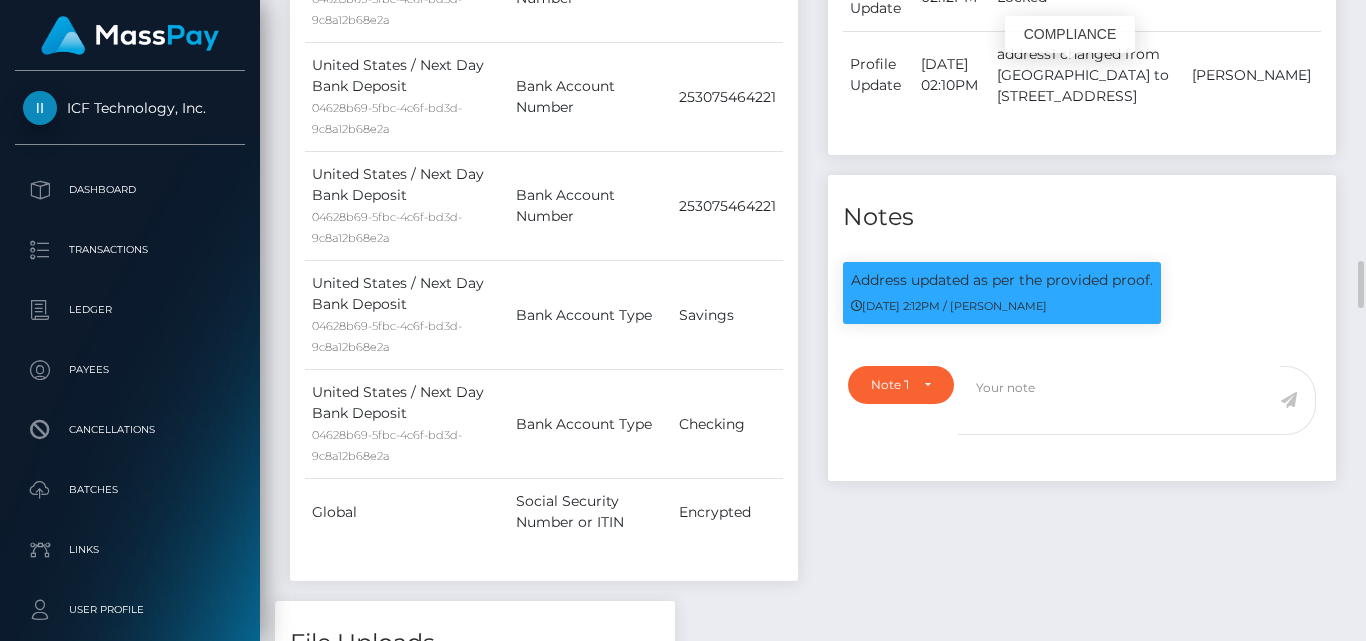 scroll, scrollTop: 1620, scrollLeft: 0, axis: vertical 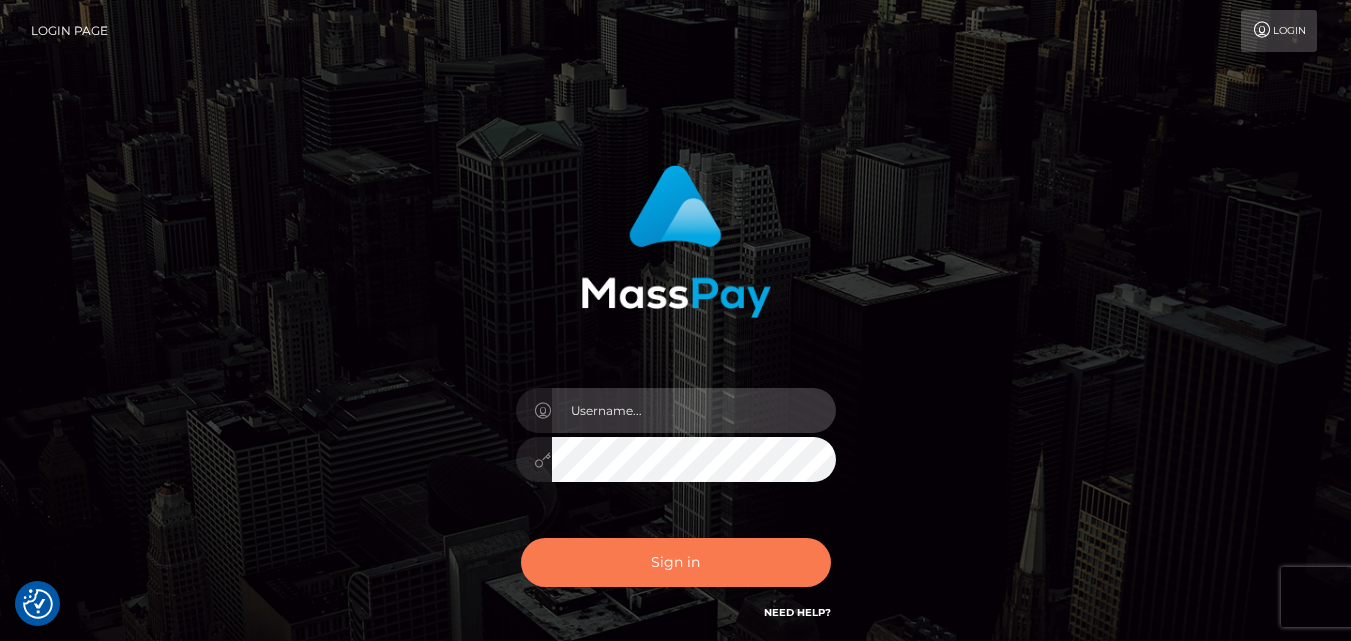 type on "[DOMAIN_NAME]" 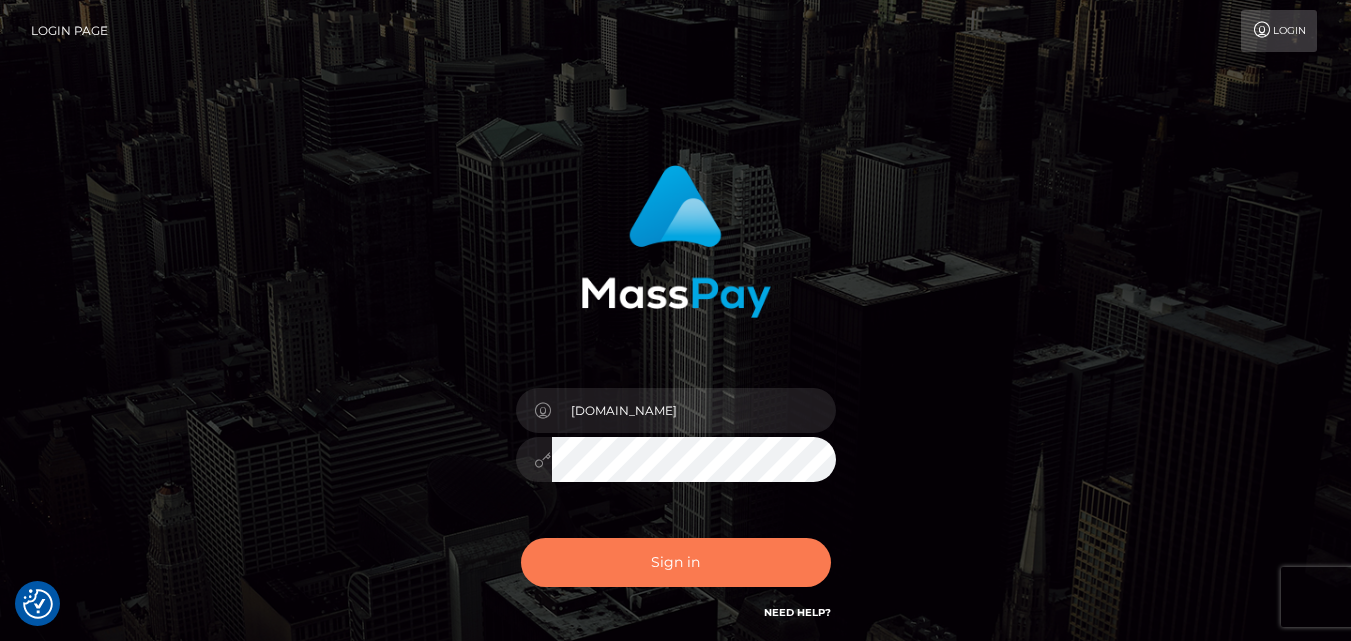 click on "Sign in" at bounding box center [676, 562] 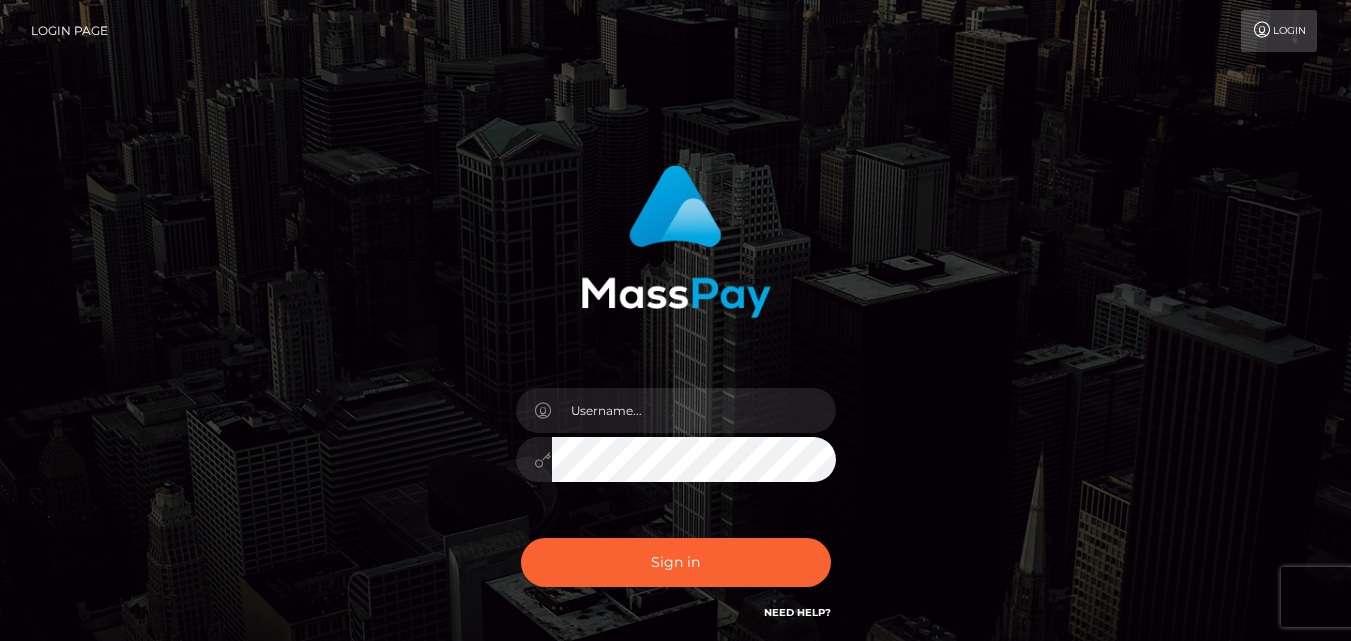 scroll, scrollTop: 0, scrollLeft: 0, axis: both 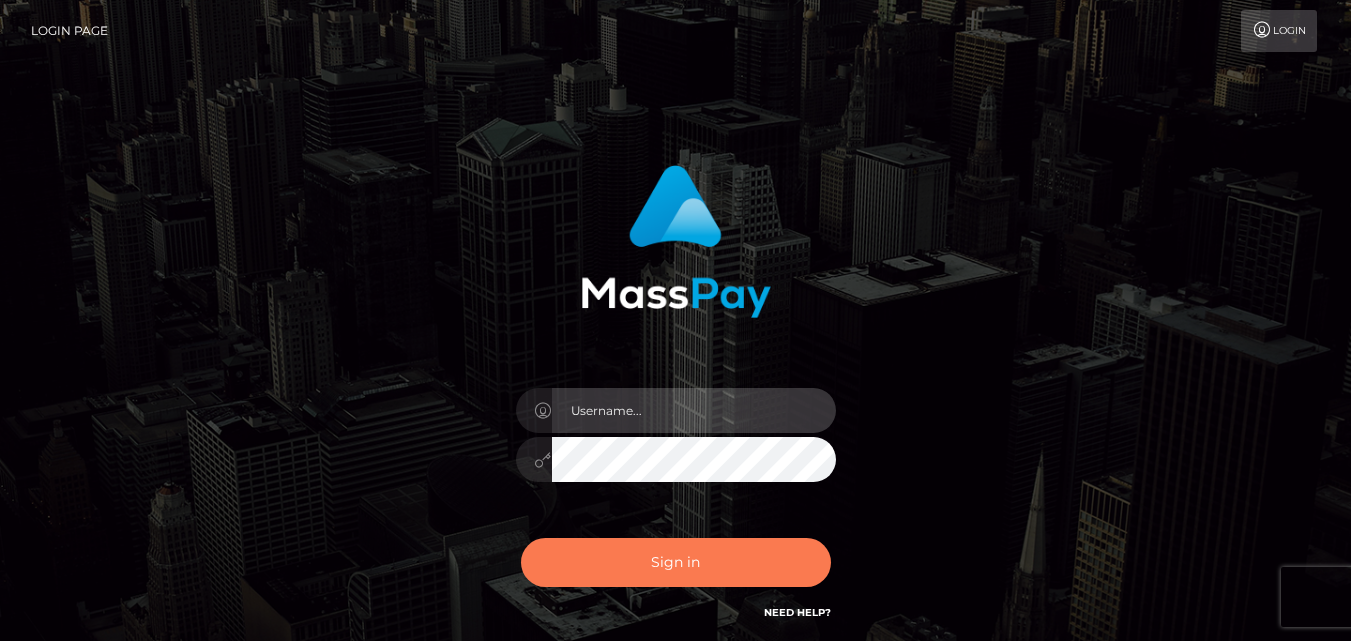 type on "Pk.es" 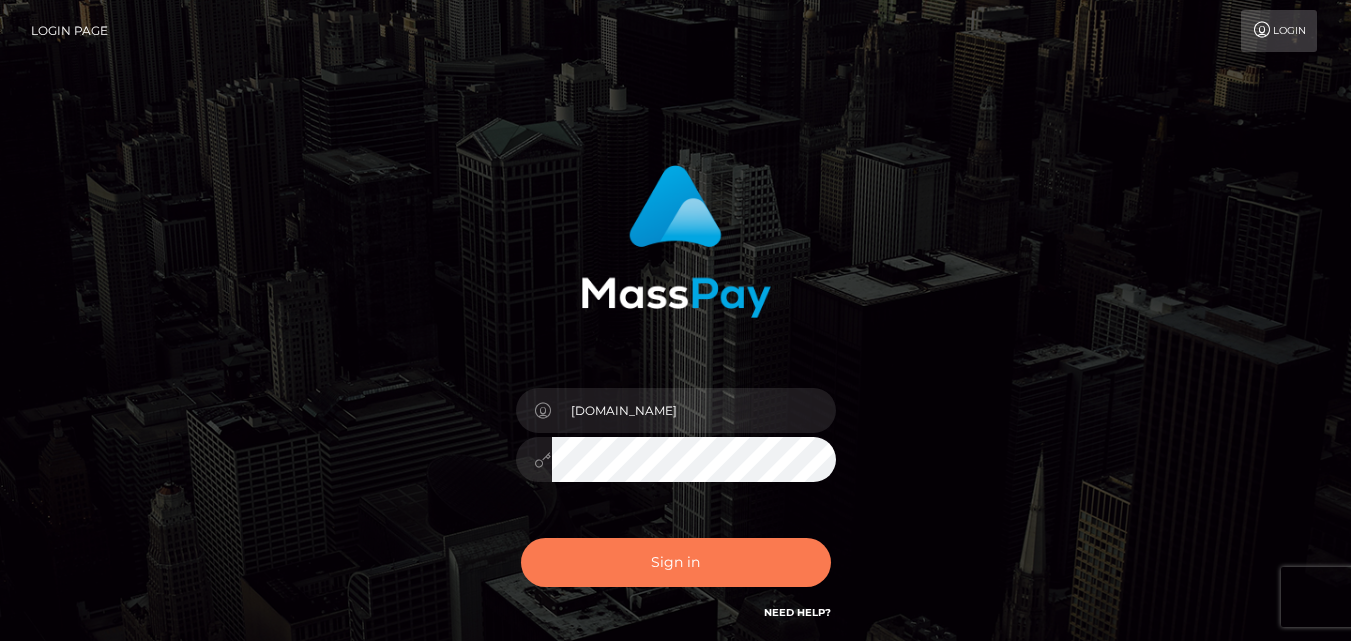 click on "Sign in" at bounding box center (676, 562) 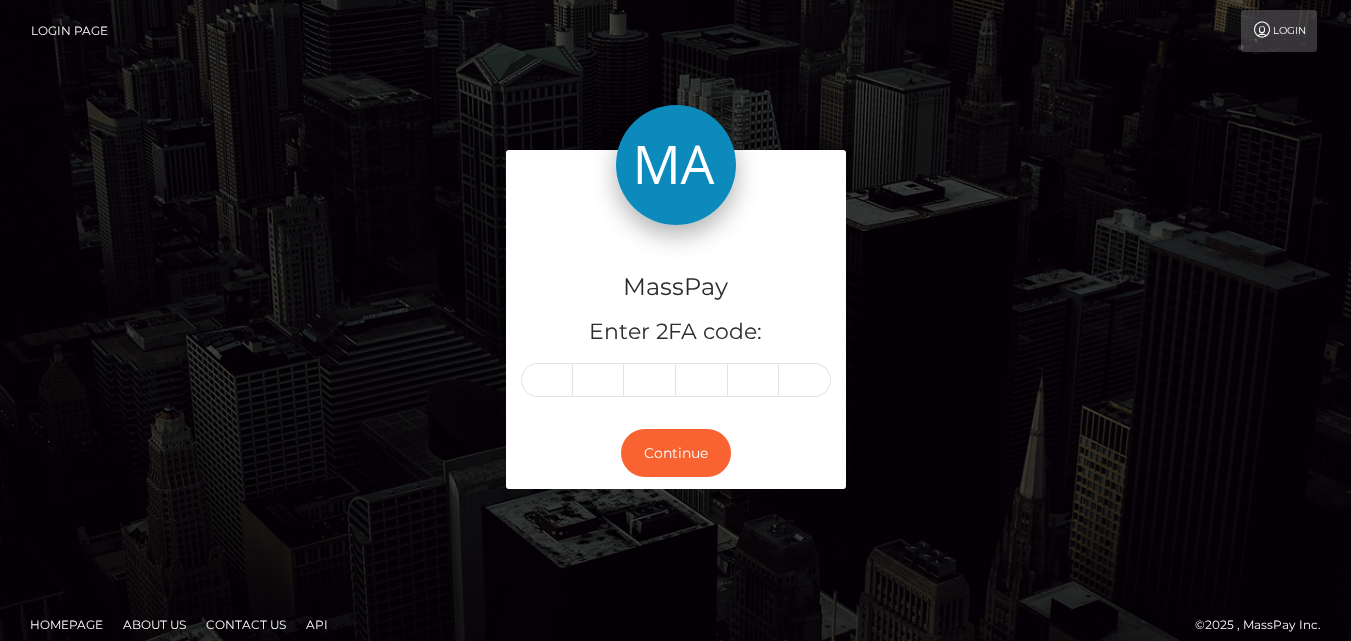 scroll, scrollTop: 0, scrollLeft: 0, axis: both 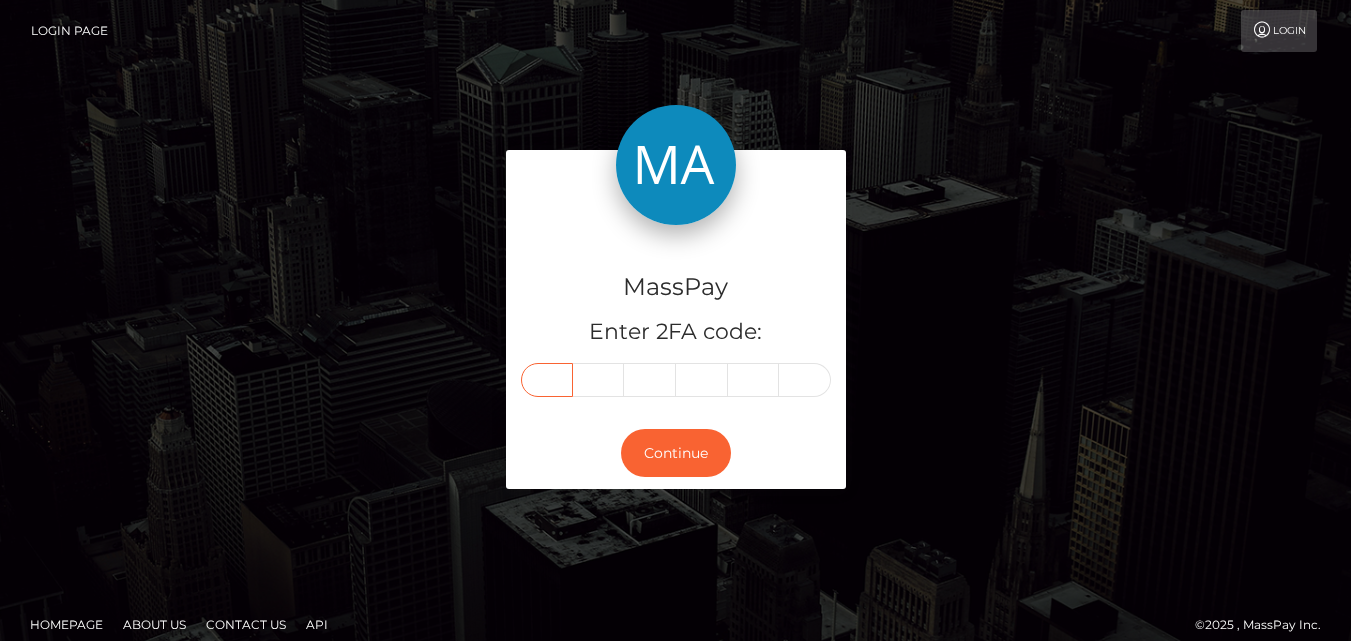 click at bounding box center [547, 380] 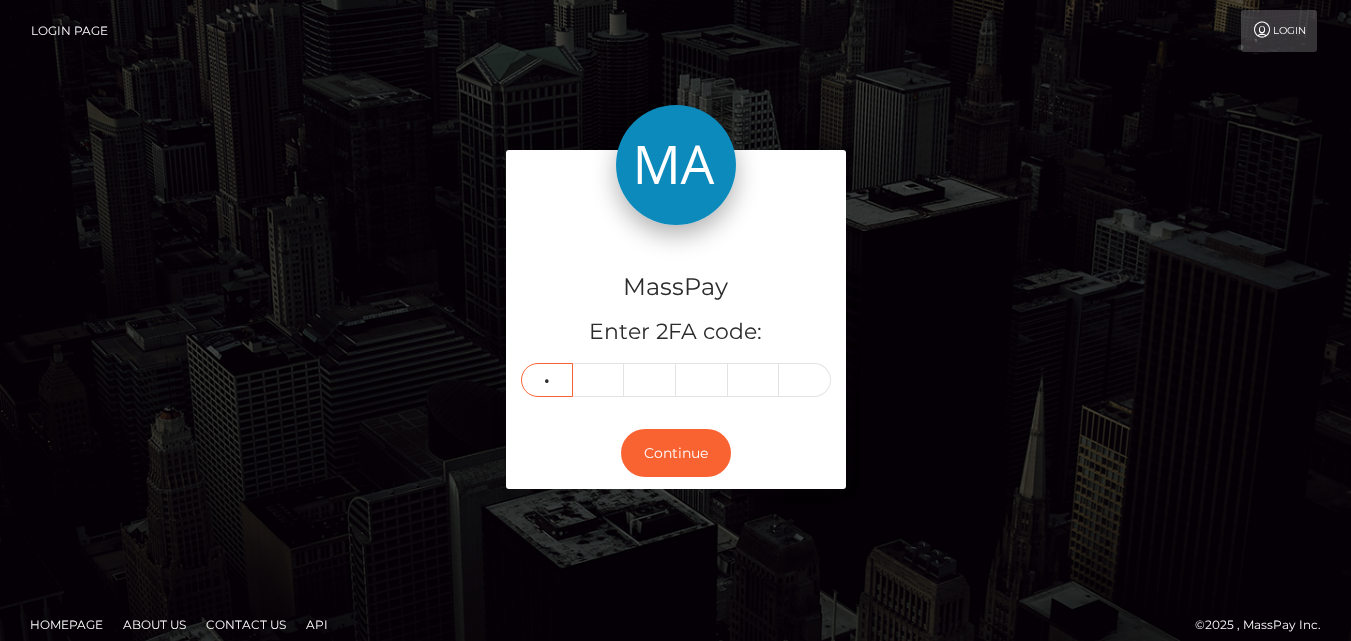 type on "4" 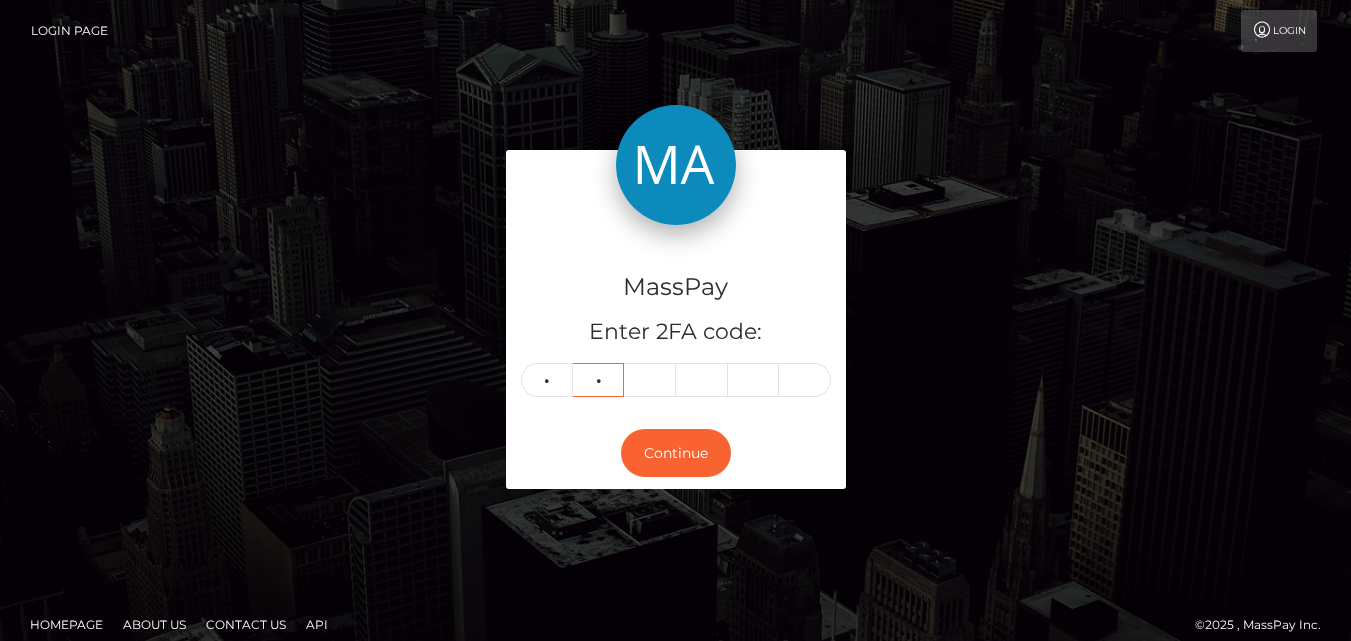 type on "7" 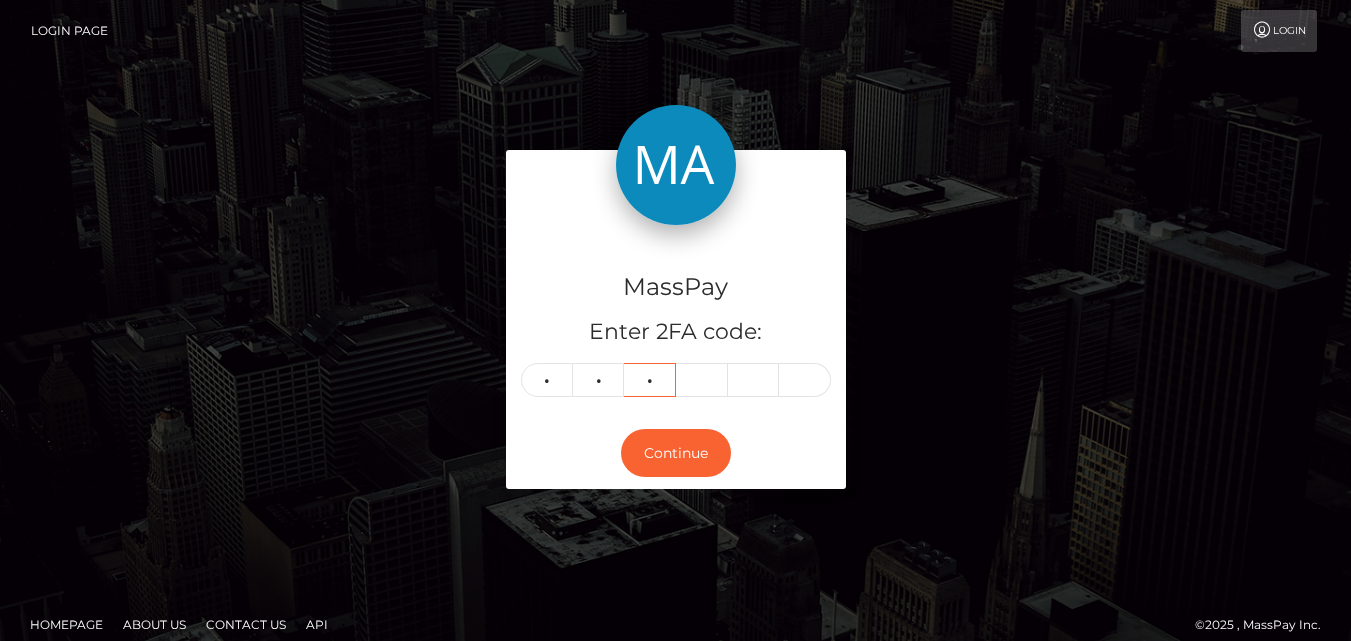 type on "6" 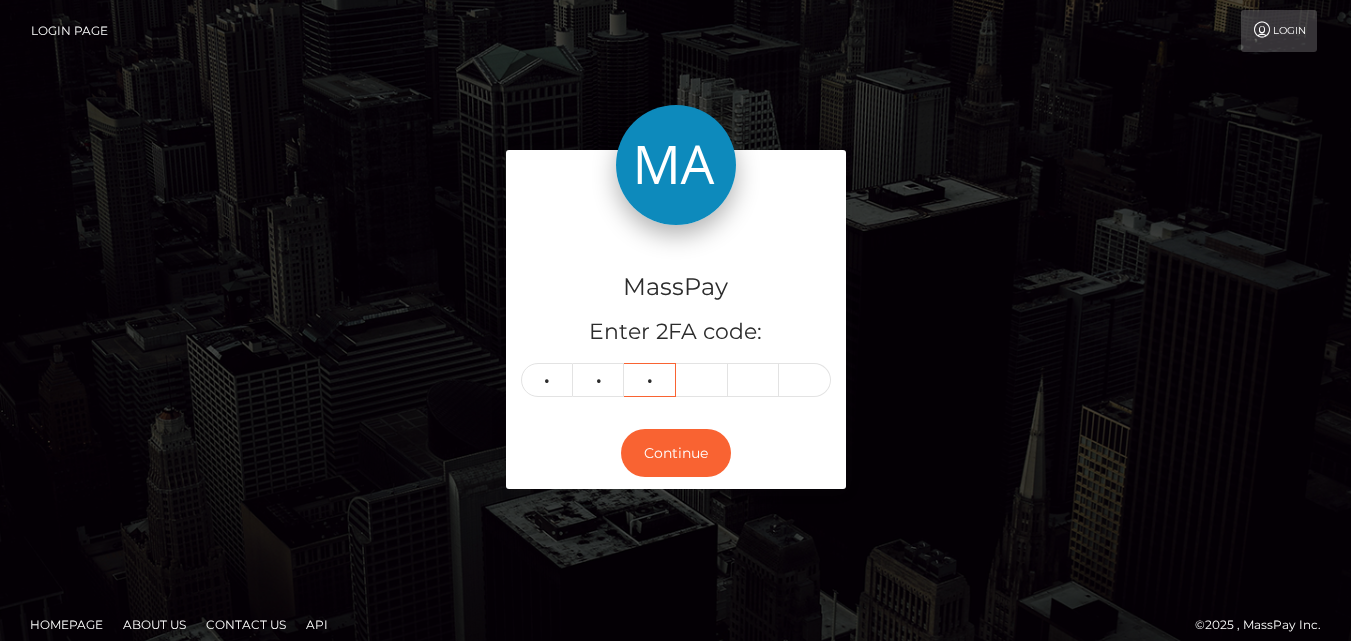 click on "6" at bounding box center (650, 380) 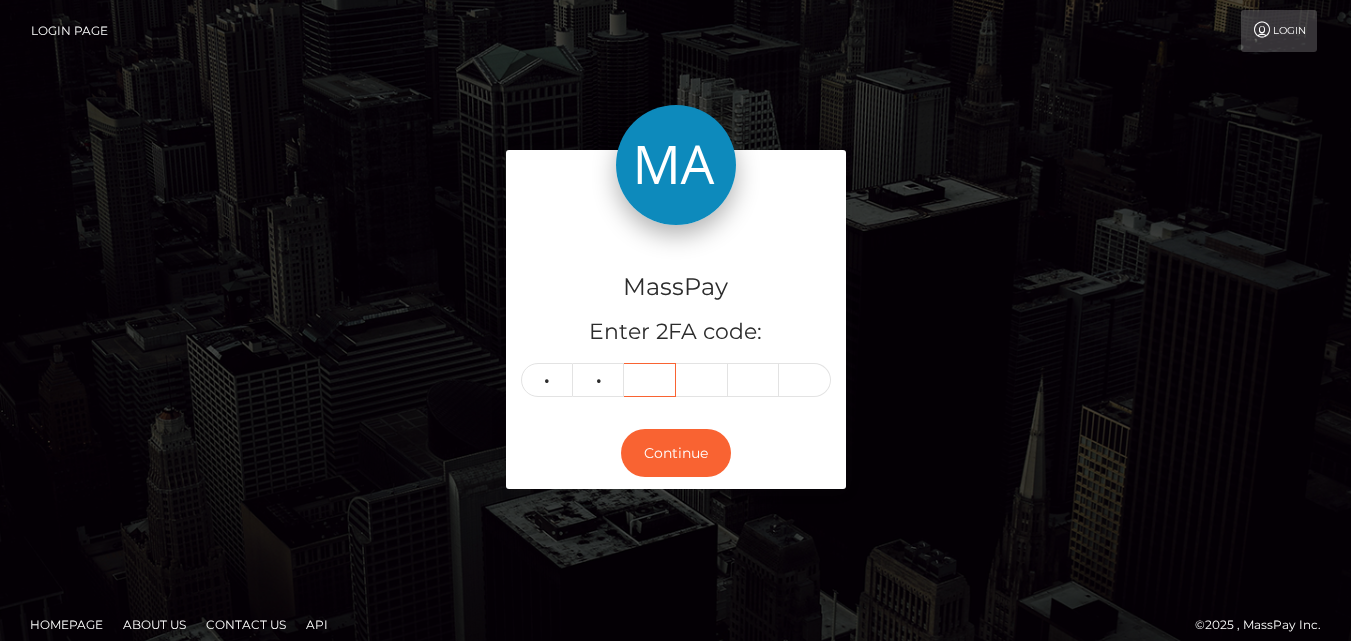 type 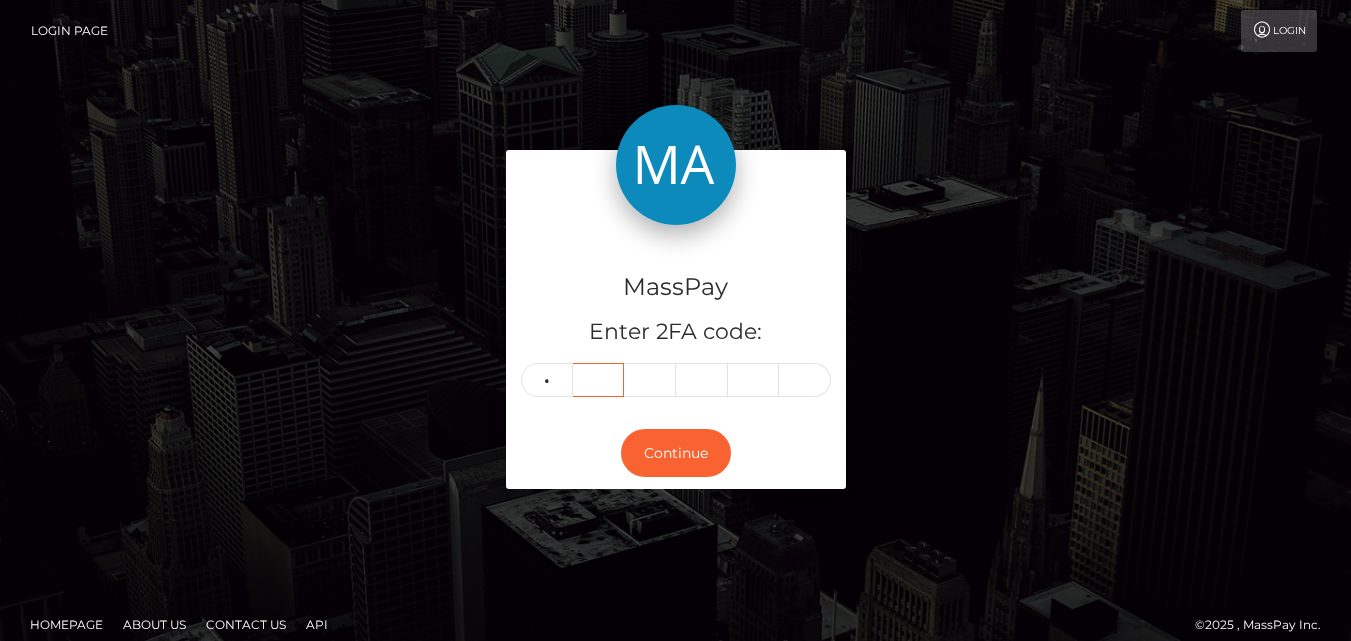 type 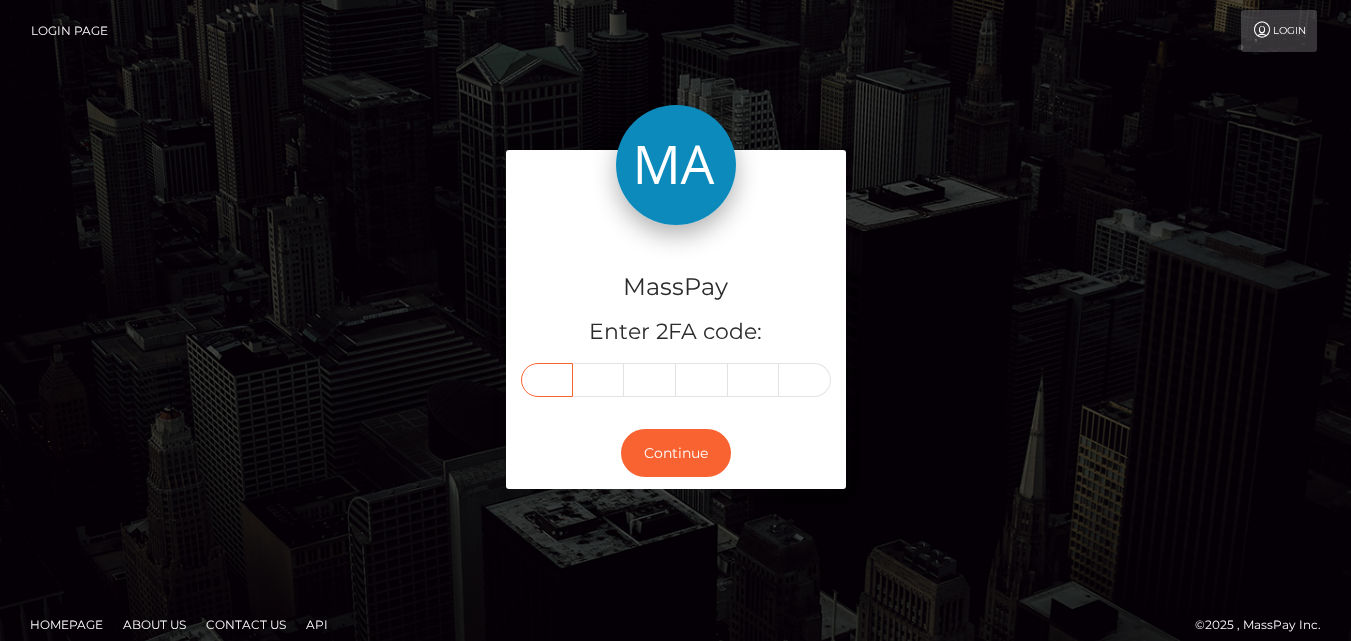 click at bounding box center (547, 380) 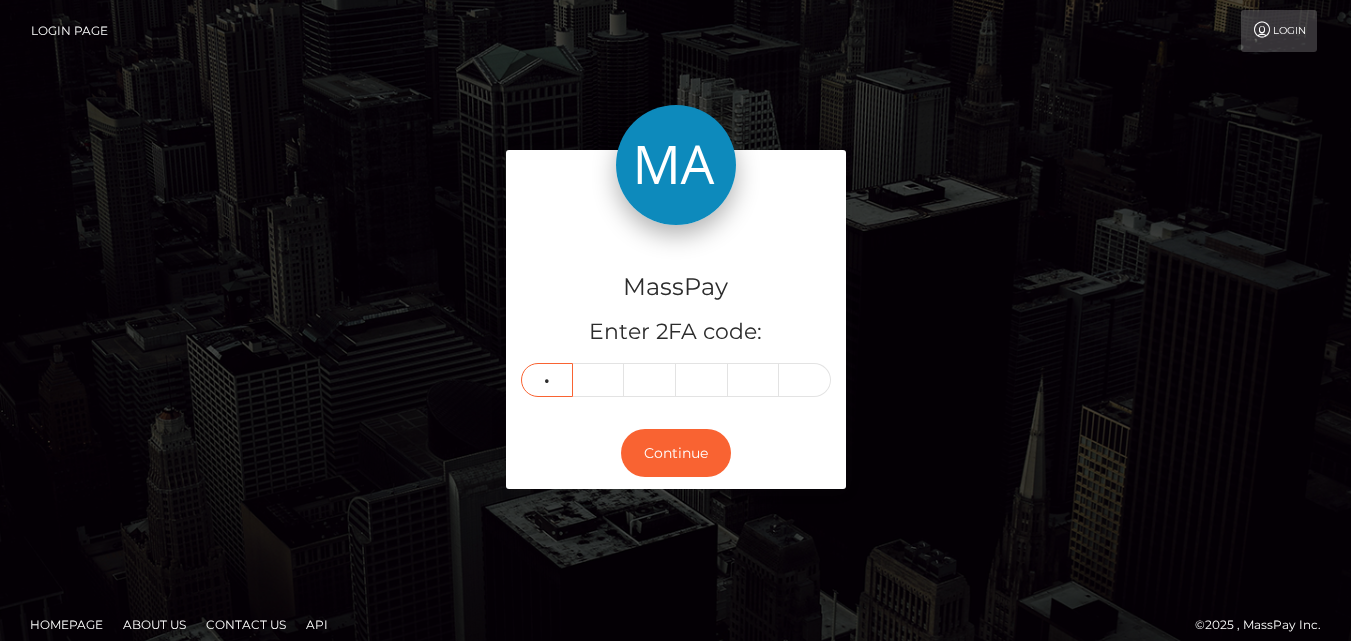 type on "4" 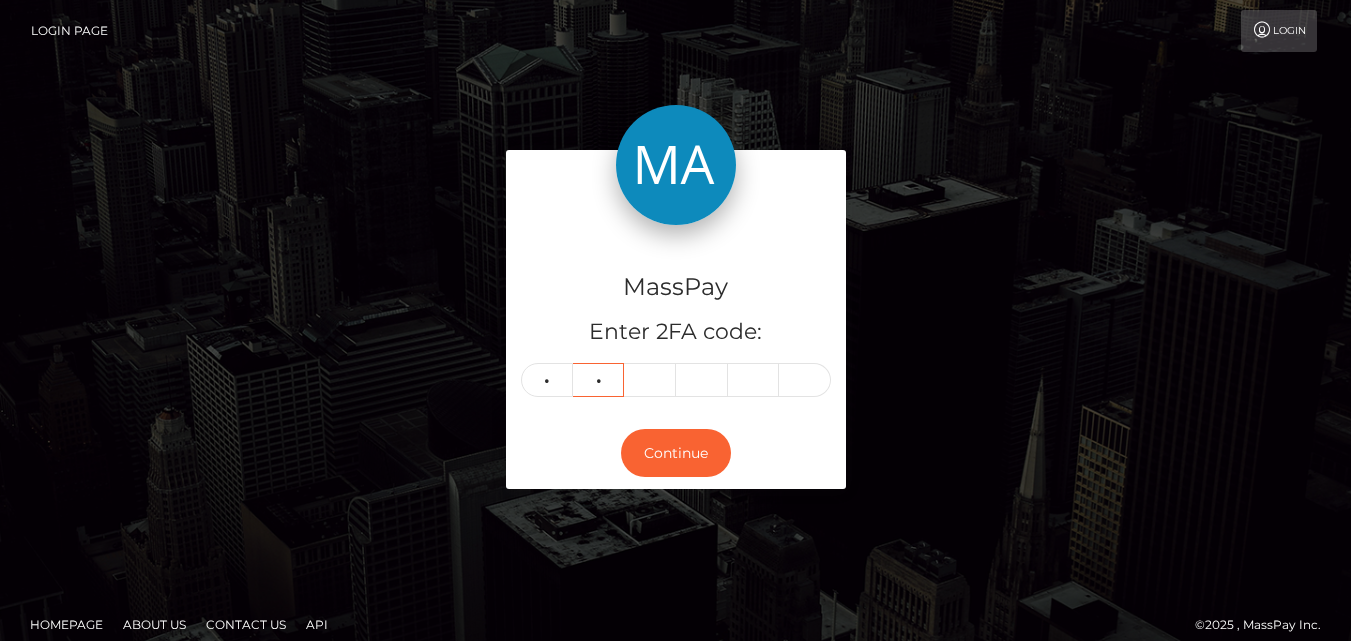type on "9" 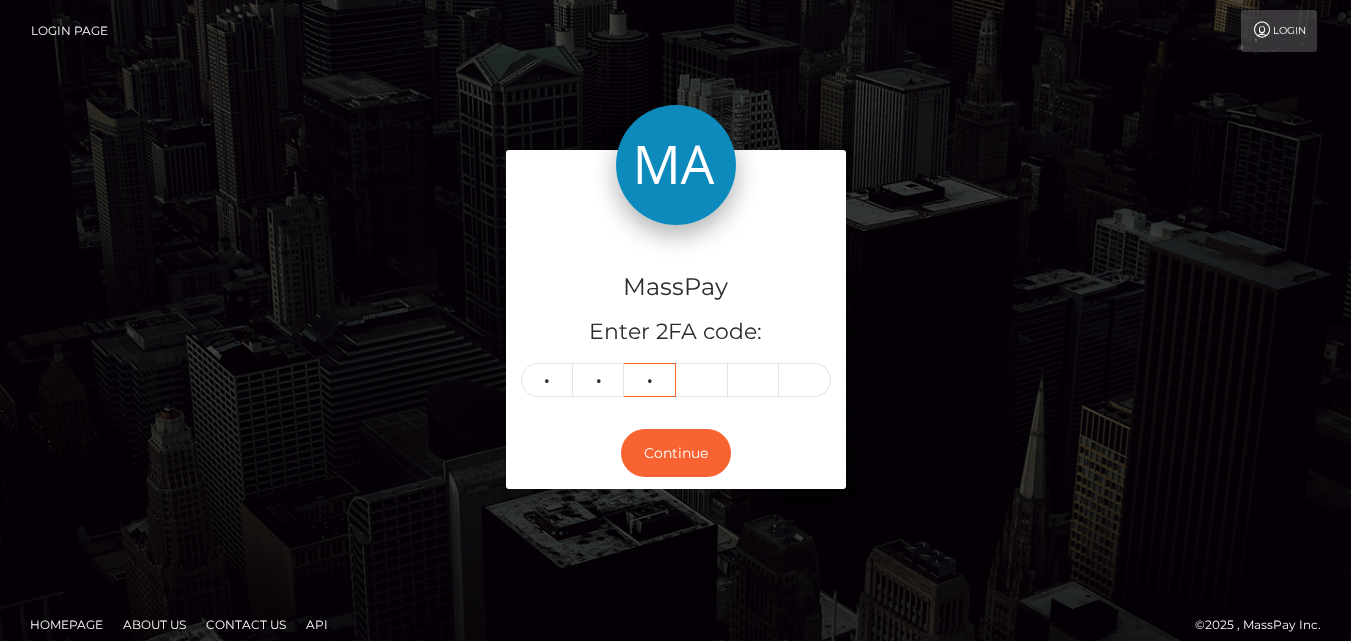 type on "4" 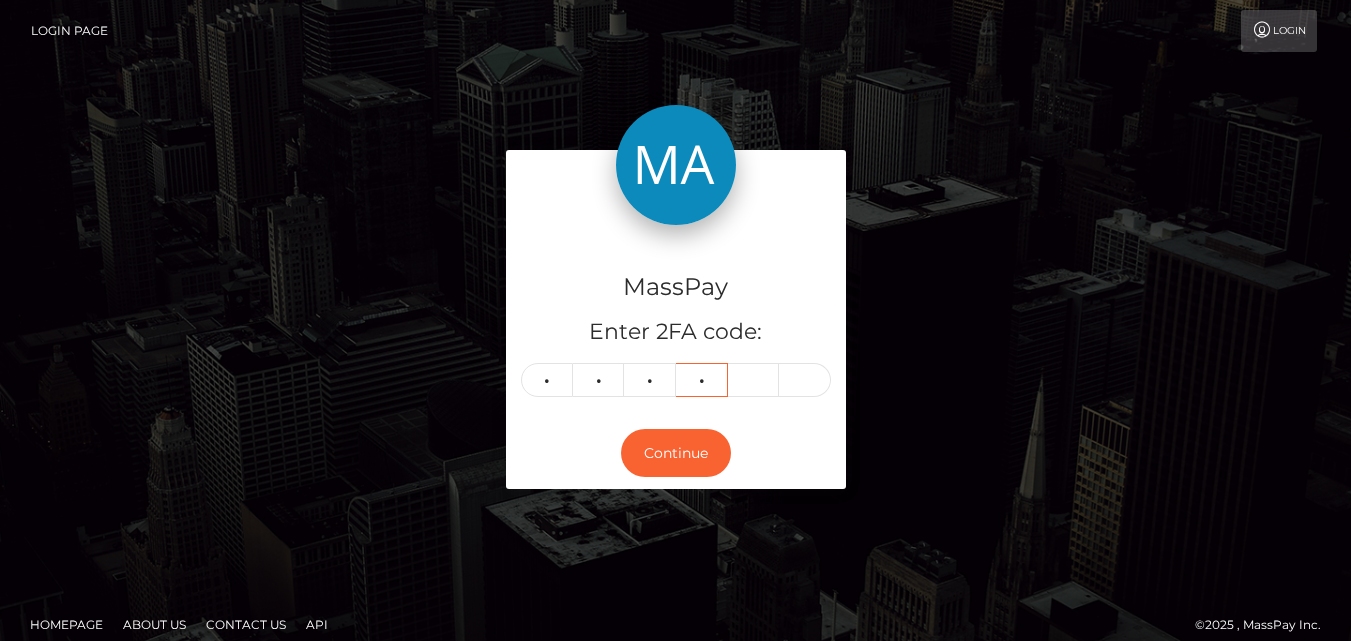 type on "0" 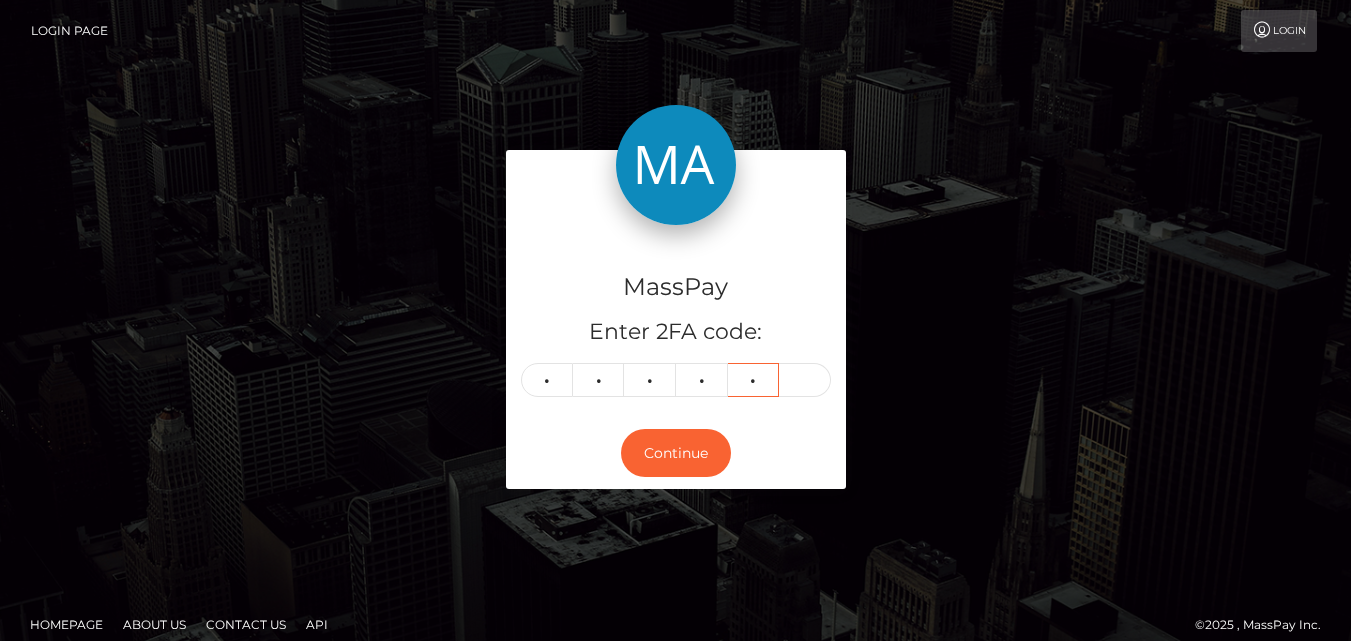 type on "6" 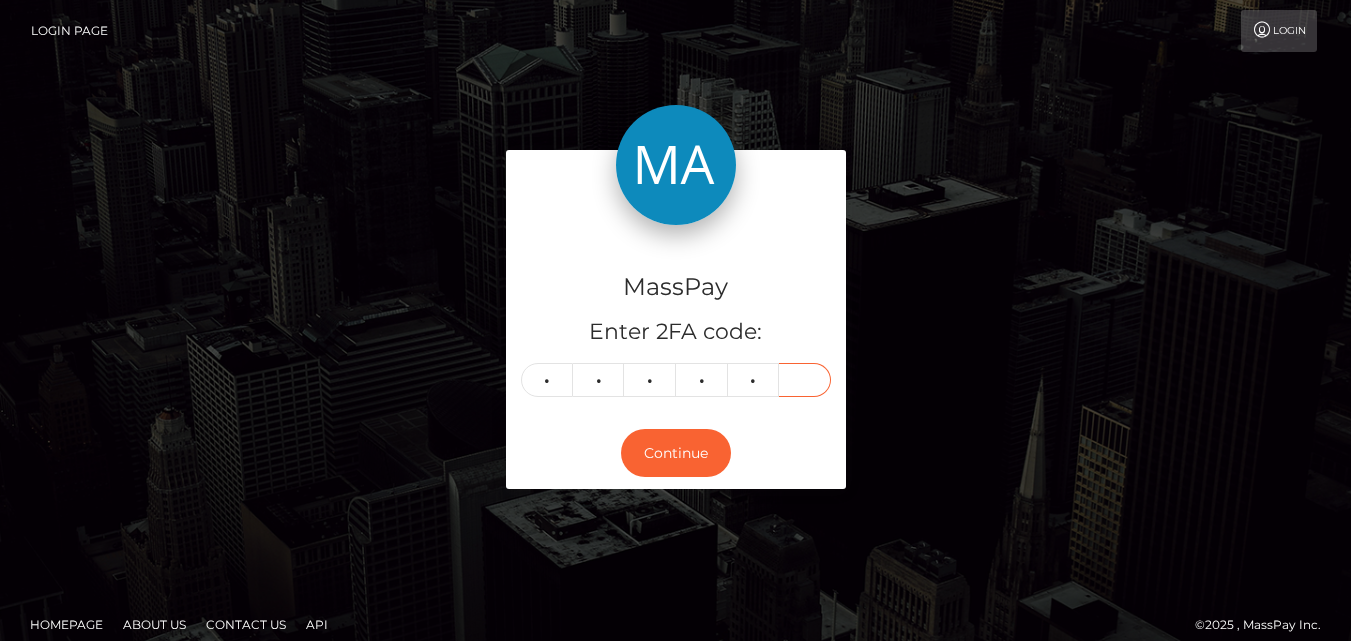 type on "7" 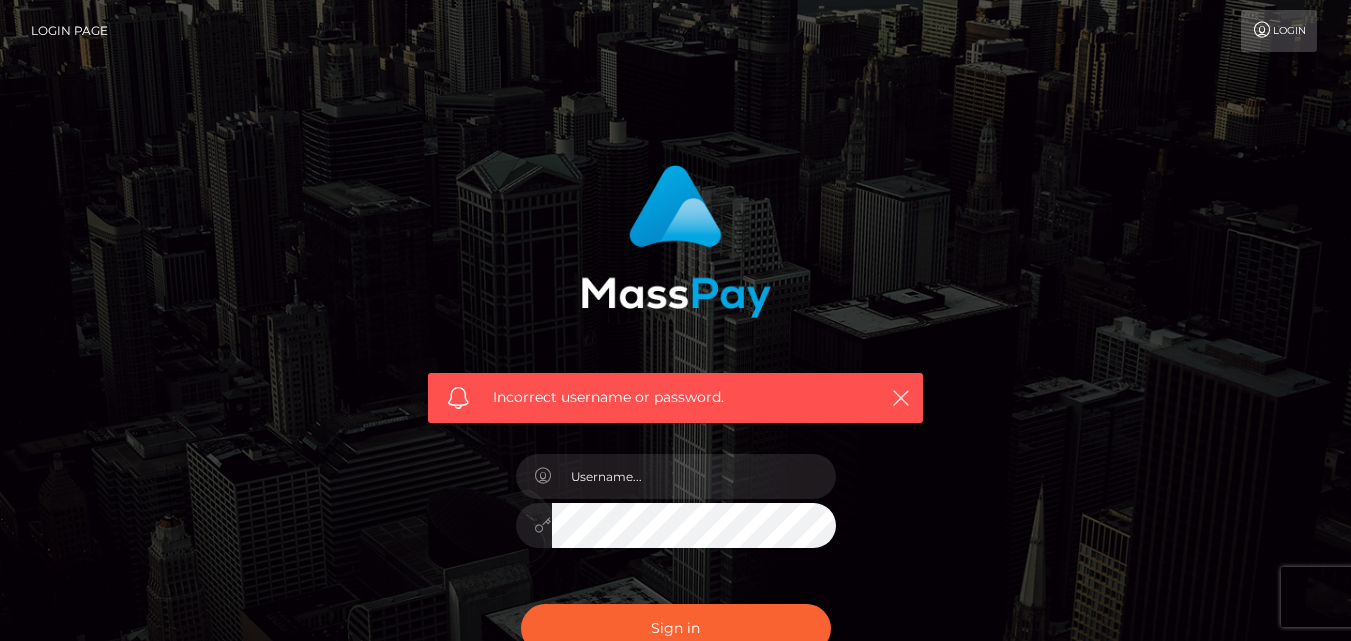 scroll, scrollTop: 0, scrollLeft: 0, axis: both 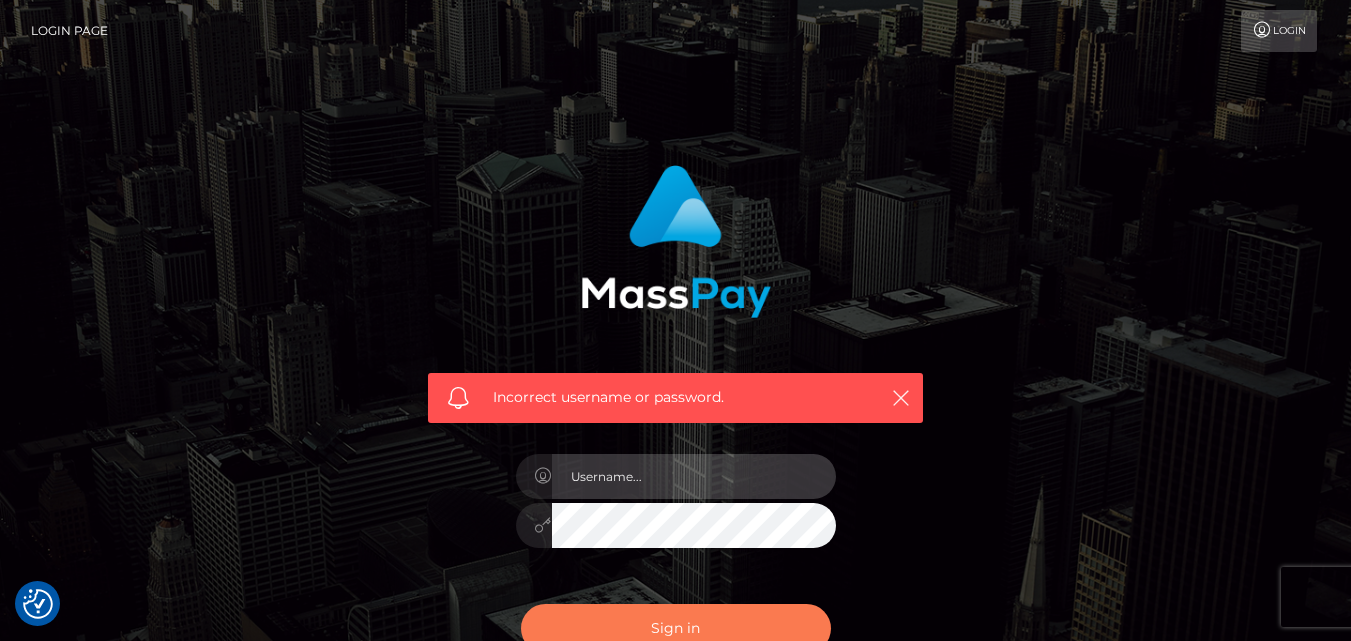 type on "[DOMAIN_NAME]" 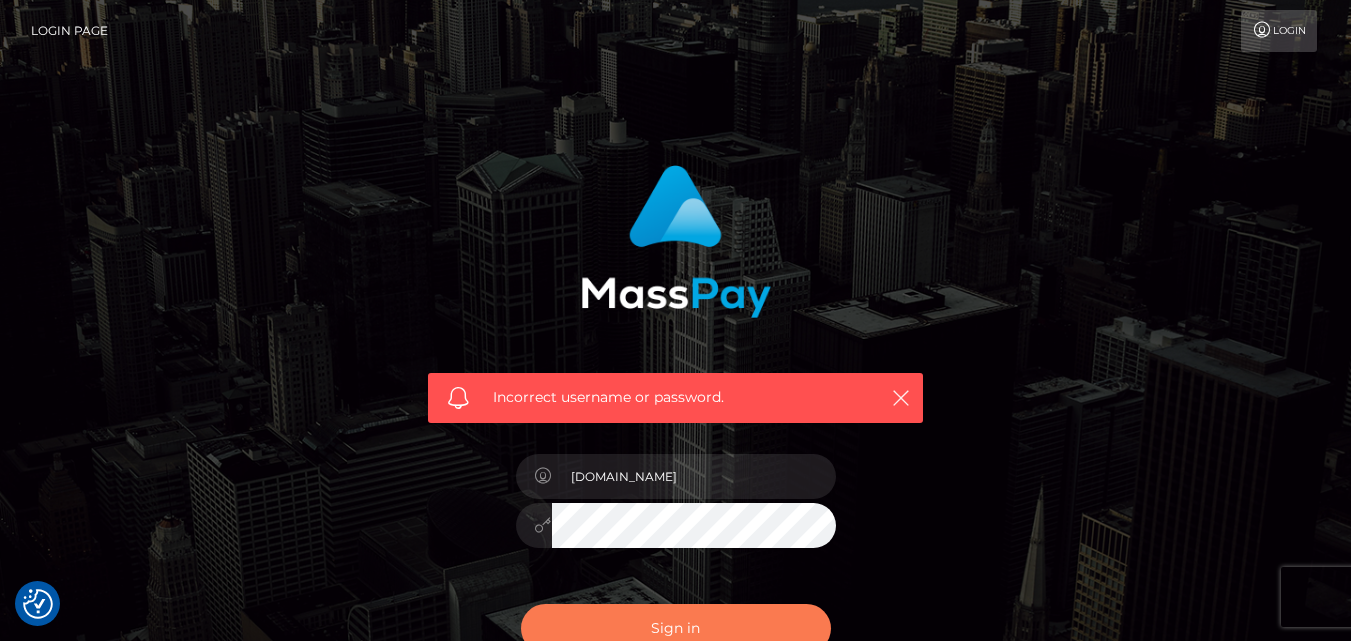 click on "Sign in" at bounding box center [676, 628] 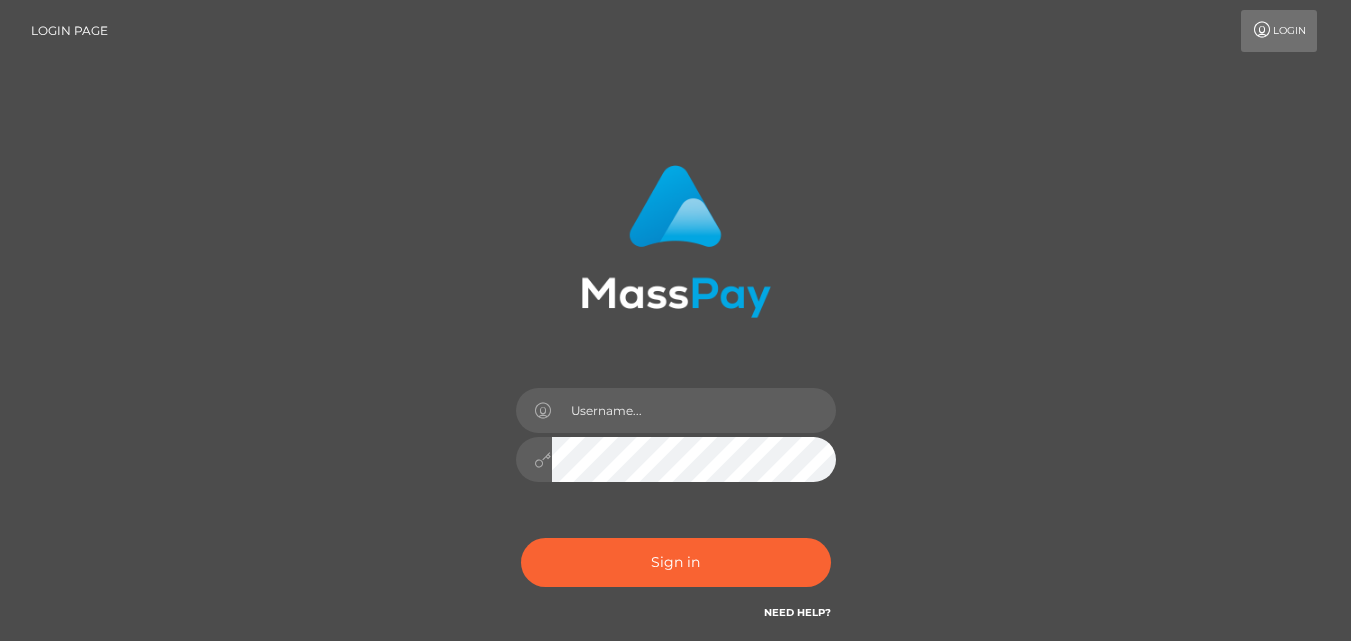 scroll, scrollTop: 0, scrollLeft: 0, axis: both 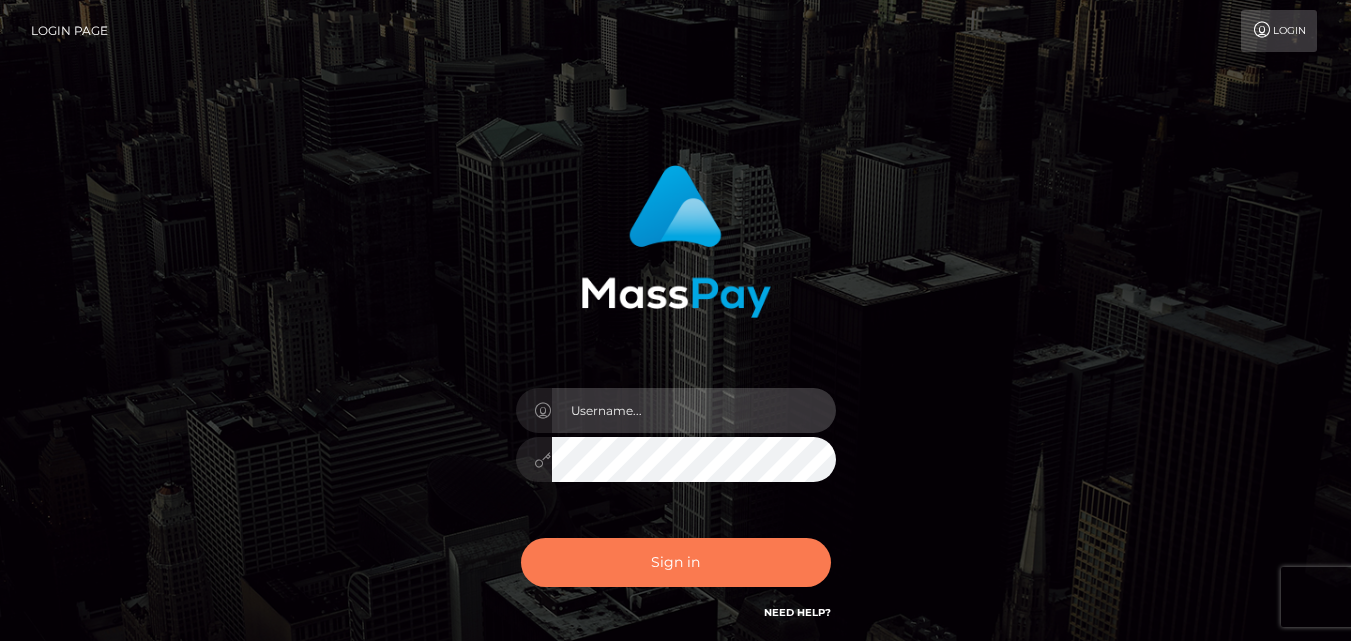 type on "[DOMAIN_NAME]" 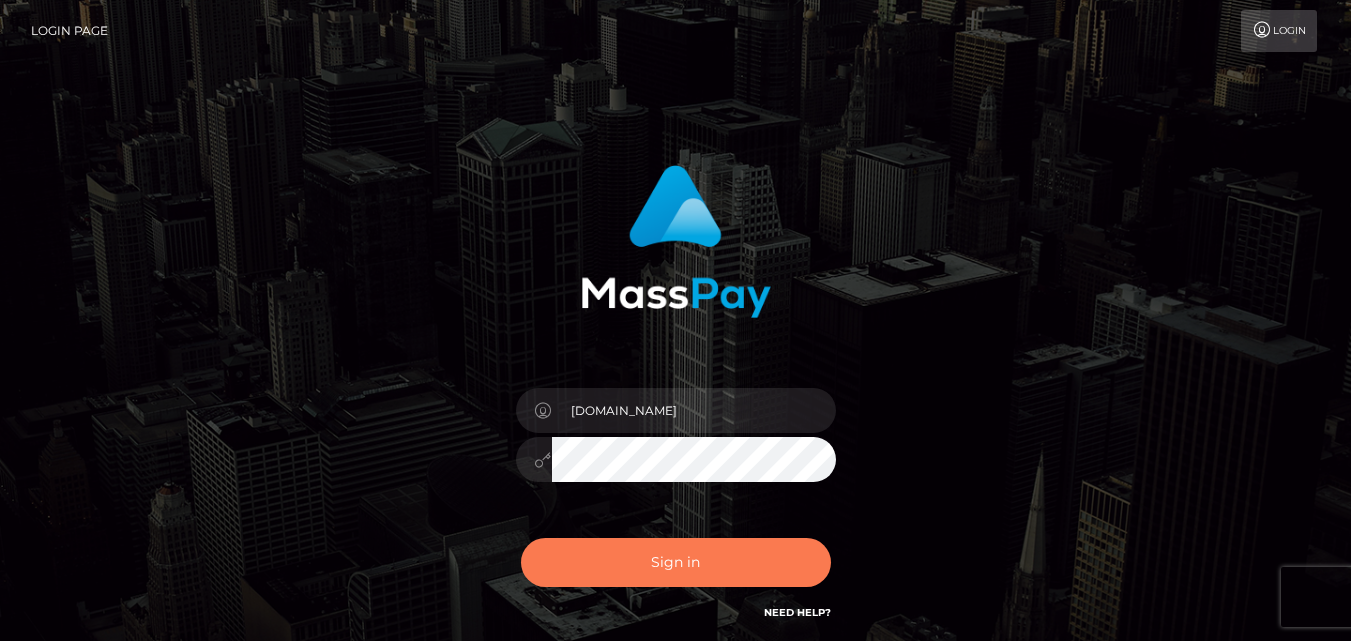 click on "Sign in" at bounding box center [676, 562] 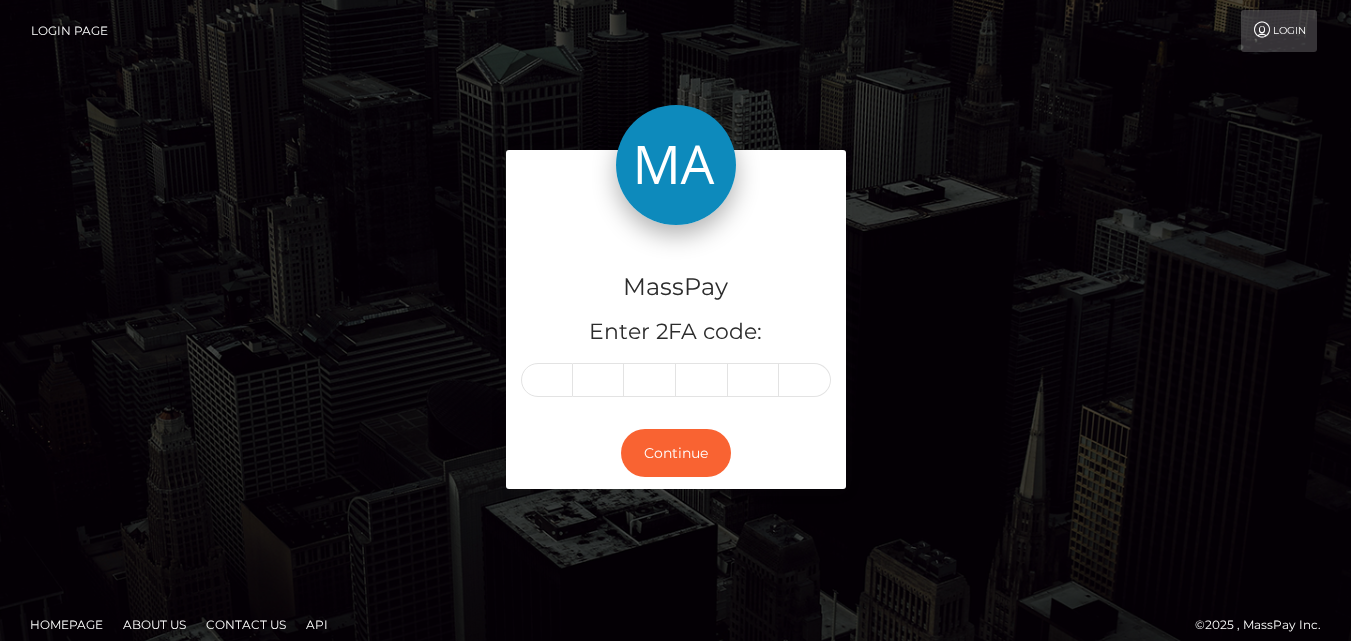 scroll, scrollTop: 0, scrollLeft: 0, axis: both 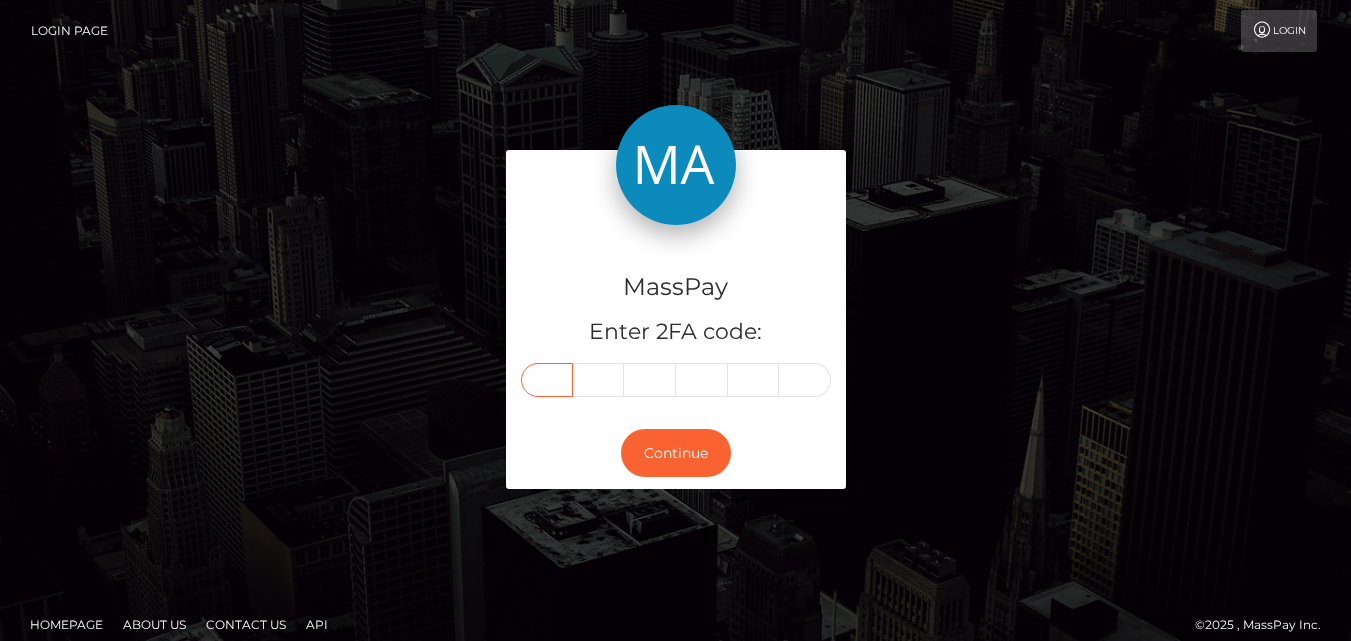 click at bounding box center [547, 380] 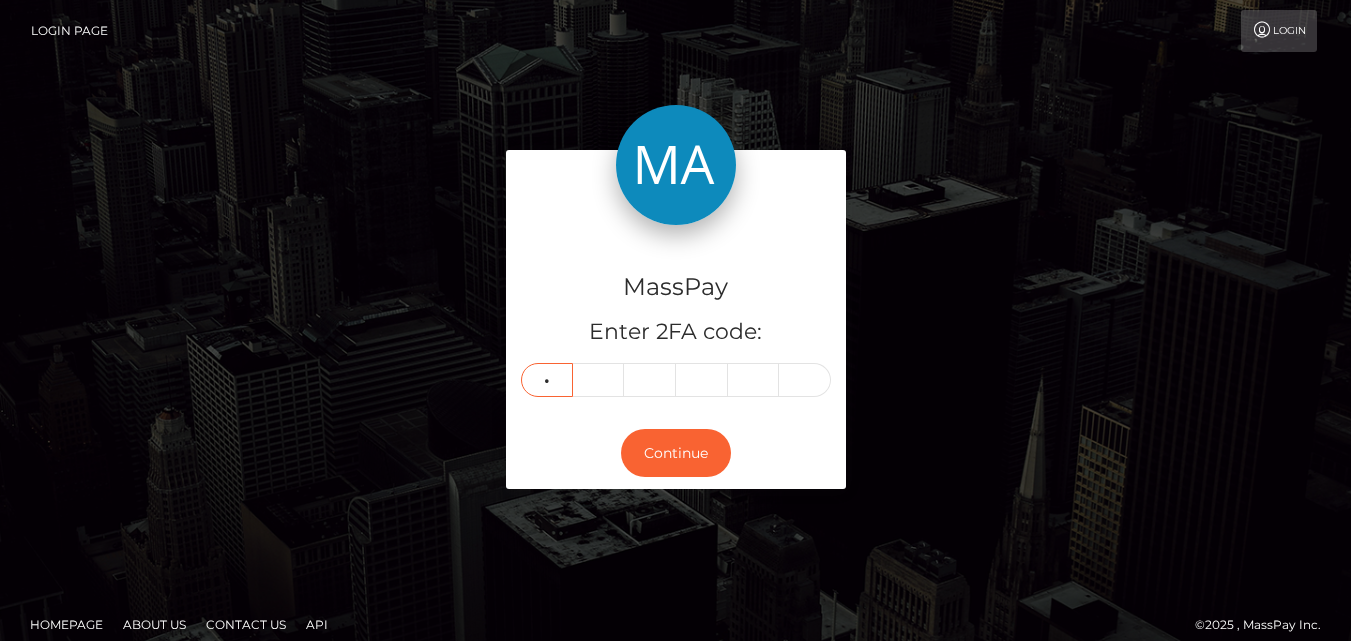 type on "4" 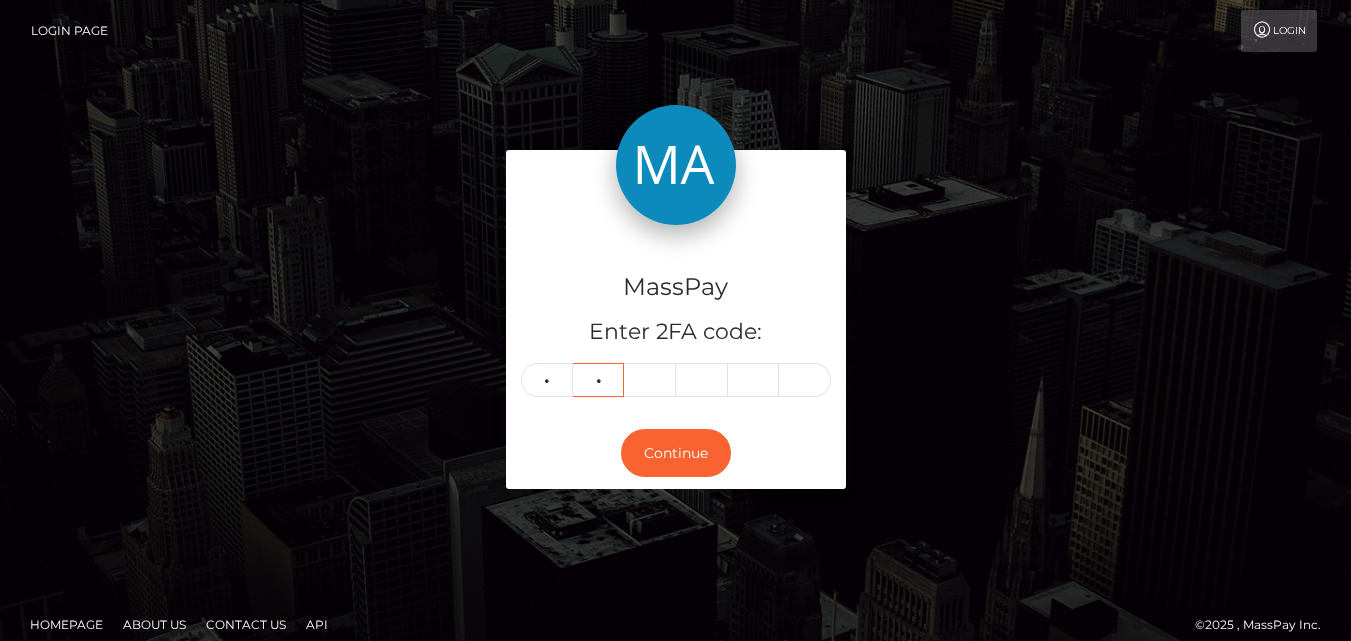 type on "7" 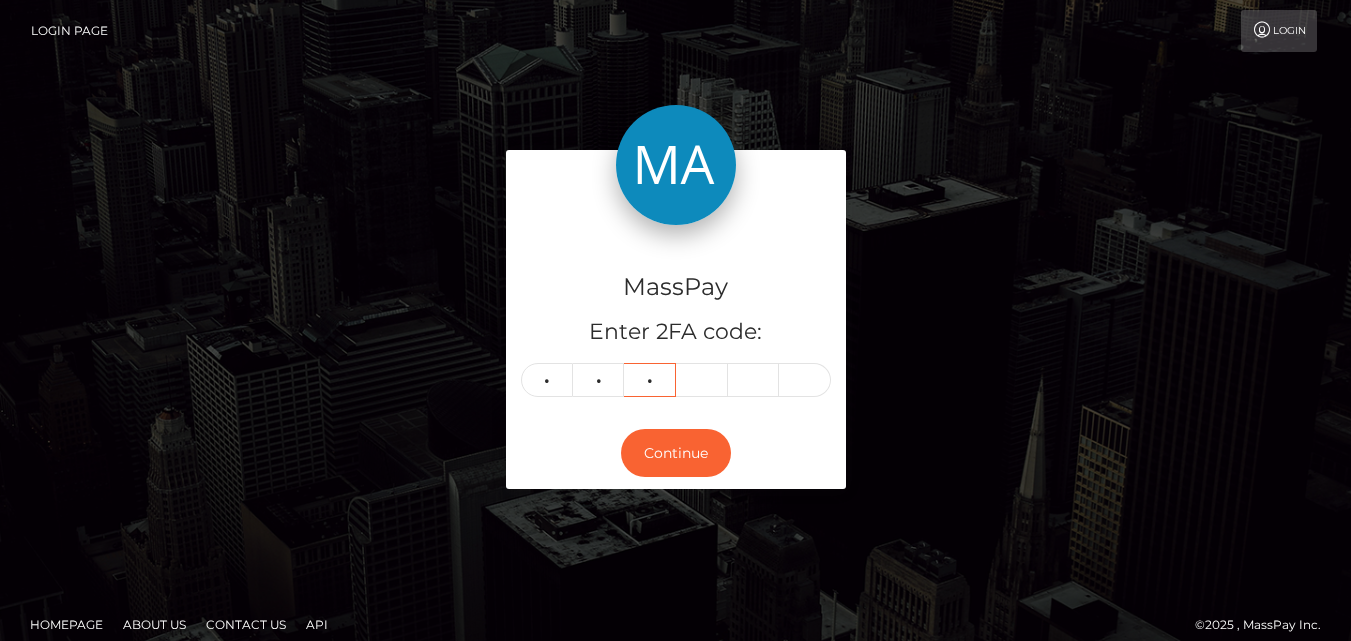 type on "4" 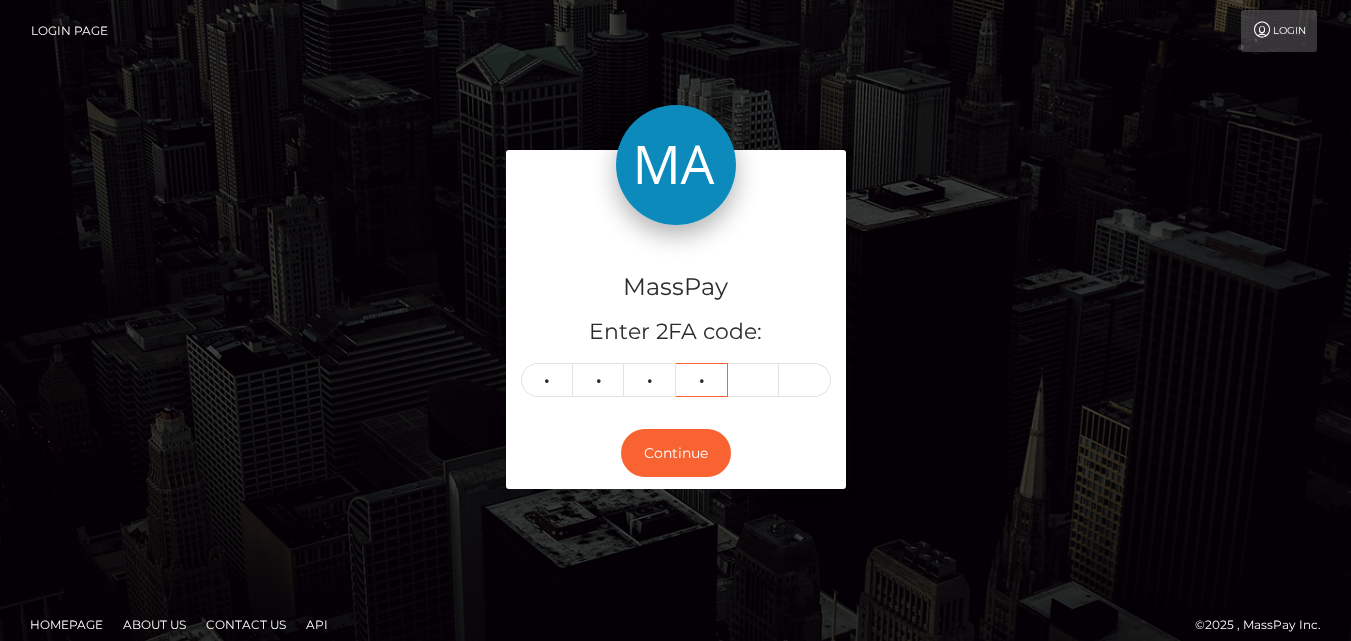 type on "4" 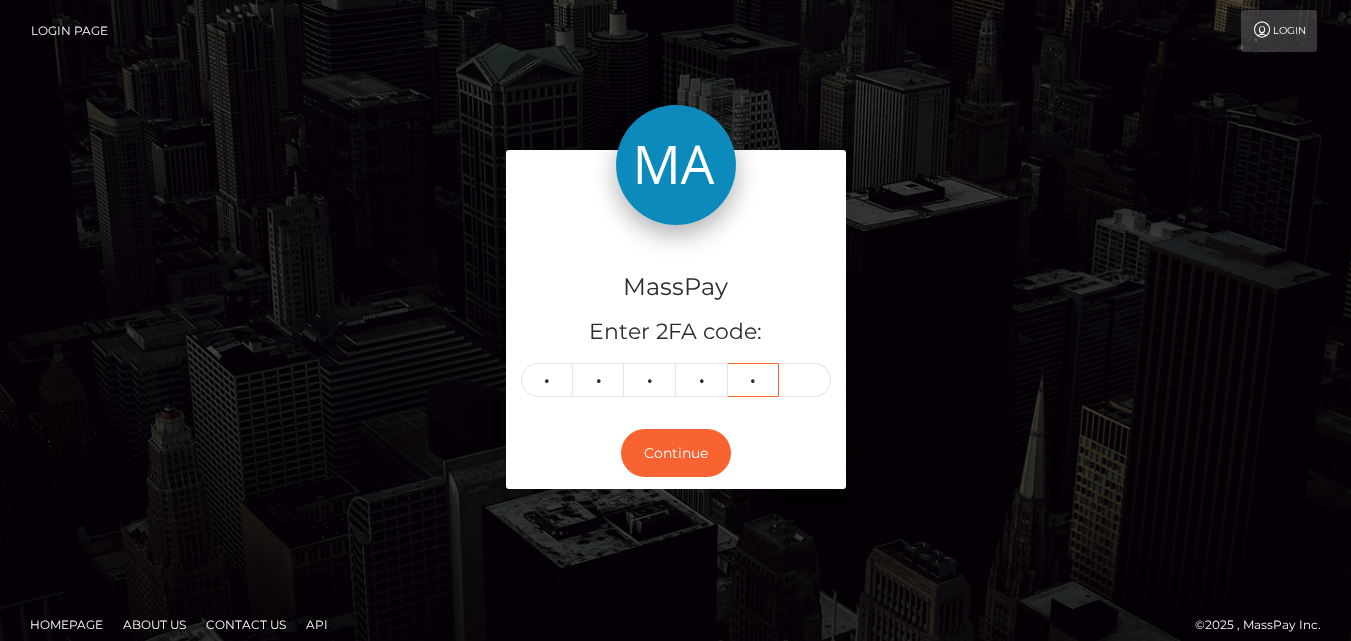 type on "9" 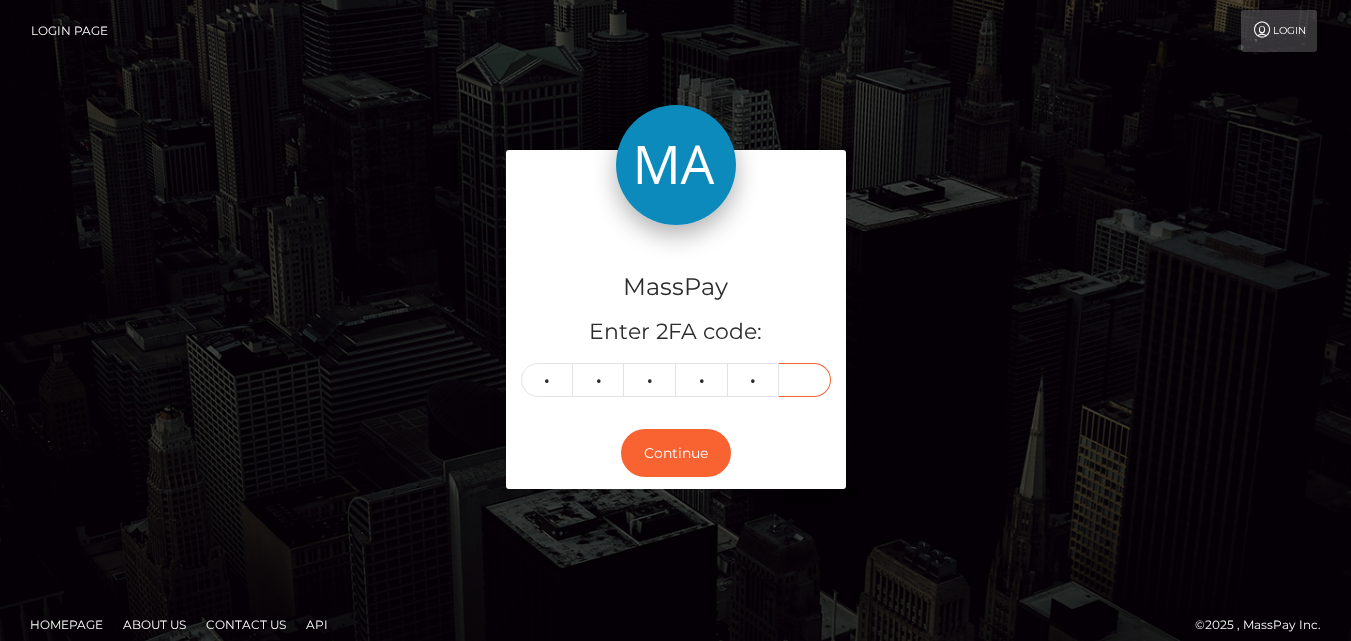 type on "4" 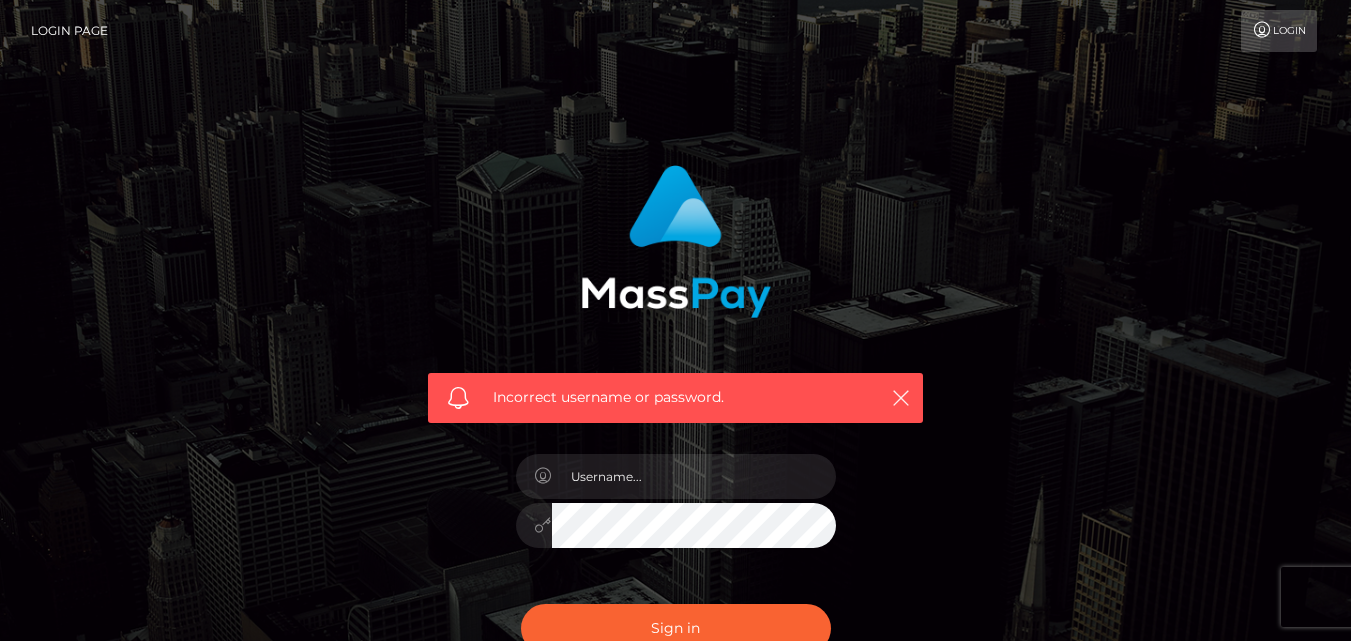 scroll, scrollTop: 0, scrollLeft: 0, axis: both 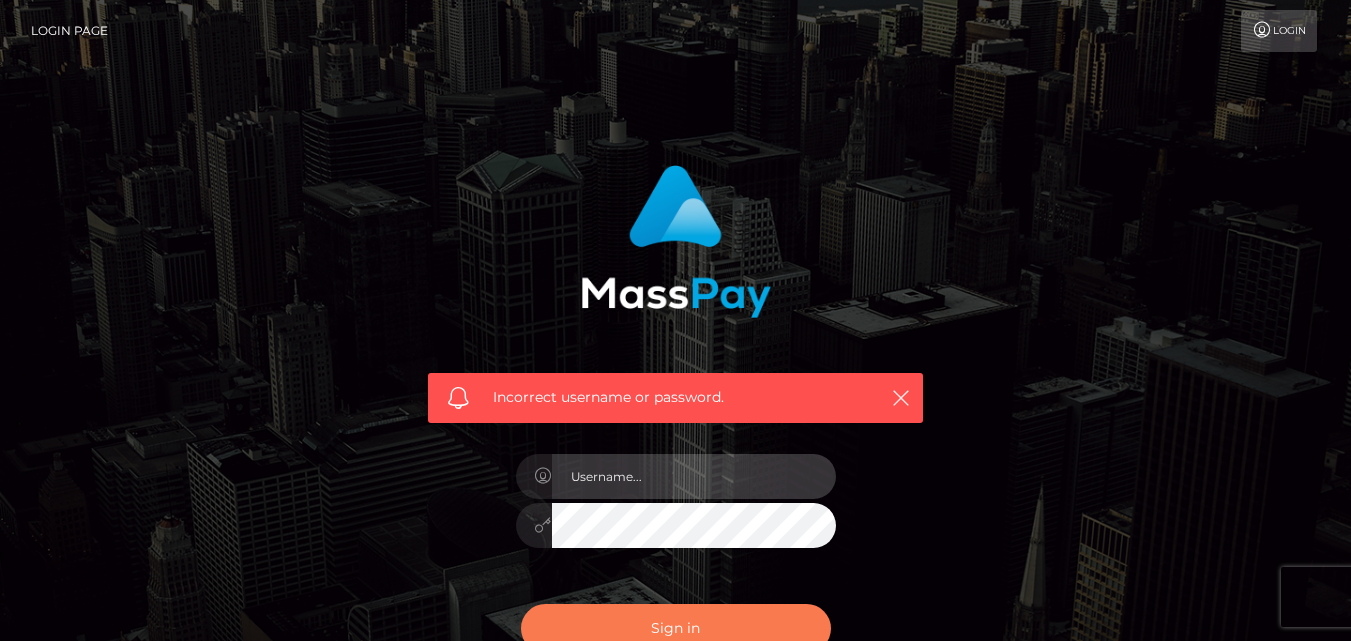 type on "[DOMAIN_NAME]" 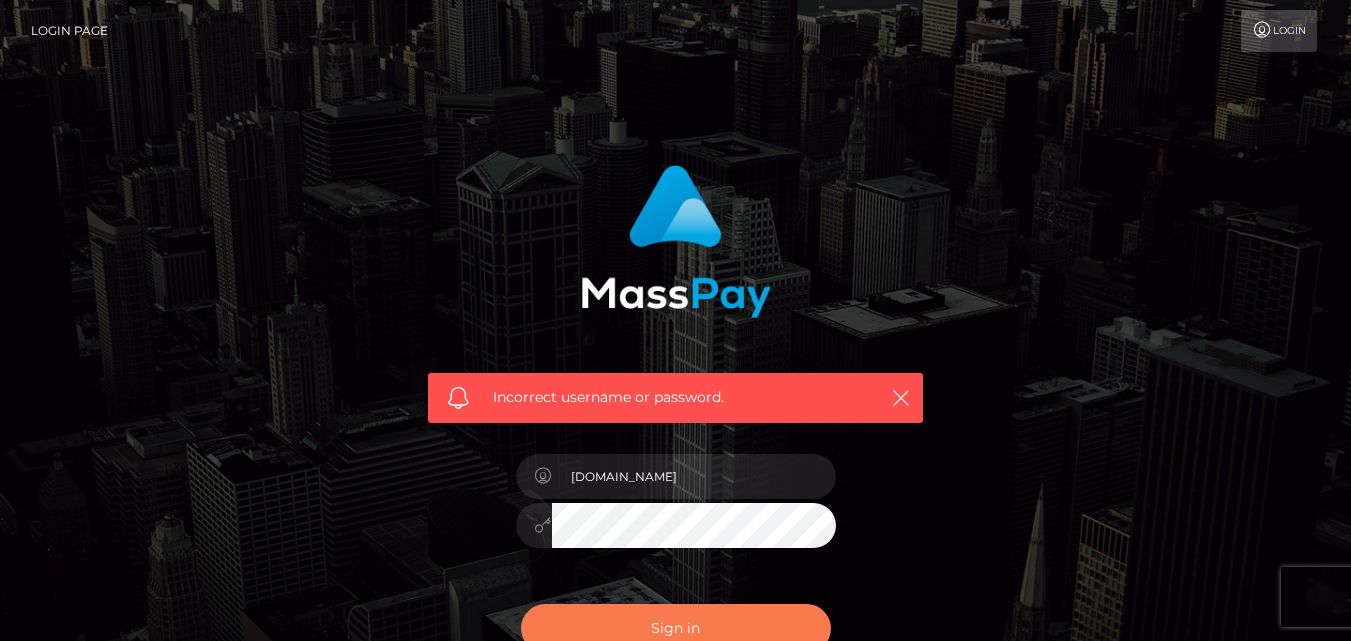 click on "Sign in" at bounding box center [676, 628] 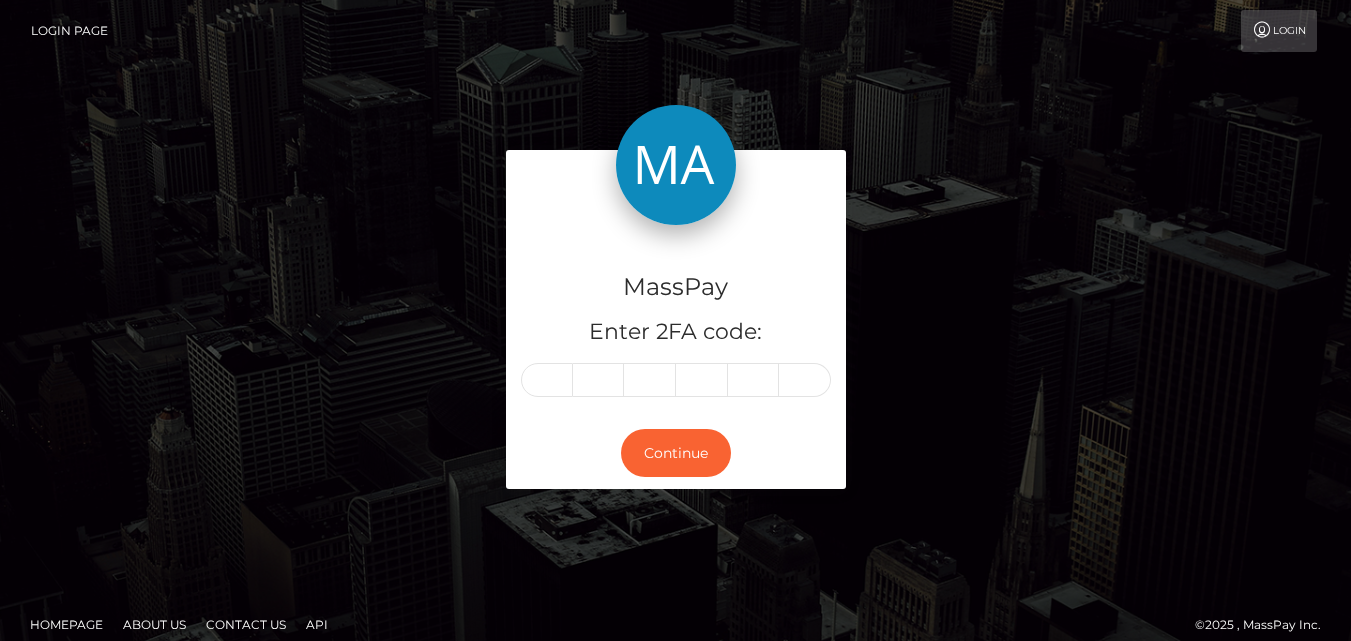 scroll, scrollTop: 0, scrollLeft: 0, axis: both 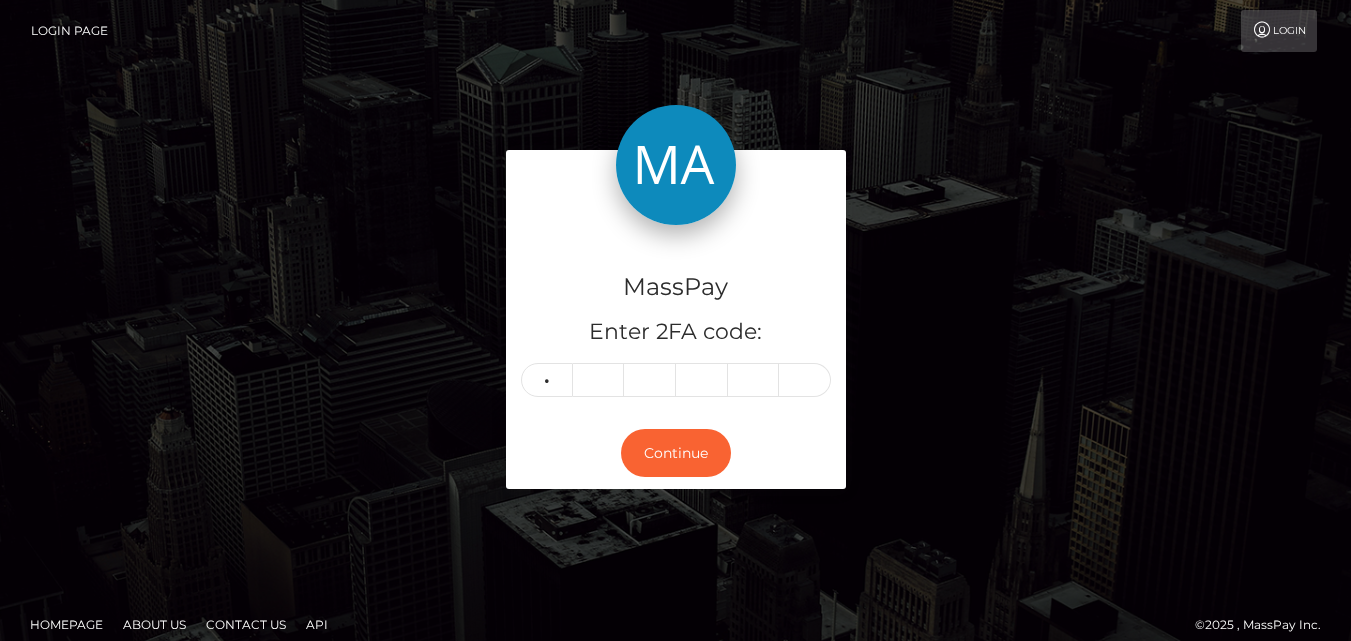 type on "4" 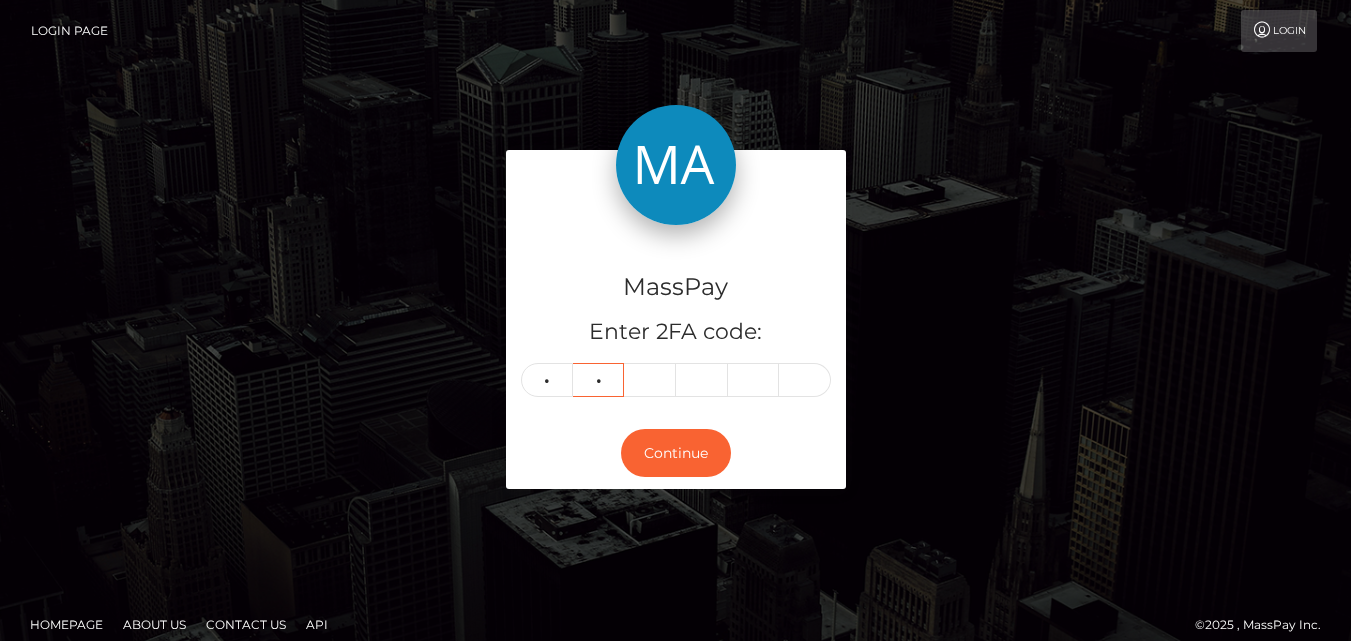 type on "7" 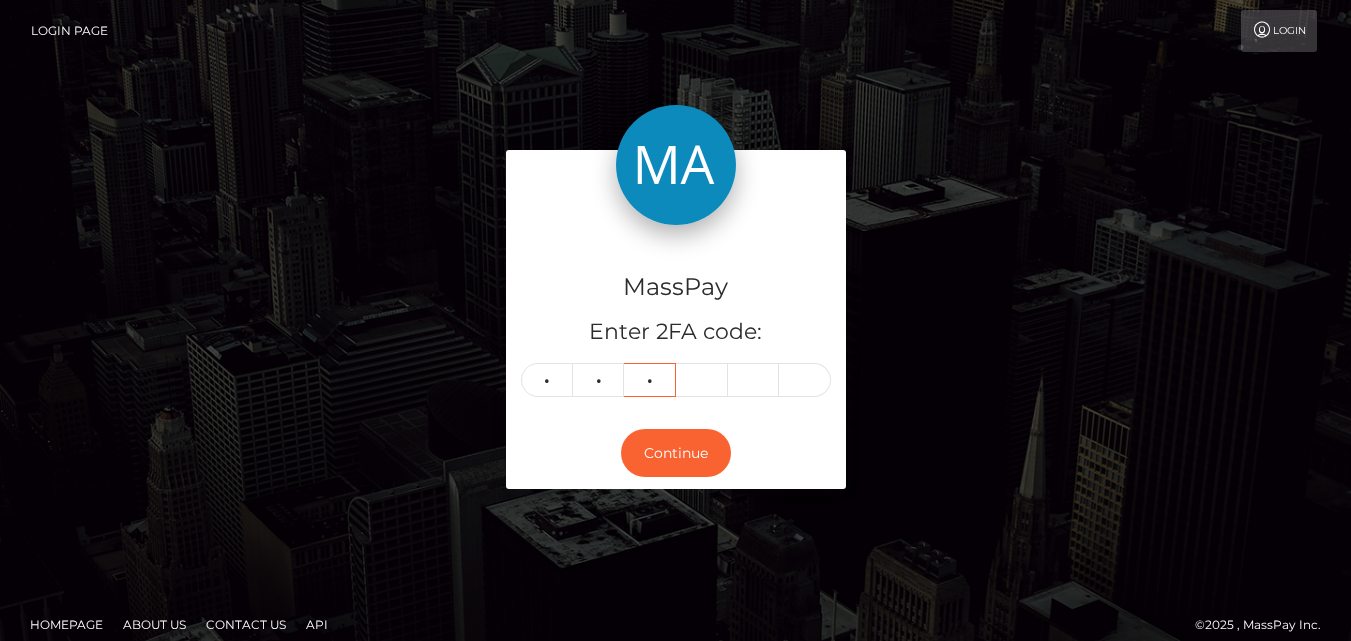 type on "5" 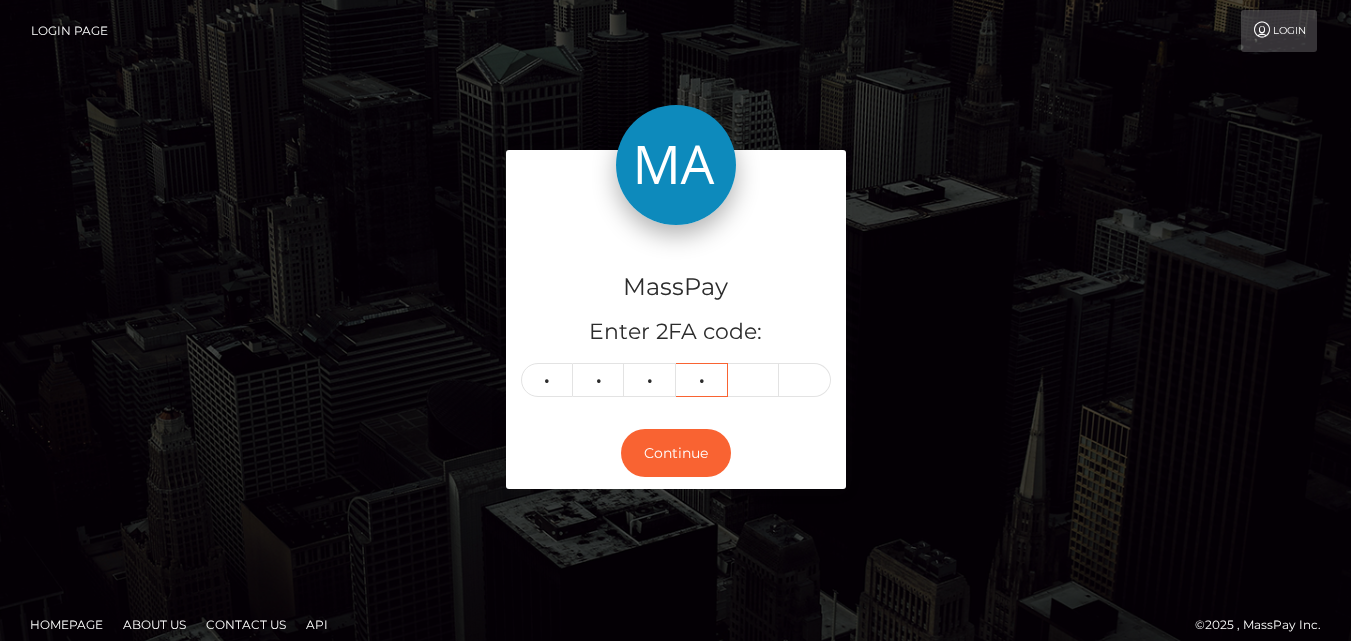 type on "4" 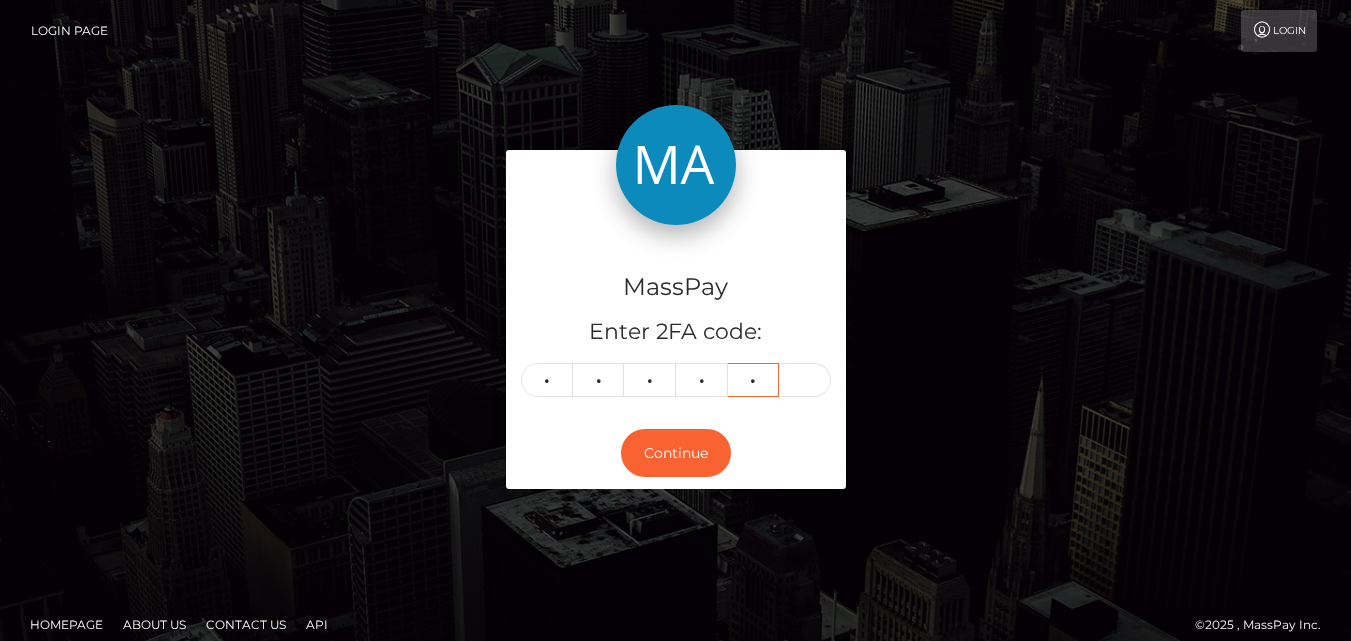 type on "9" 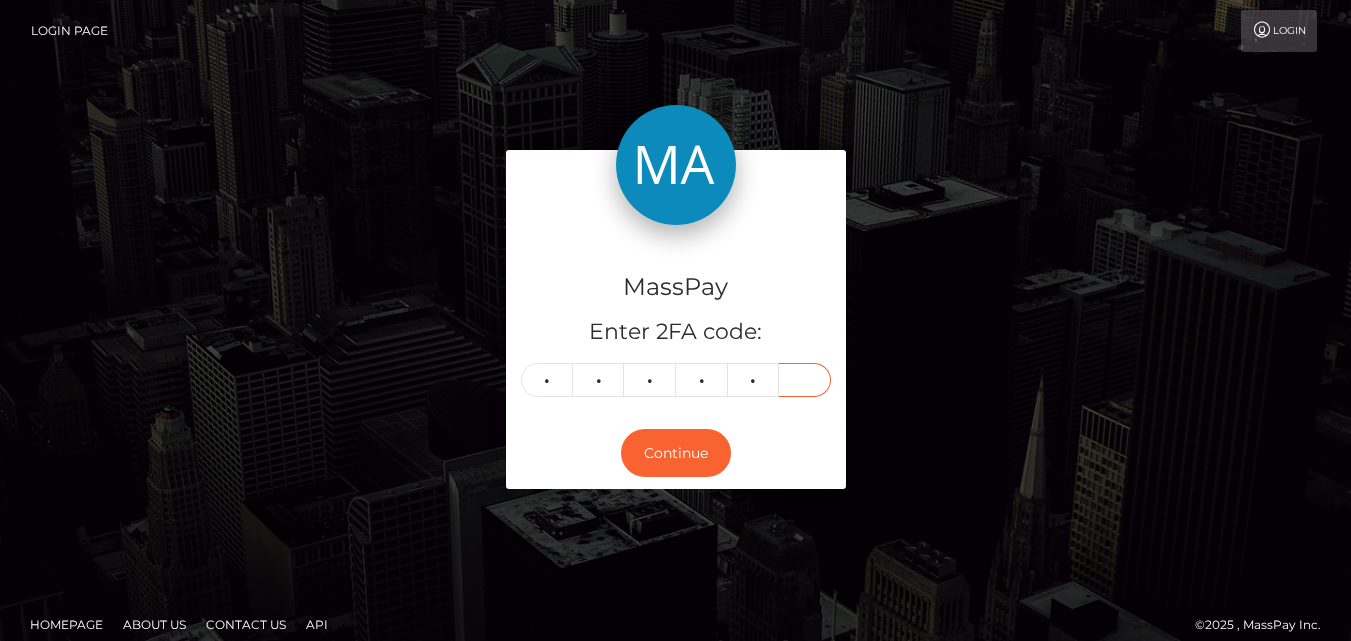 type on "1" 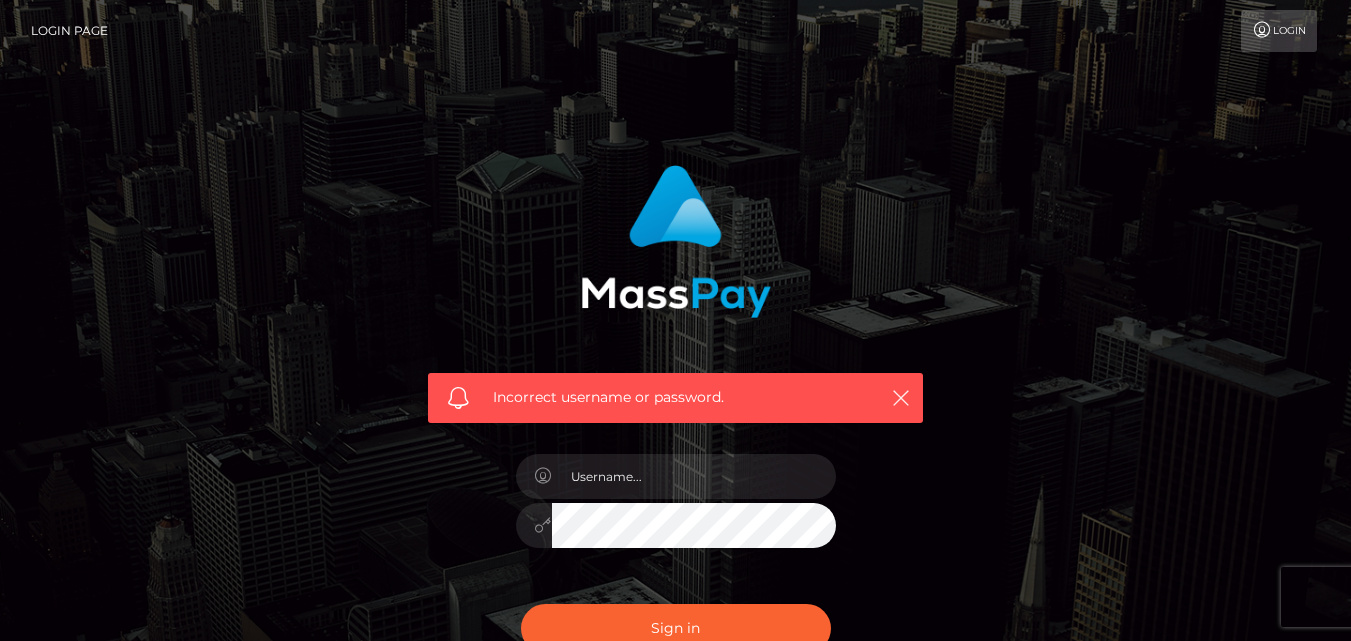scroll, scrollTop: 0, scrollLeft: 0, axis: both 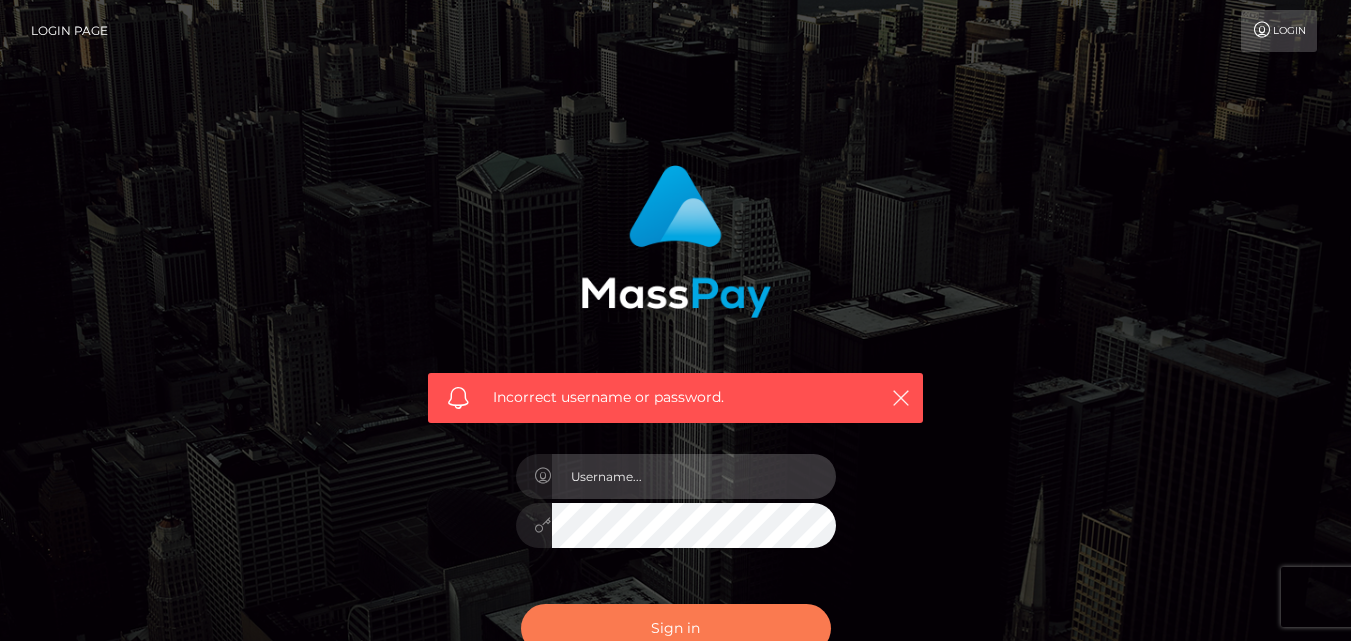 type on "Pk.es" 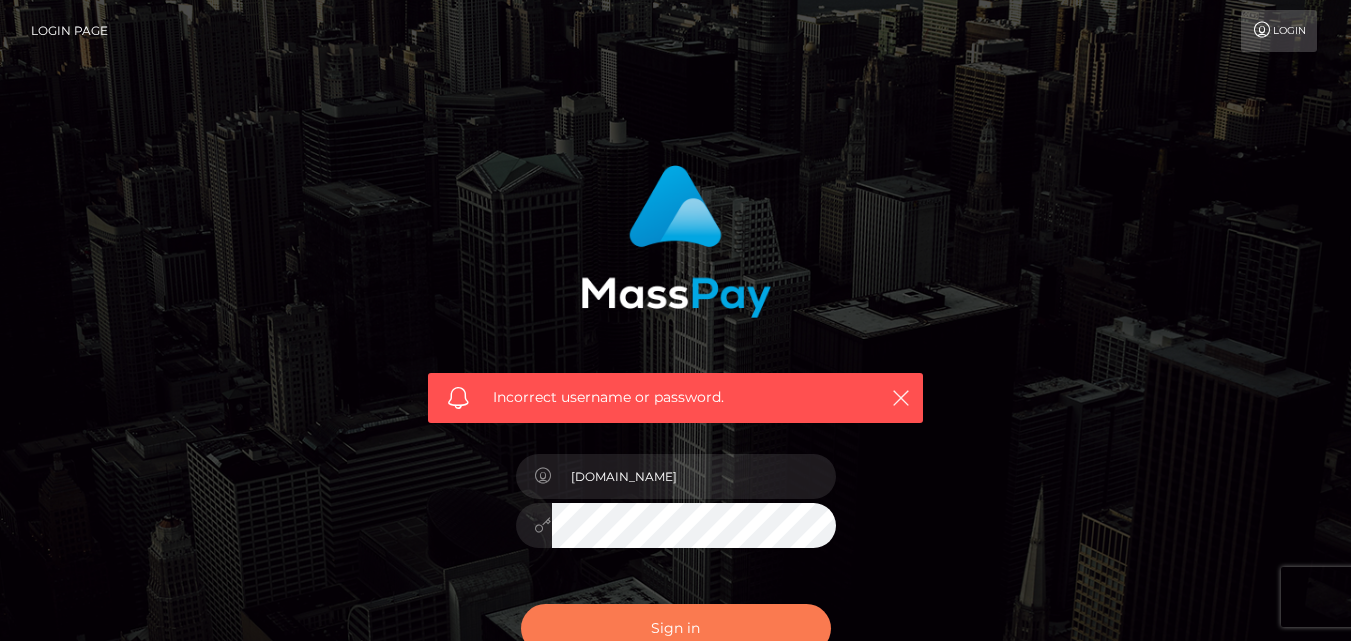 click on "Sign in" at bounding box center [676, 628] 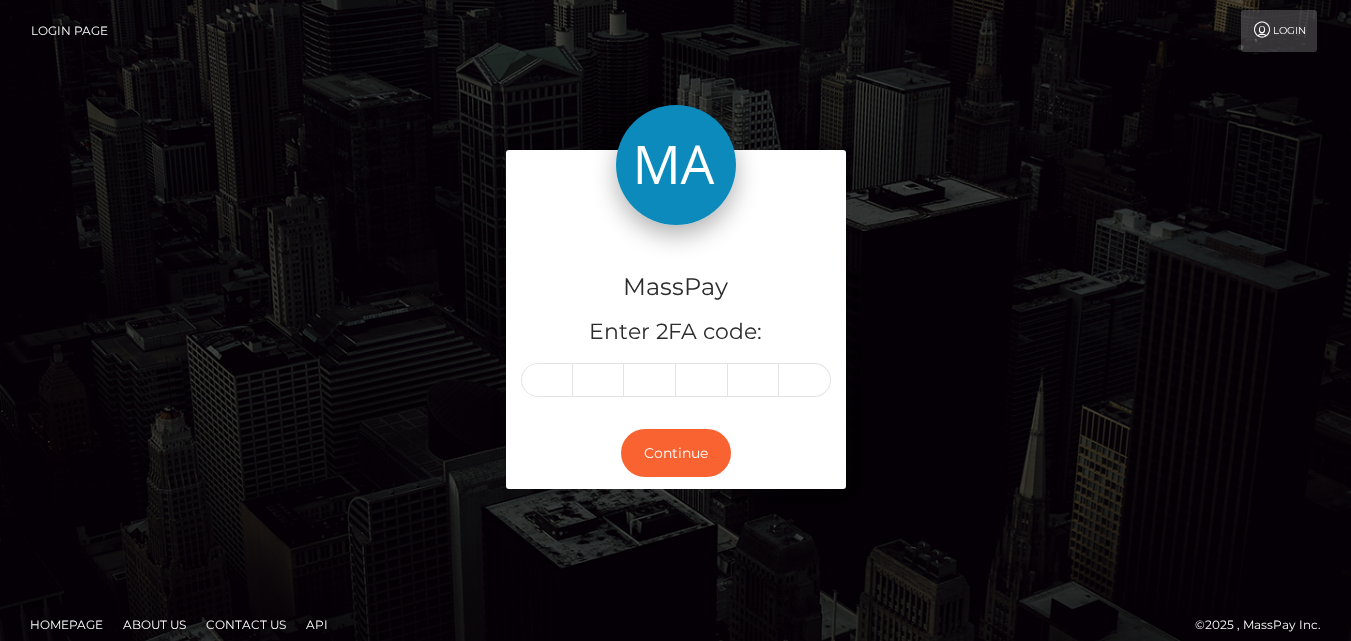 scroll, scrollTop: 0, scrollLeft: 0, axis: both 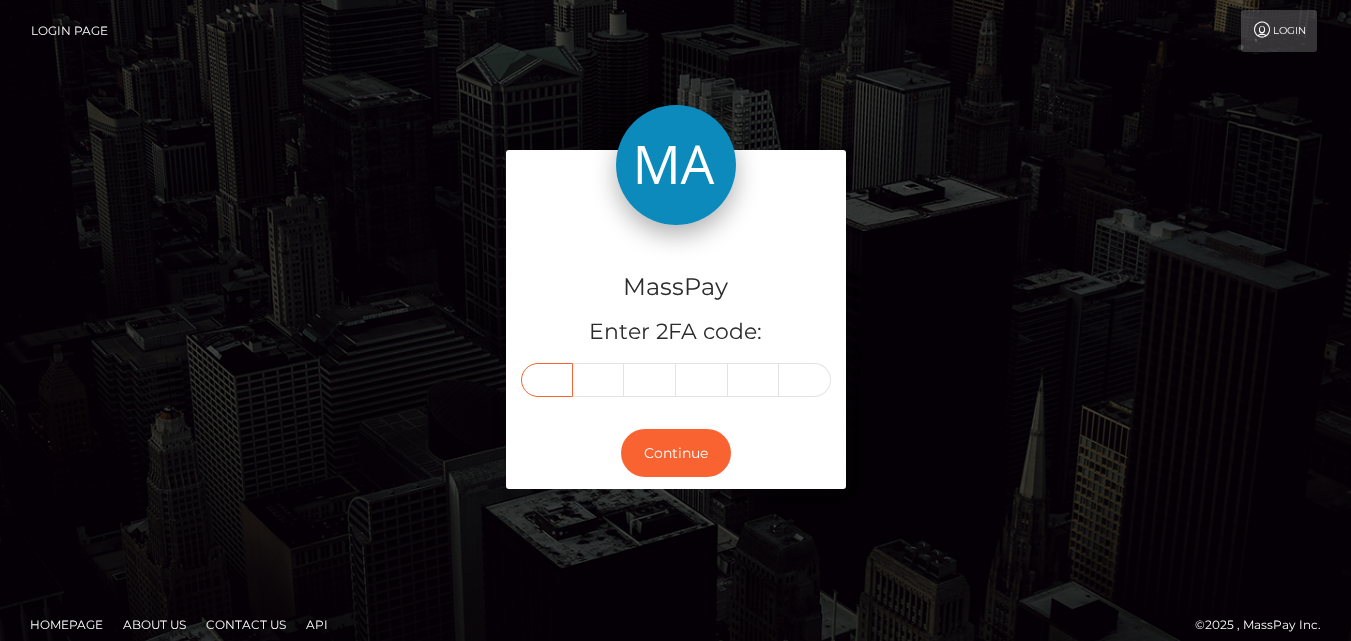click at bounding box center [547, 380] 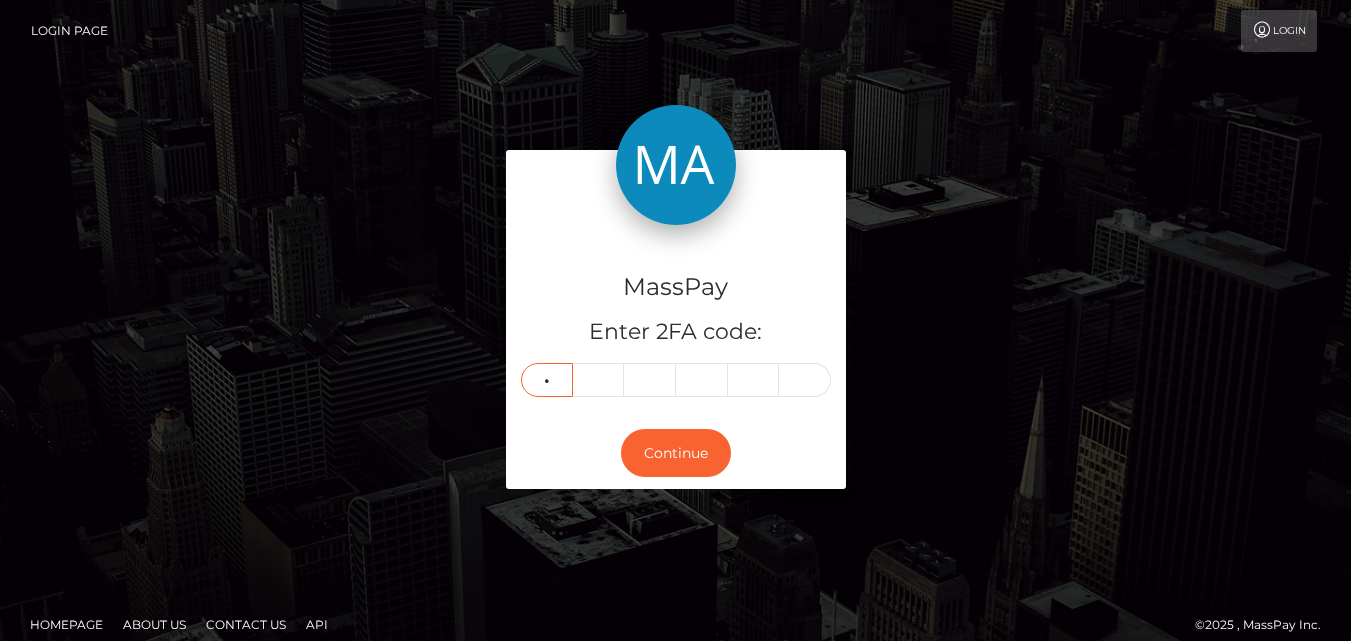 type on "7" 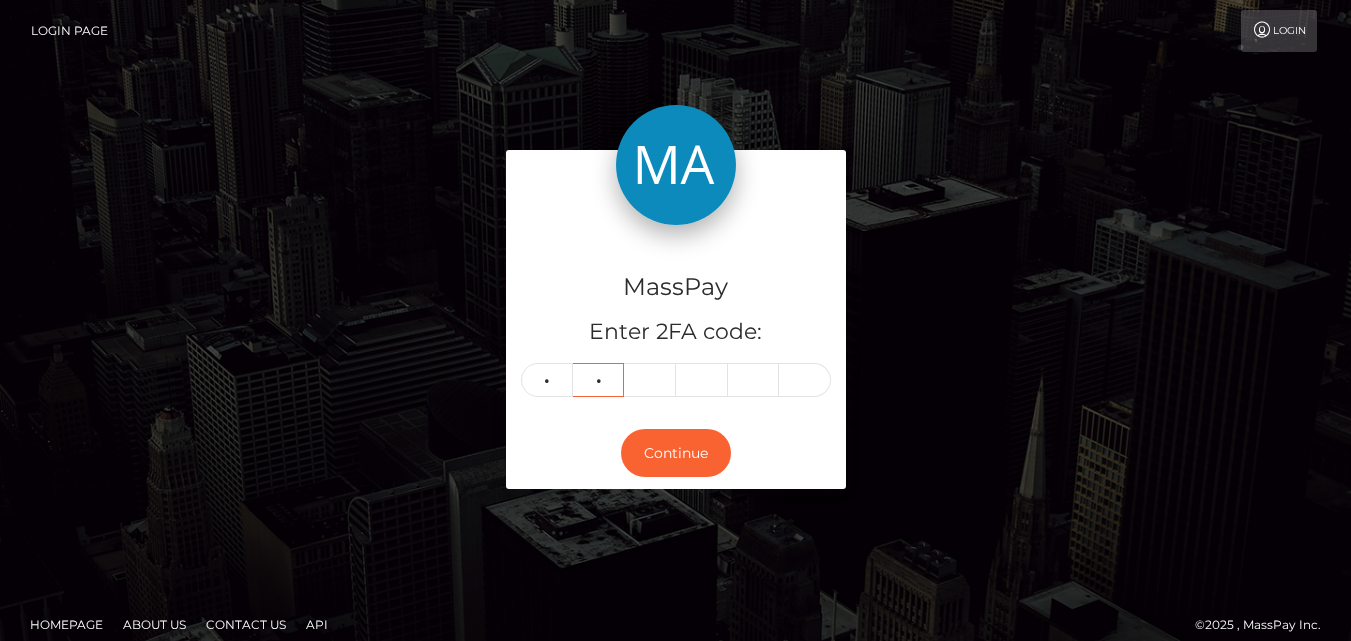 type on "5" 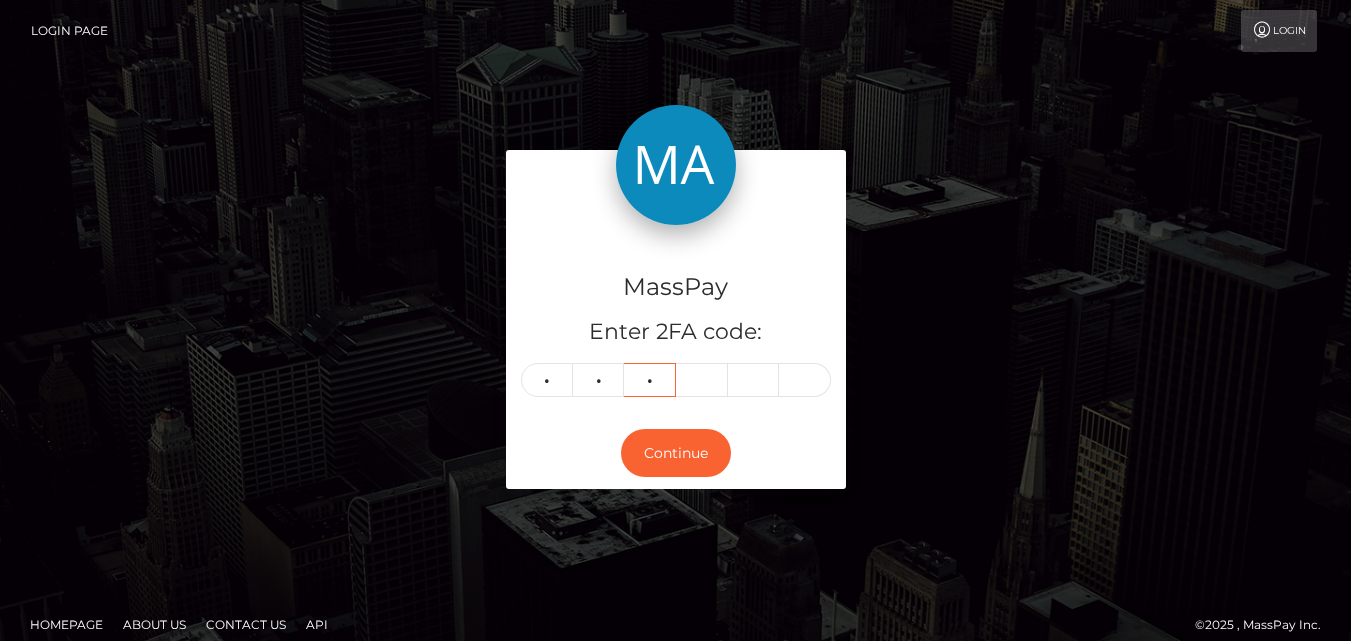 type on "3" 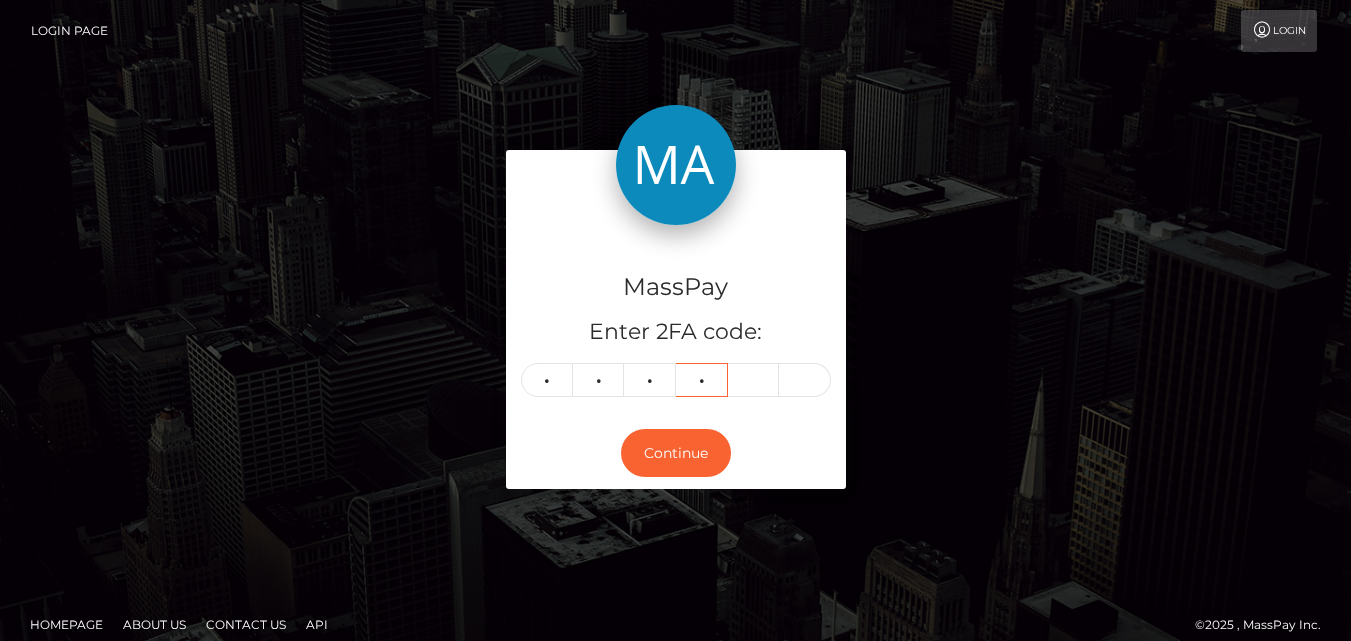 type on "7" 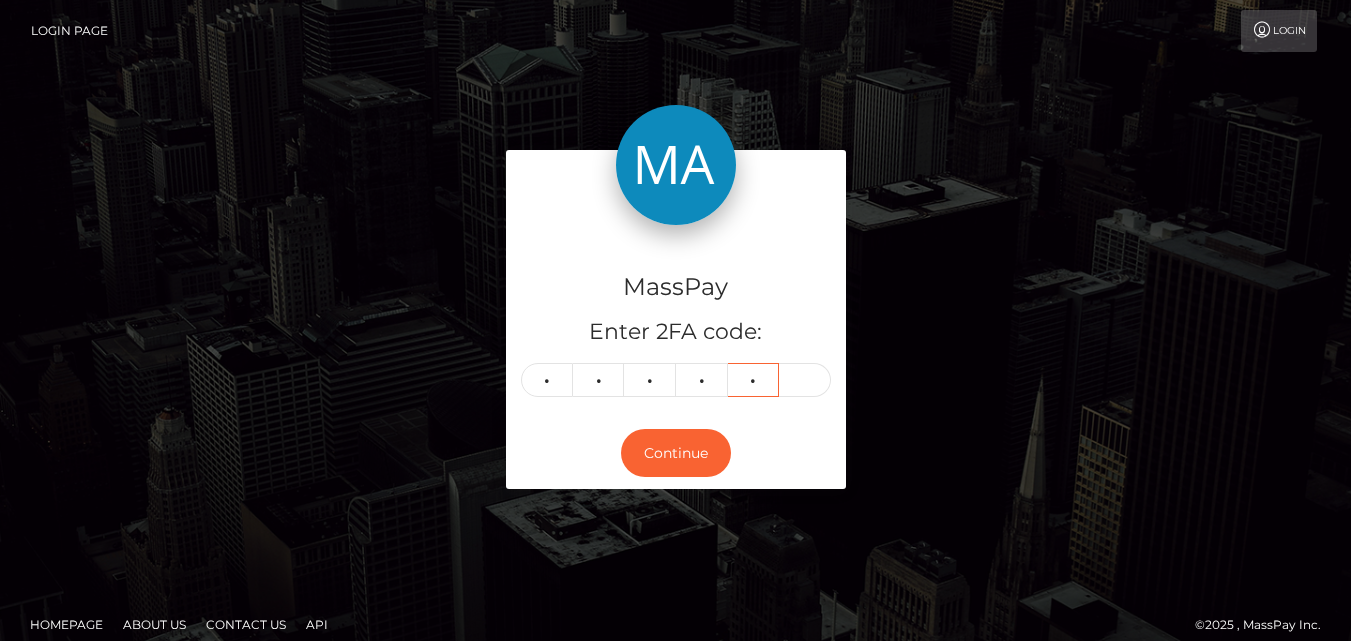 type on "7" 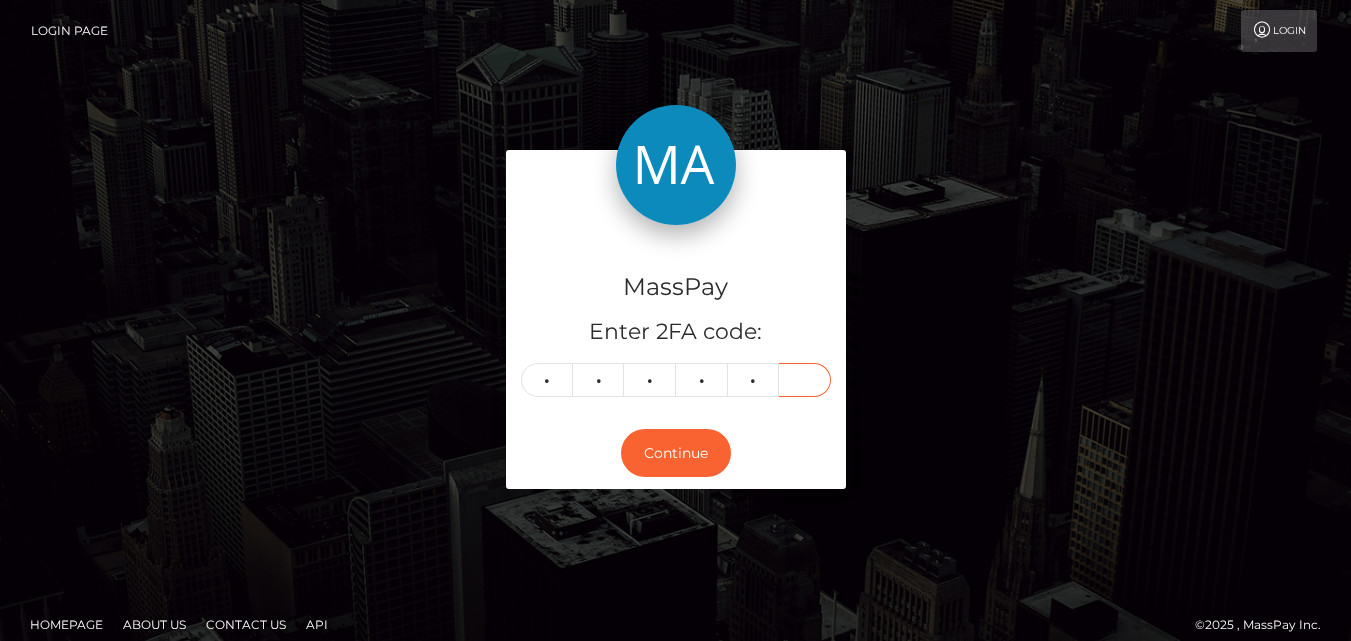 type on "6" 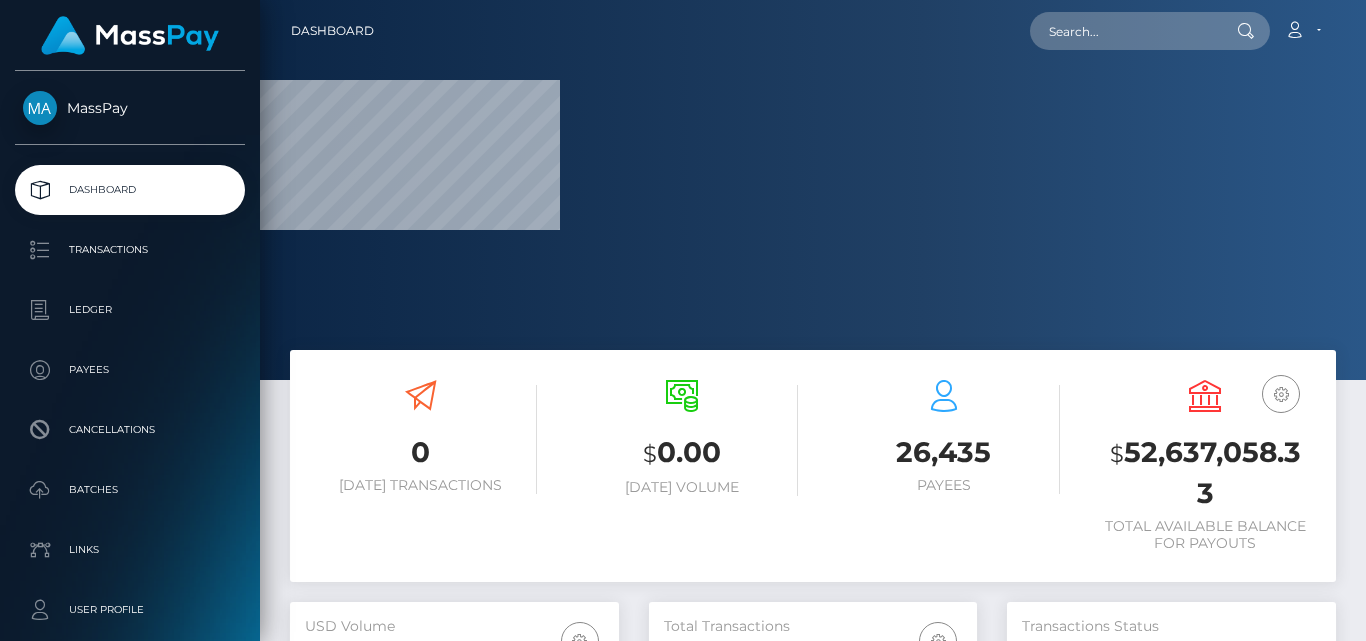 scroll, scrollTop: 0, scrollLeft: 0, axis: both 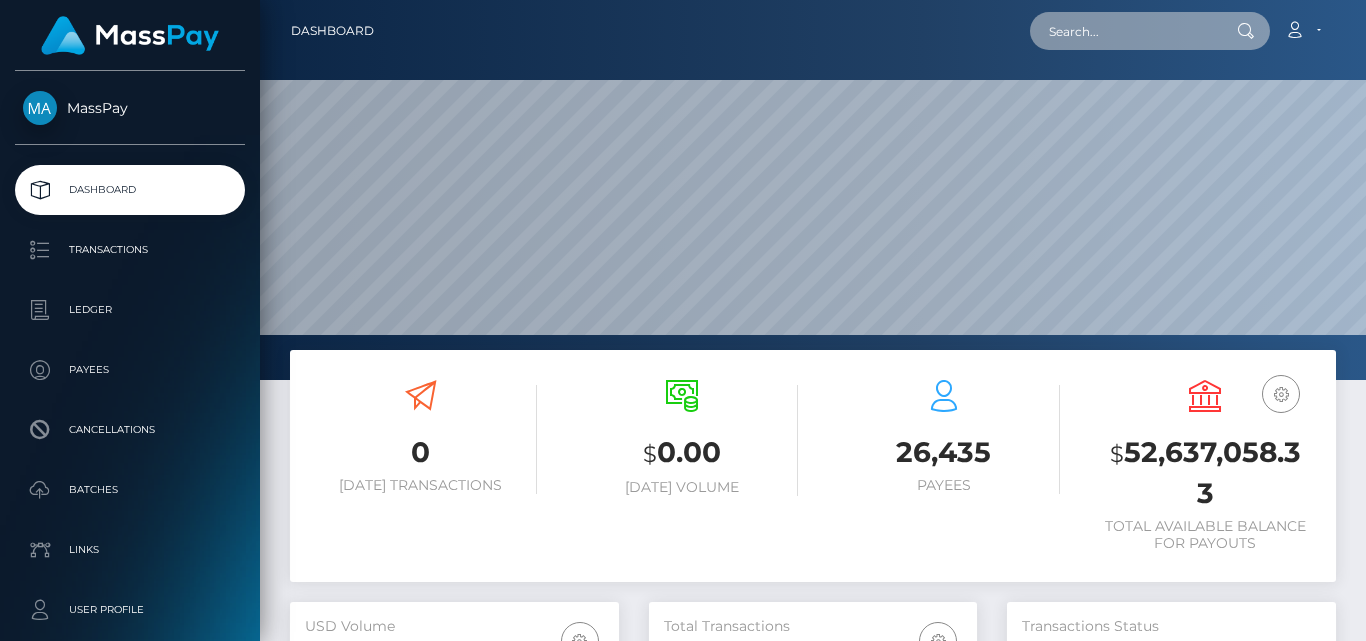 click at bounding box center [1124, 31] 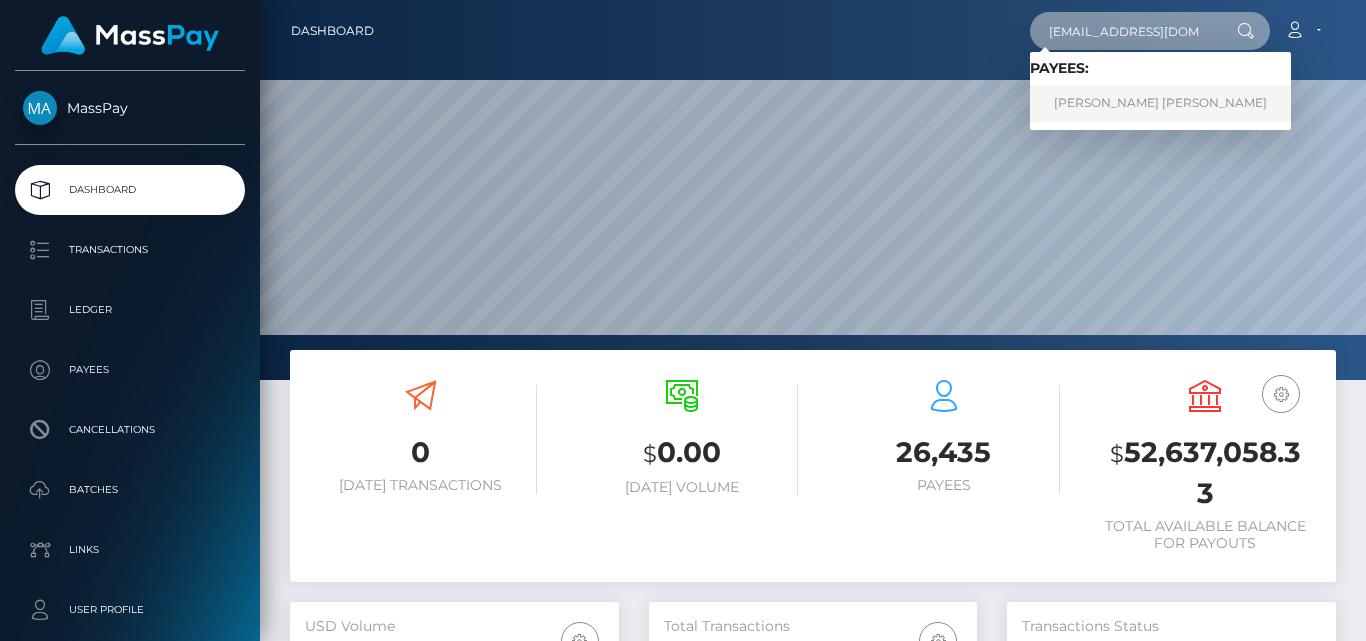 type on "[EMAIL_ADDRESS][DOMAIN_NAME]" 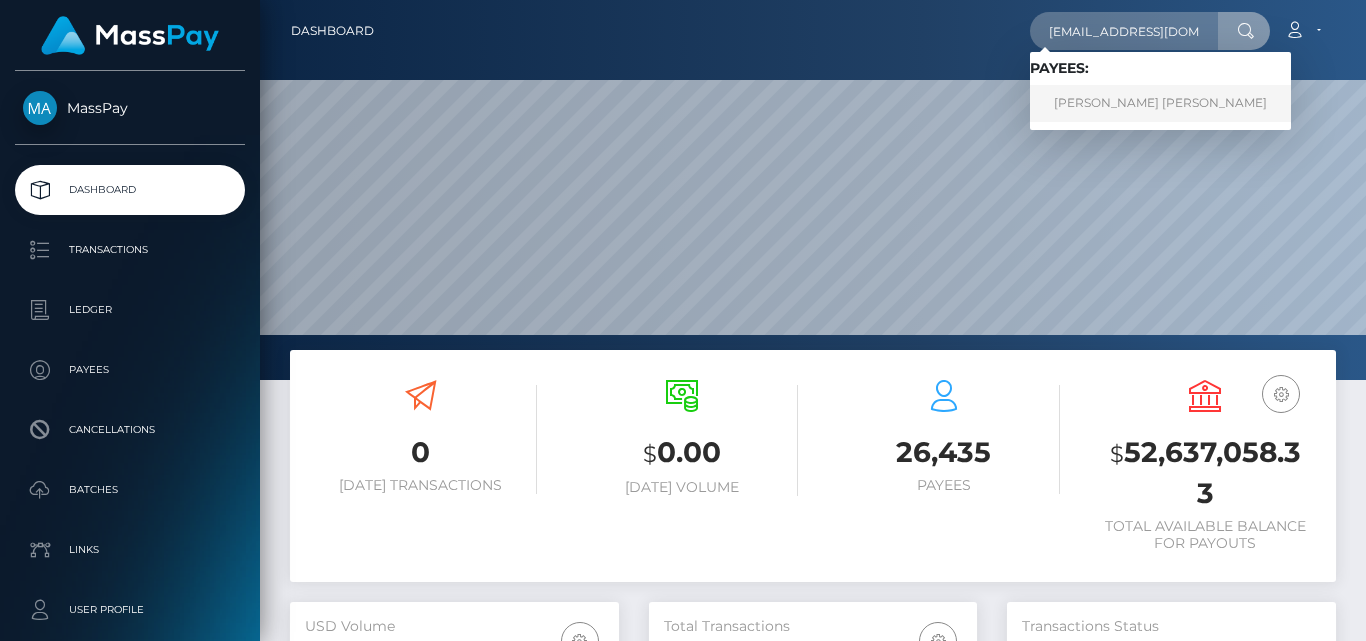 click on "[PERSON_NAME] [PERSON_NAME]" at bounding box center (1160, 103) 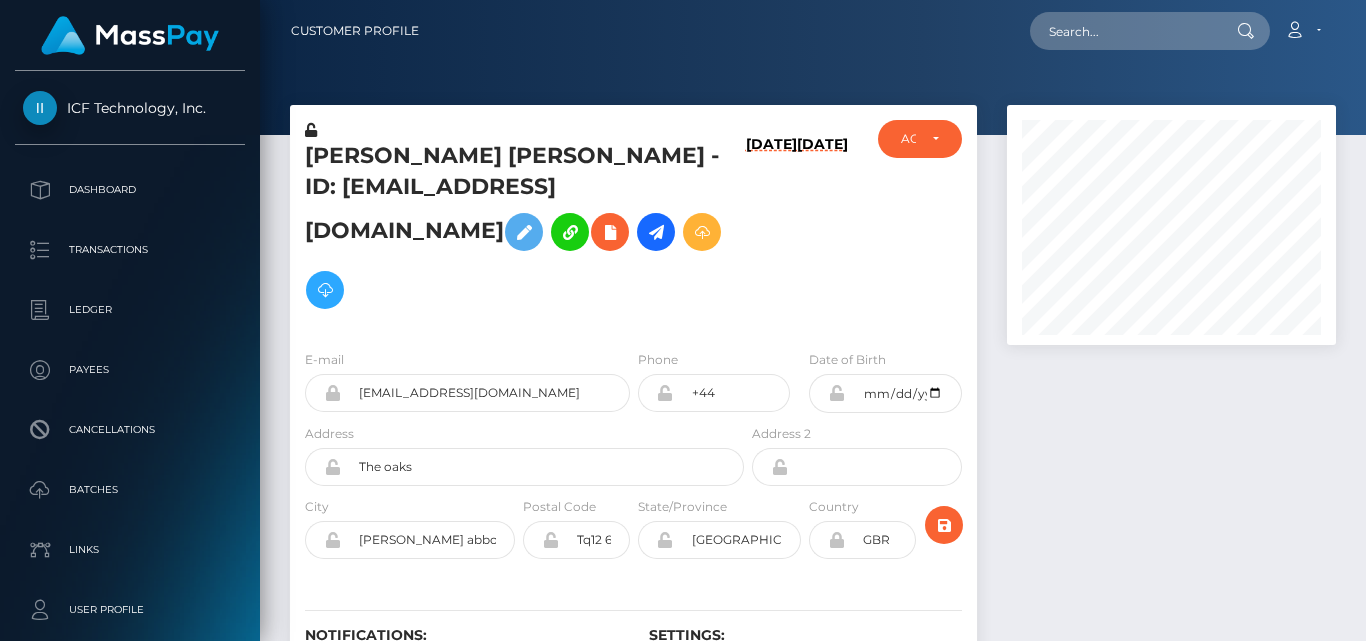 scroll, scrollTop: 0, scrollLeft: 0, axis: both 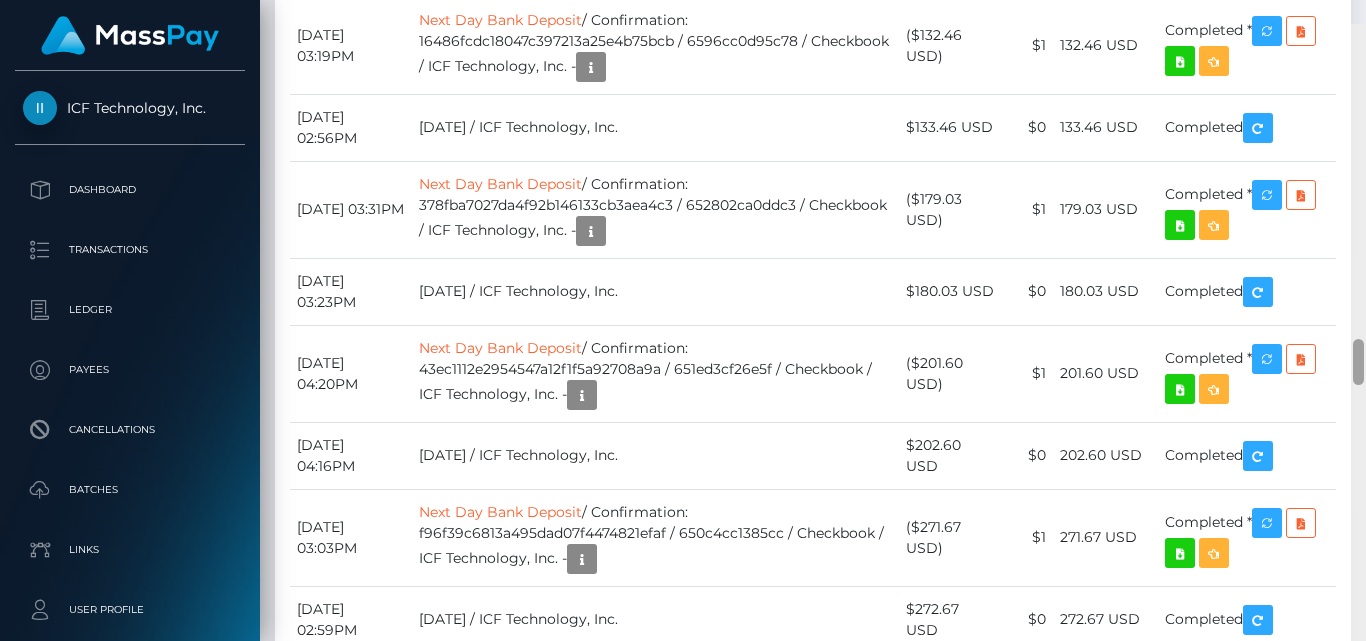 drag, startPoint x: 1359, startPoint y: 66, endPoint x: 1363, endPoint y: 334, distance: 268.02985 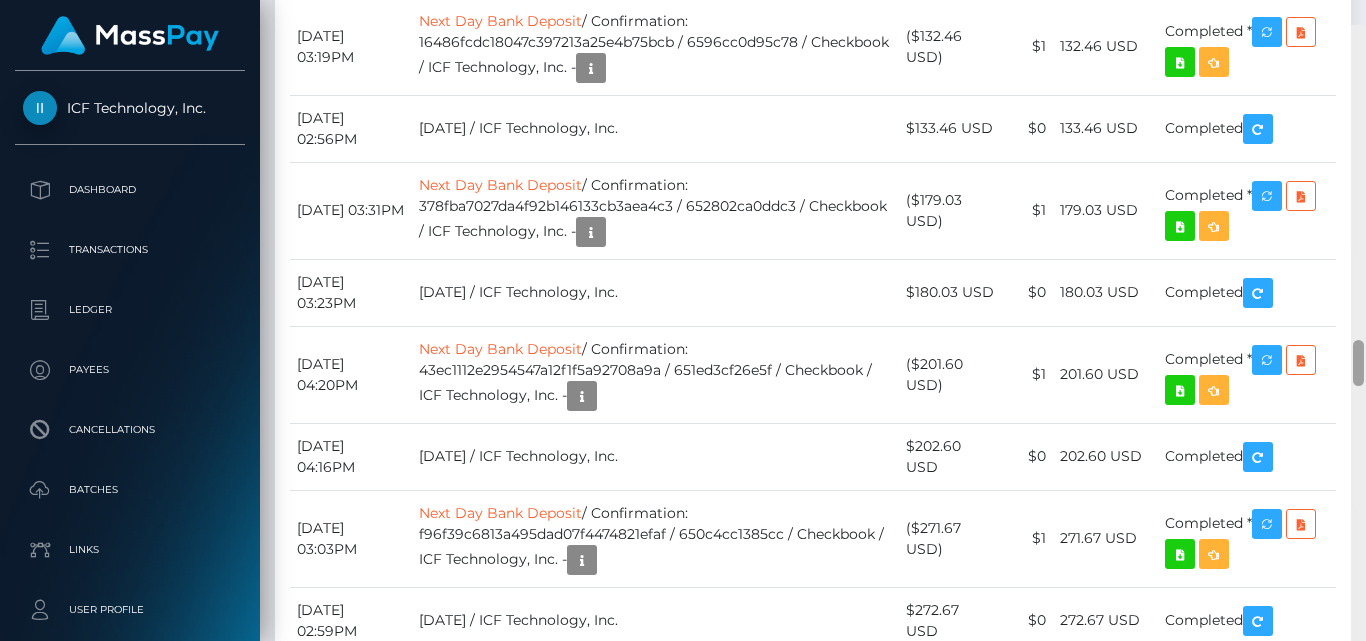 click at bounding box center [1358, 363] 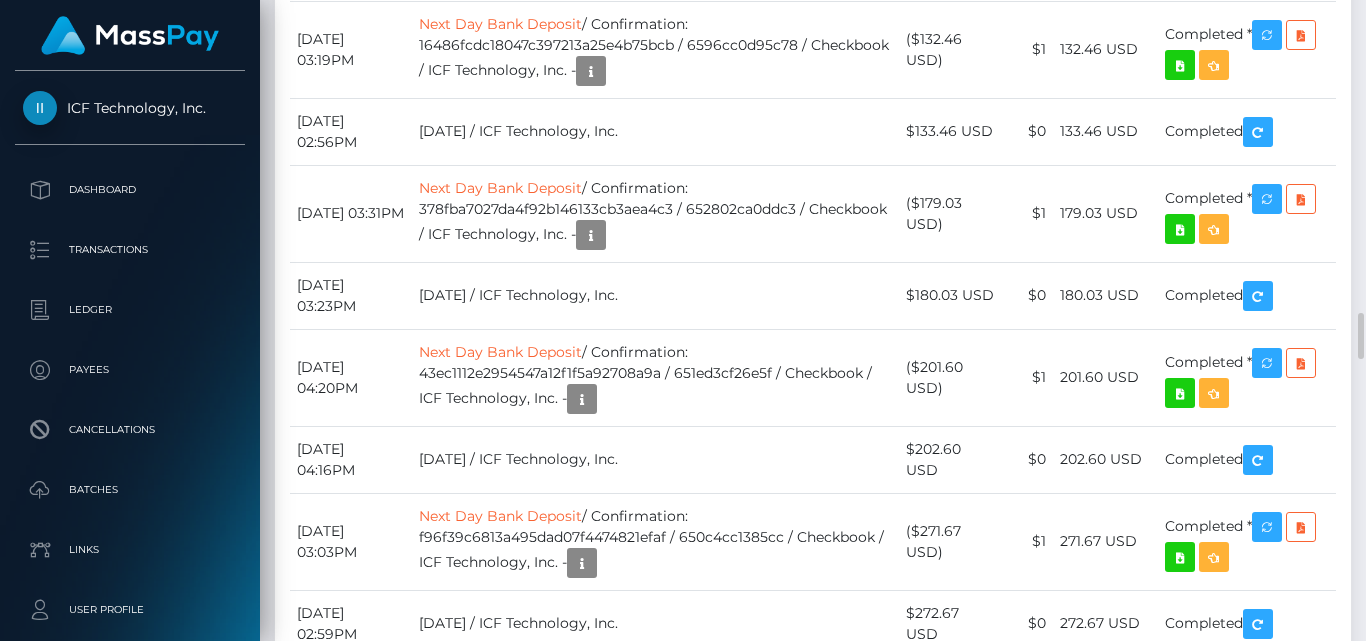 scroll, scrollTop: 240, scrollLeft: 328, axis: both 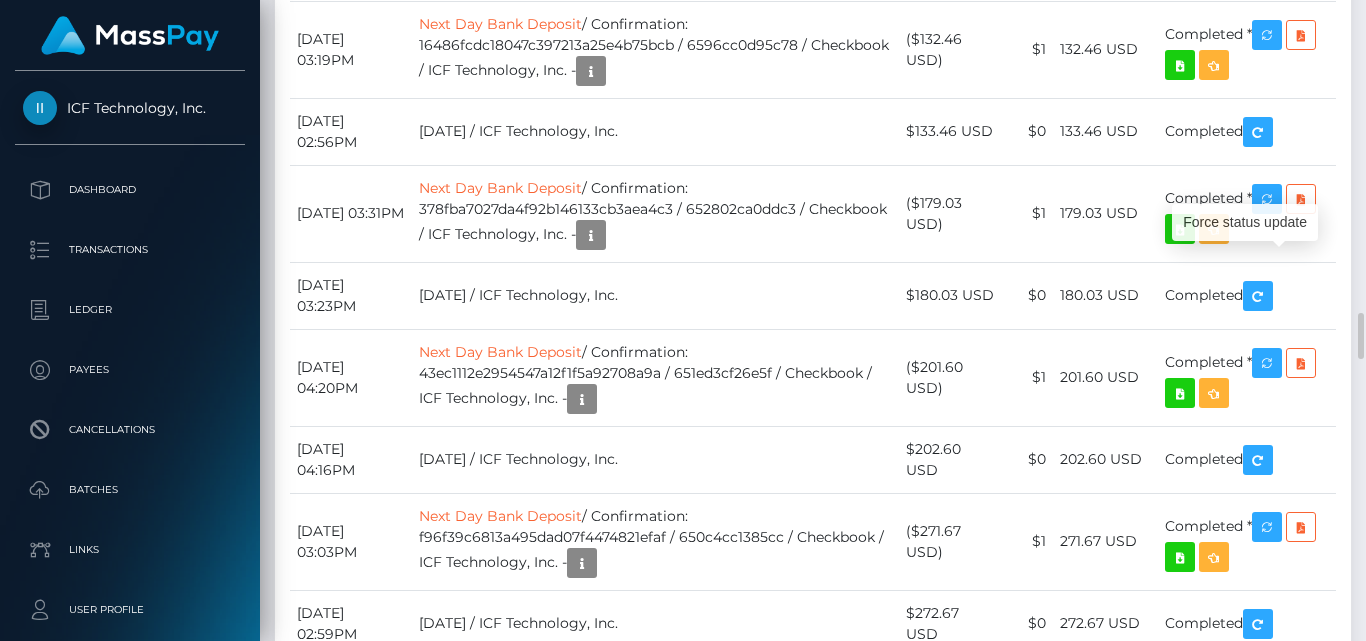 click at bounding box center (1283, -515) 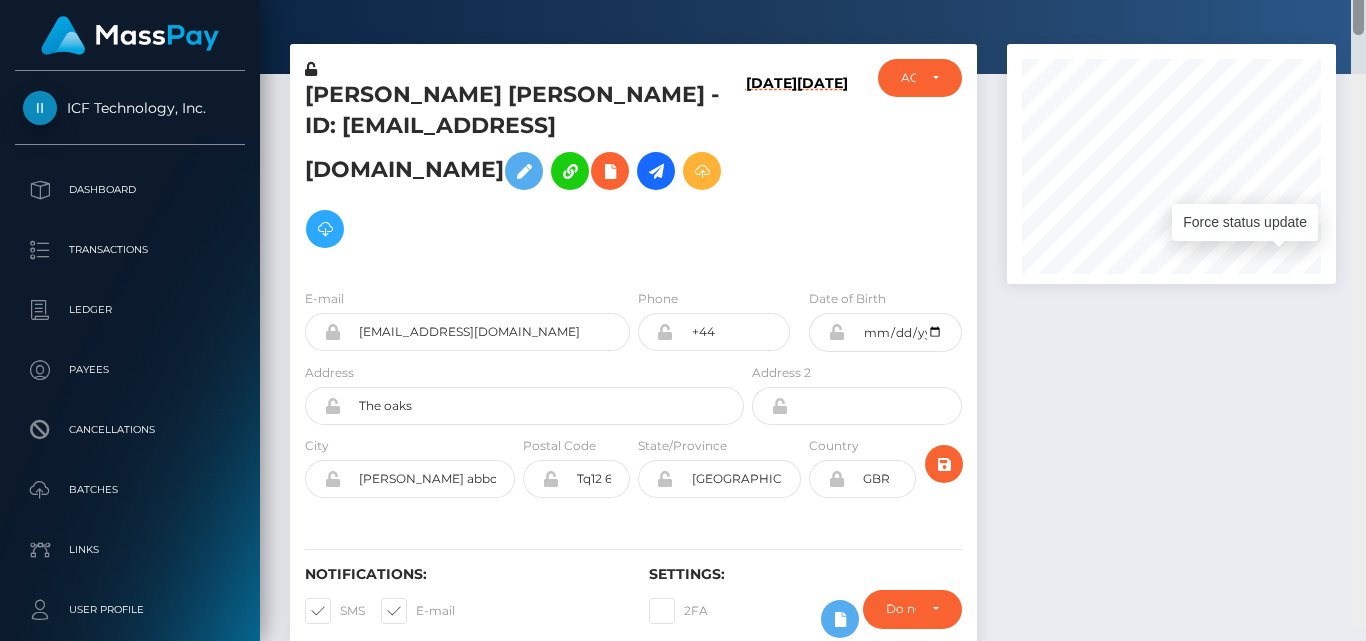 scroll, scrollTop: 0, scrollLeft: 0, axis: both 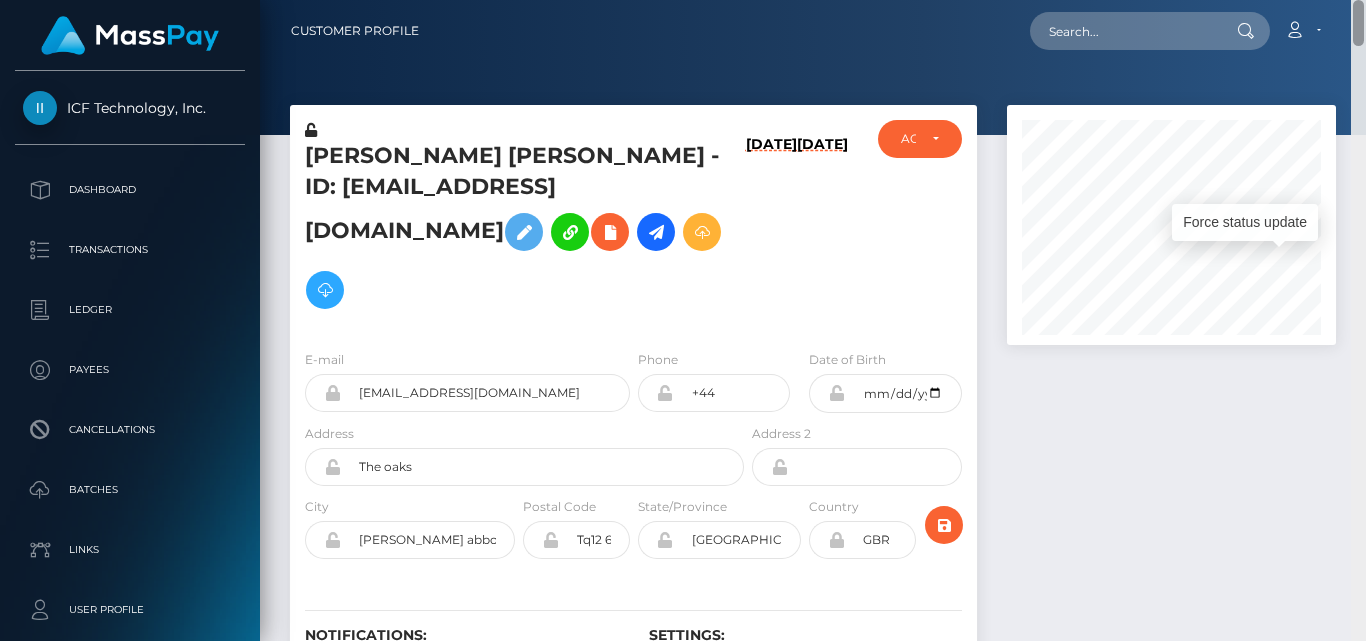 drag, startPoint x: 1361, startPoint y: 321, endPoint x: 1335, endPoint y: -1, distance: 323.04797 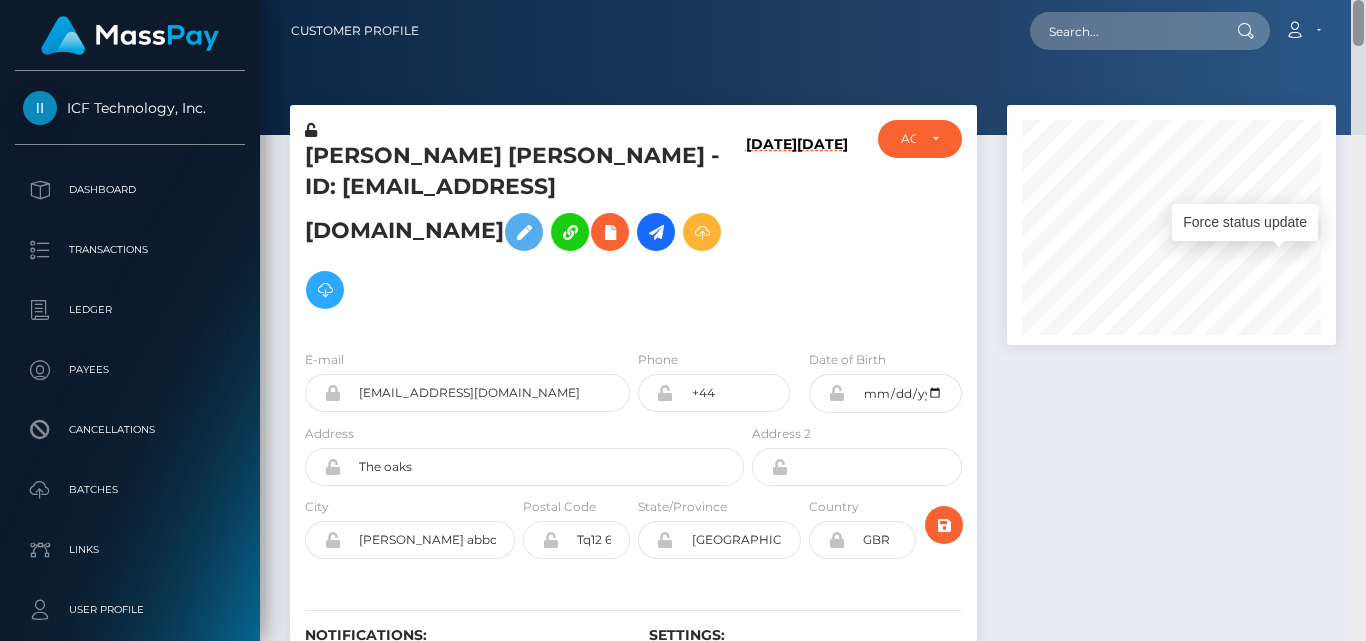 click on "ICF Technology, Inc.
Dashboard
Transactions
Ledger
Payees
Batches" at bounding box center [683, 320] 